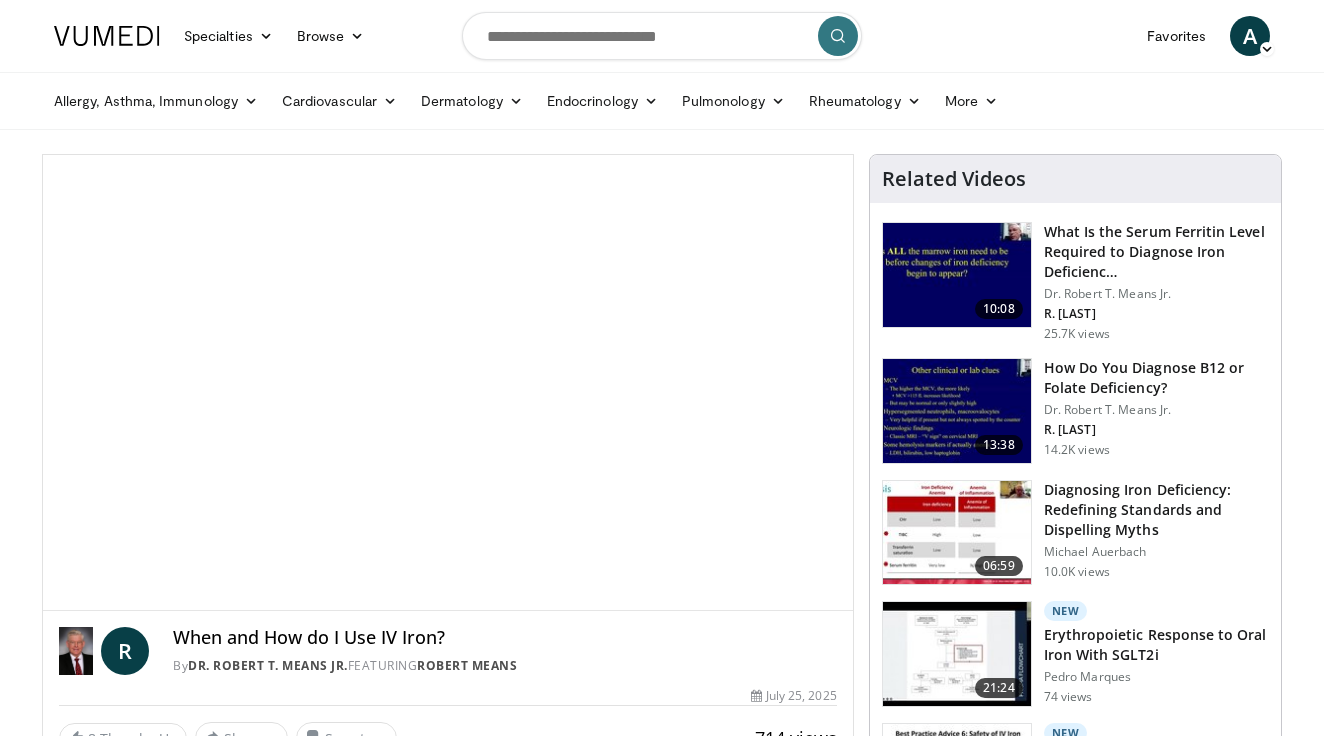 scroll, scrollTop: 0, scrollLeft: 0, axis: both 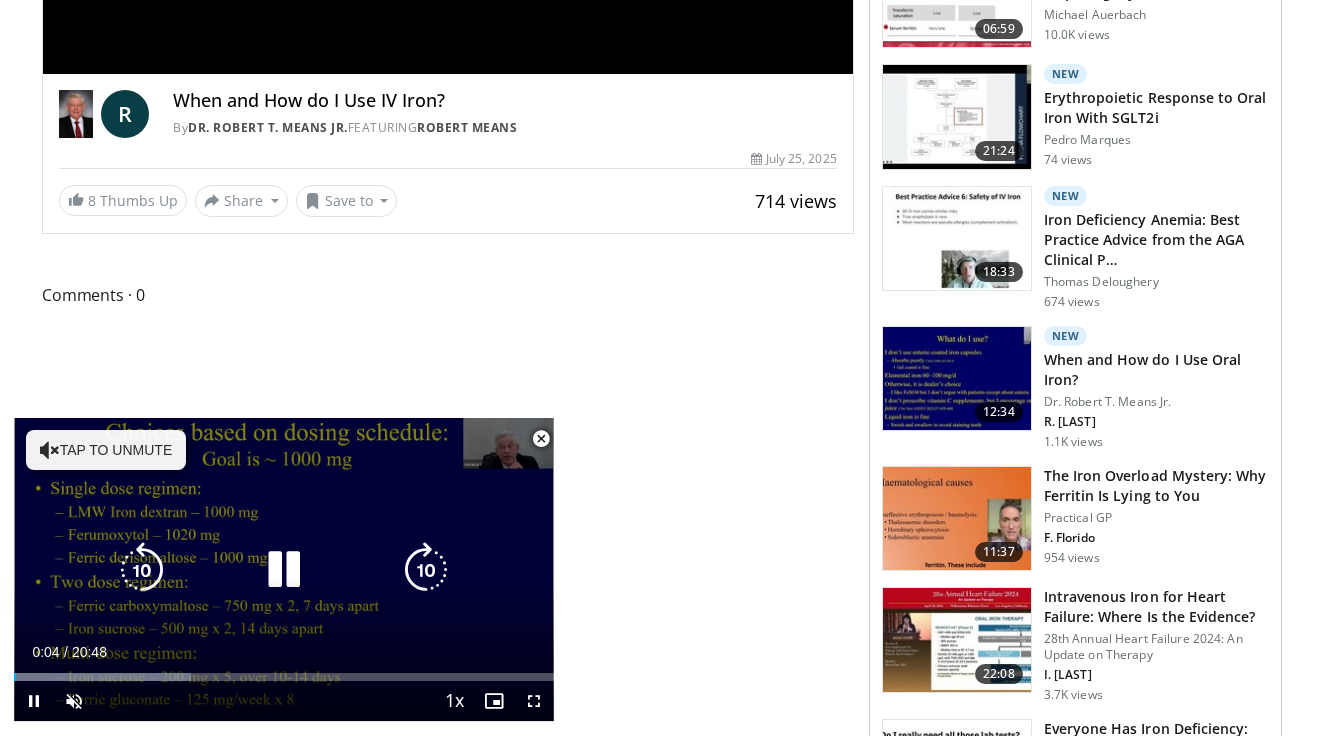 click at bounding box center (426, 570) 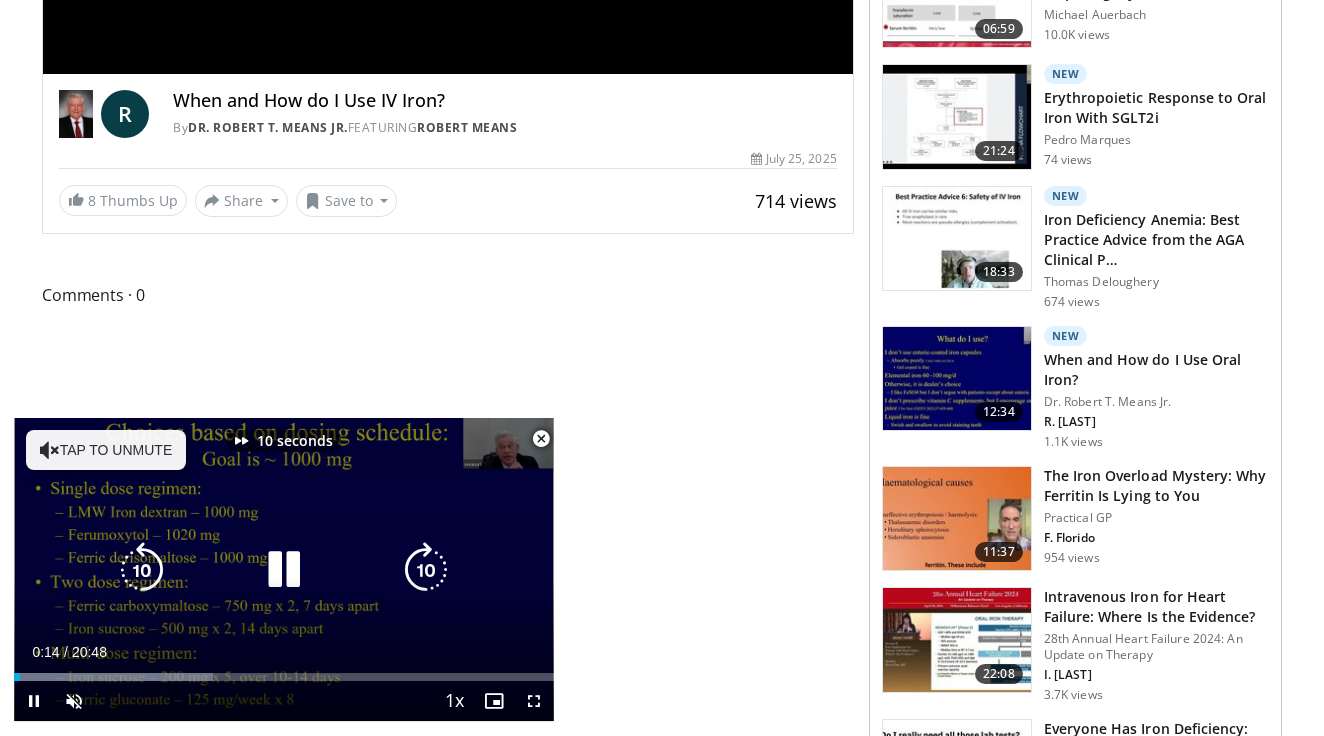 click at bounding box center [426, 570] 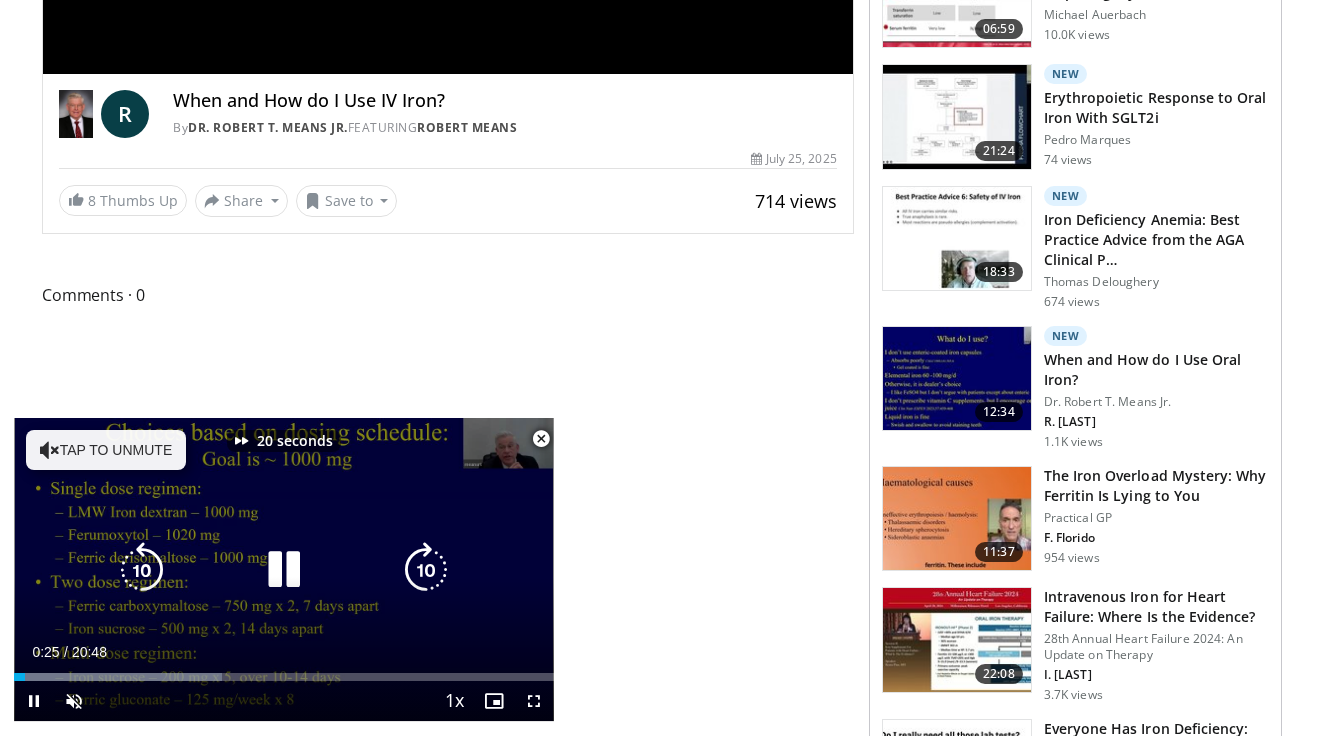 click at bounding box center [426, 570] 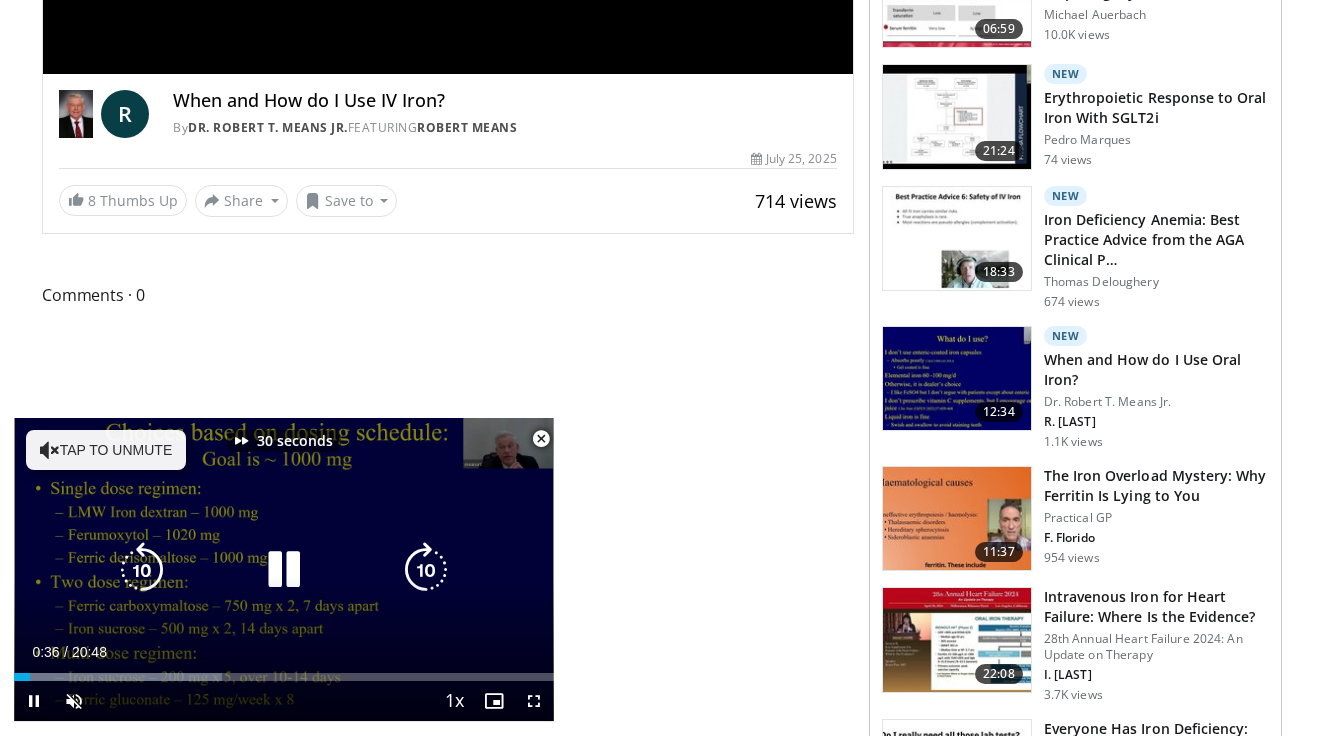 click at bounding box center (426, 570) 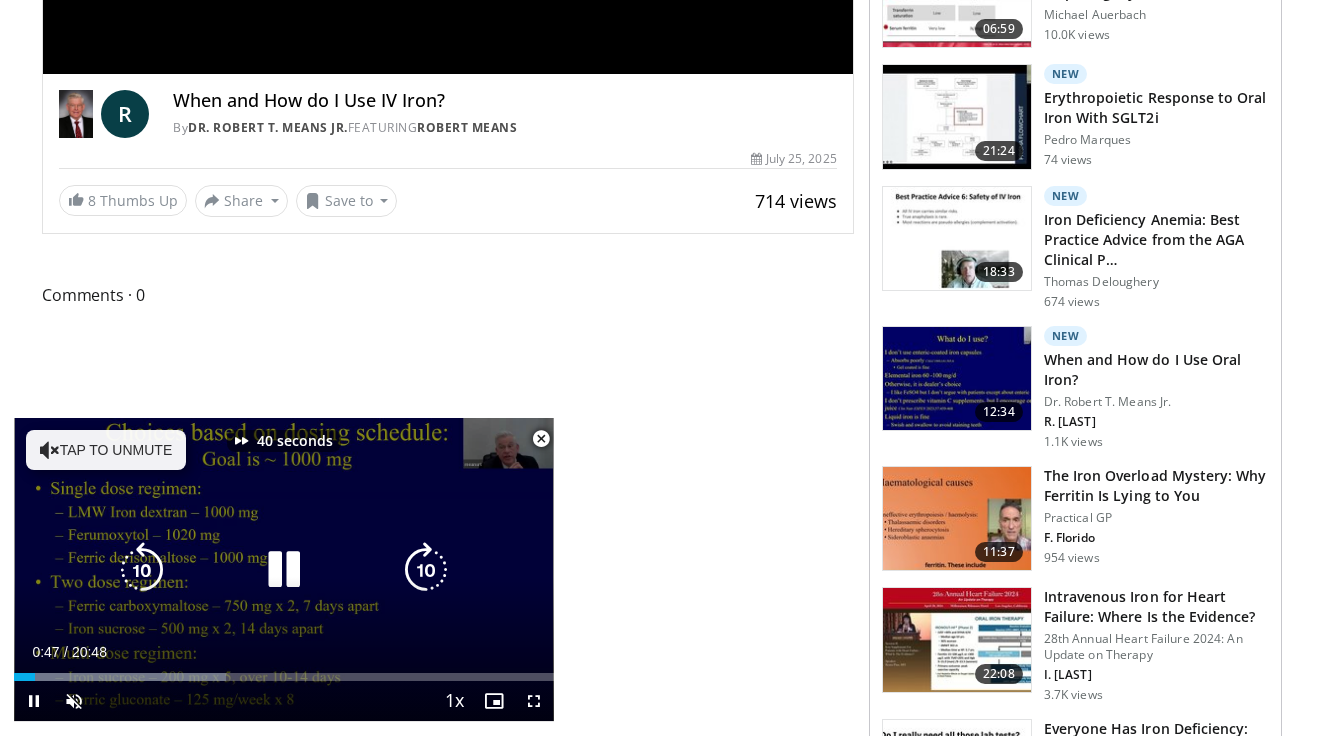 click at bounding box center [426, 570] 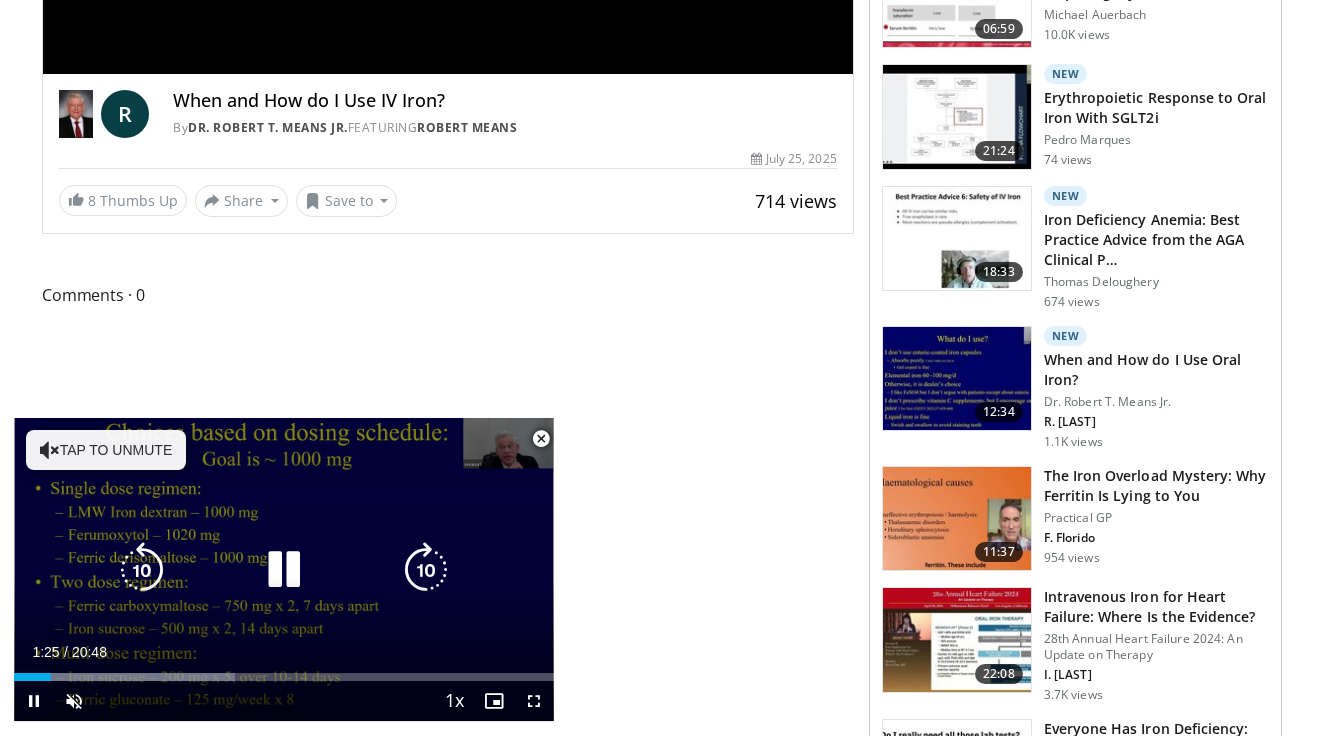 click at bounding box center [426, 570] 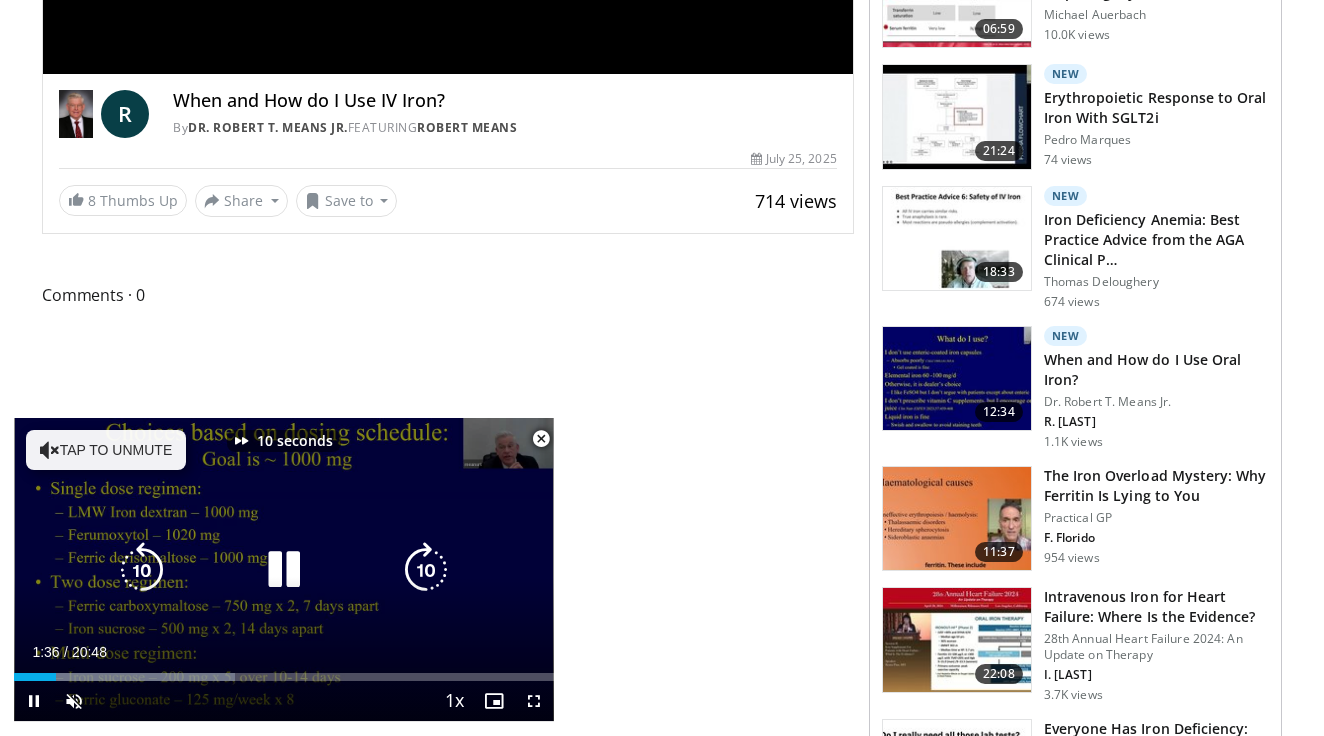 click at bounding box center (426, 570) 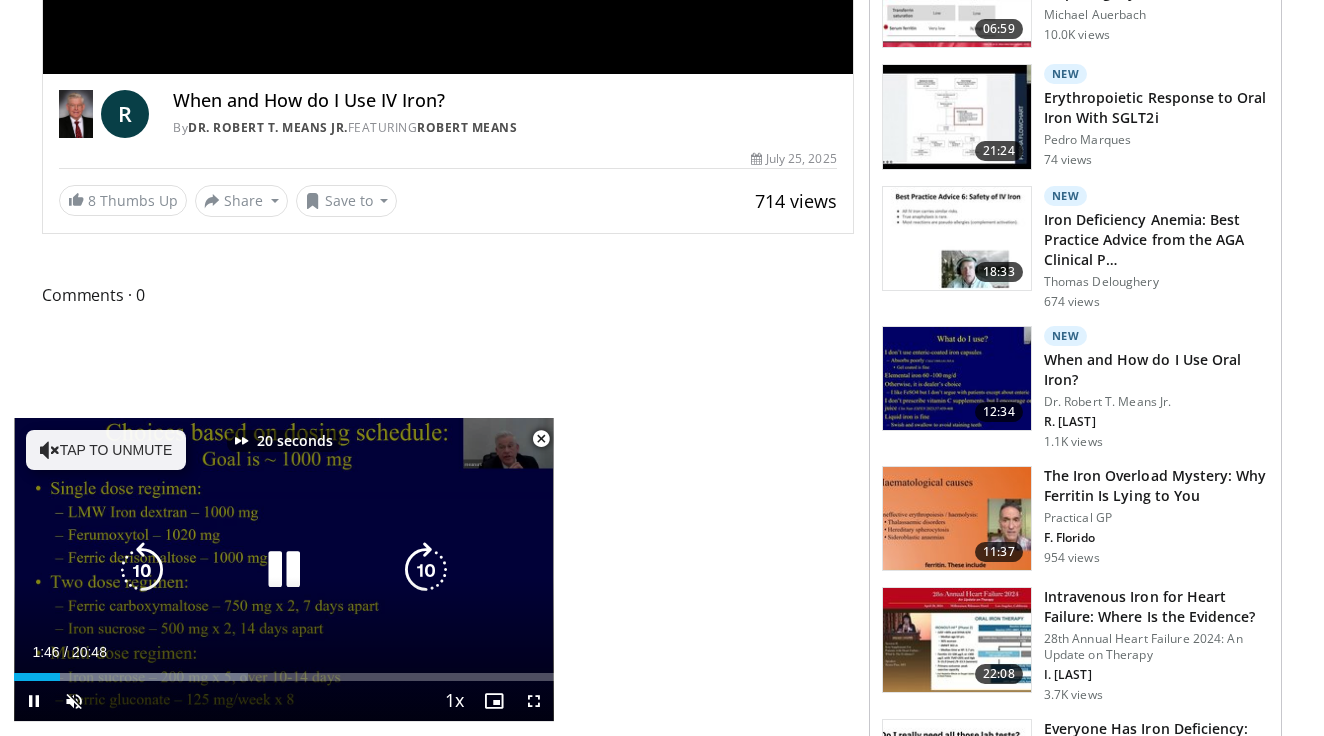 click at bounding box center (426, 570) 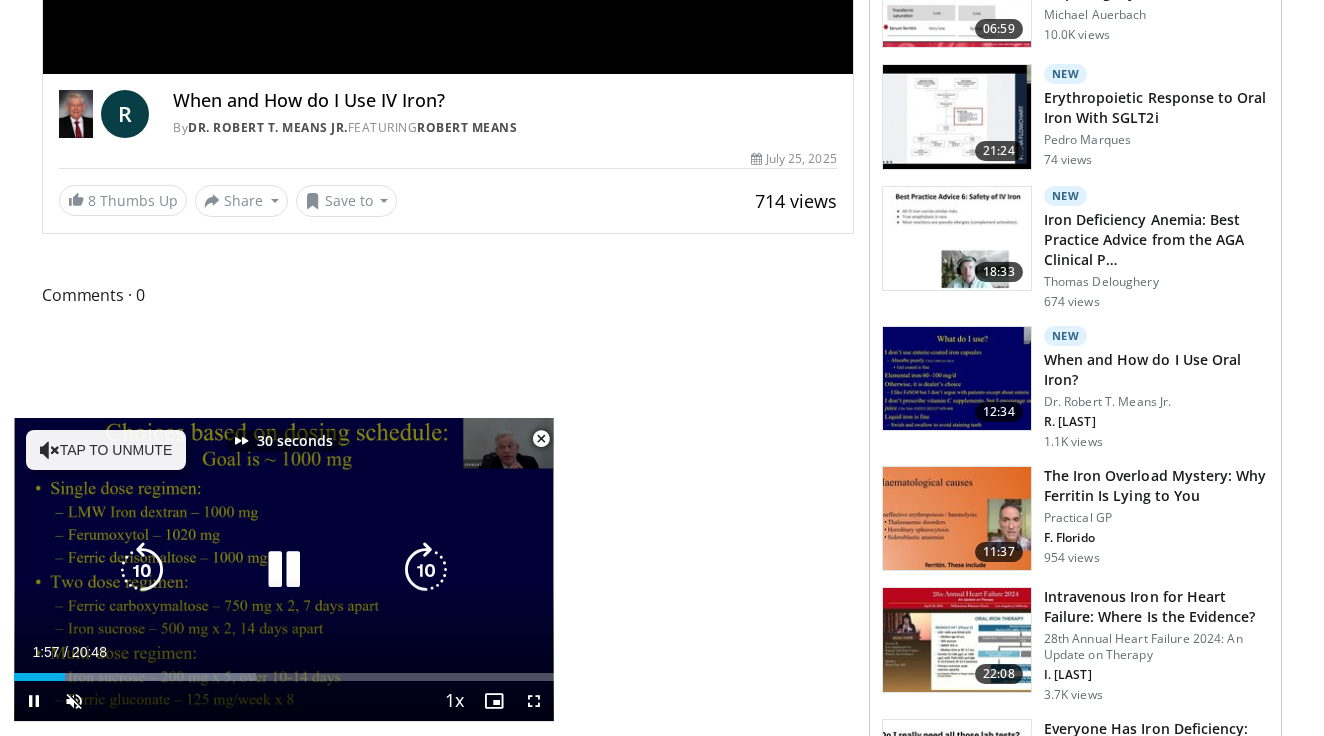 click at bounding box center (426, 570) 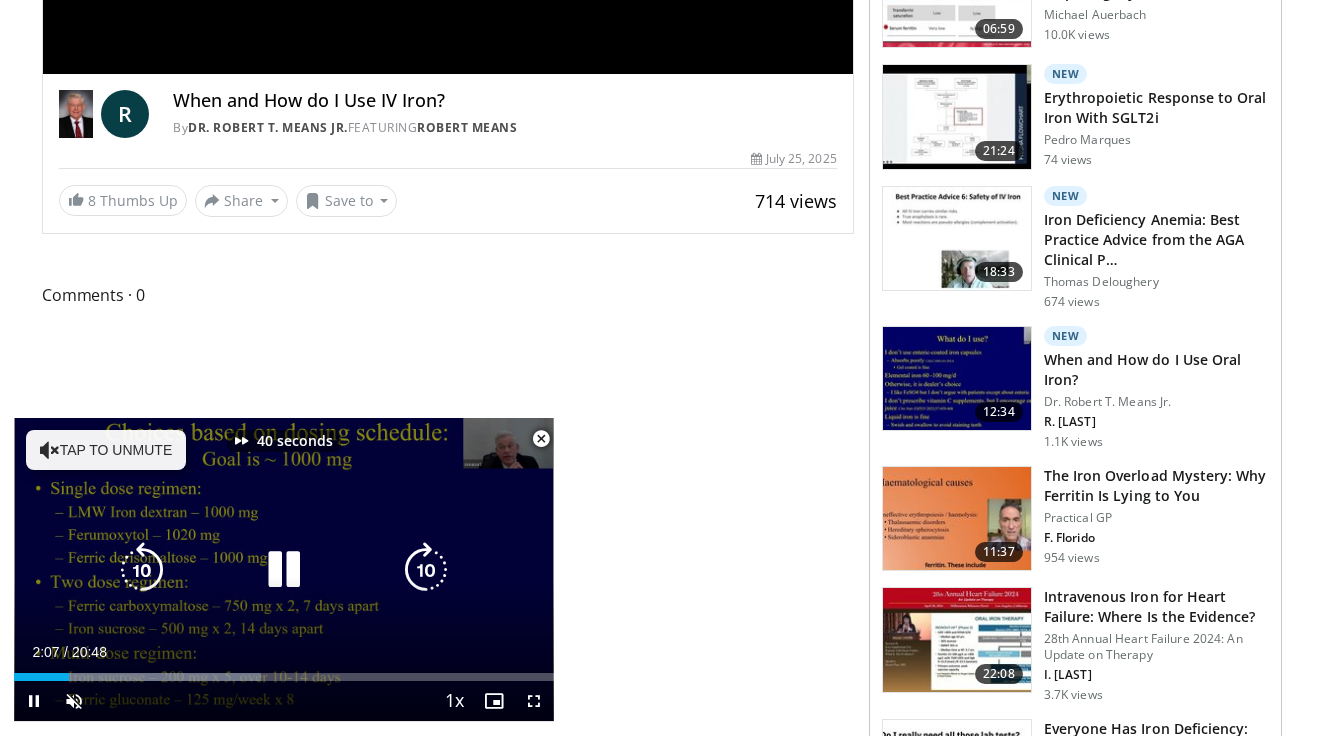 click at bounding box center (426, 570) 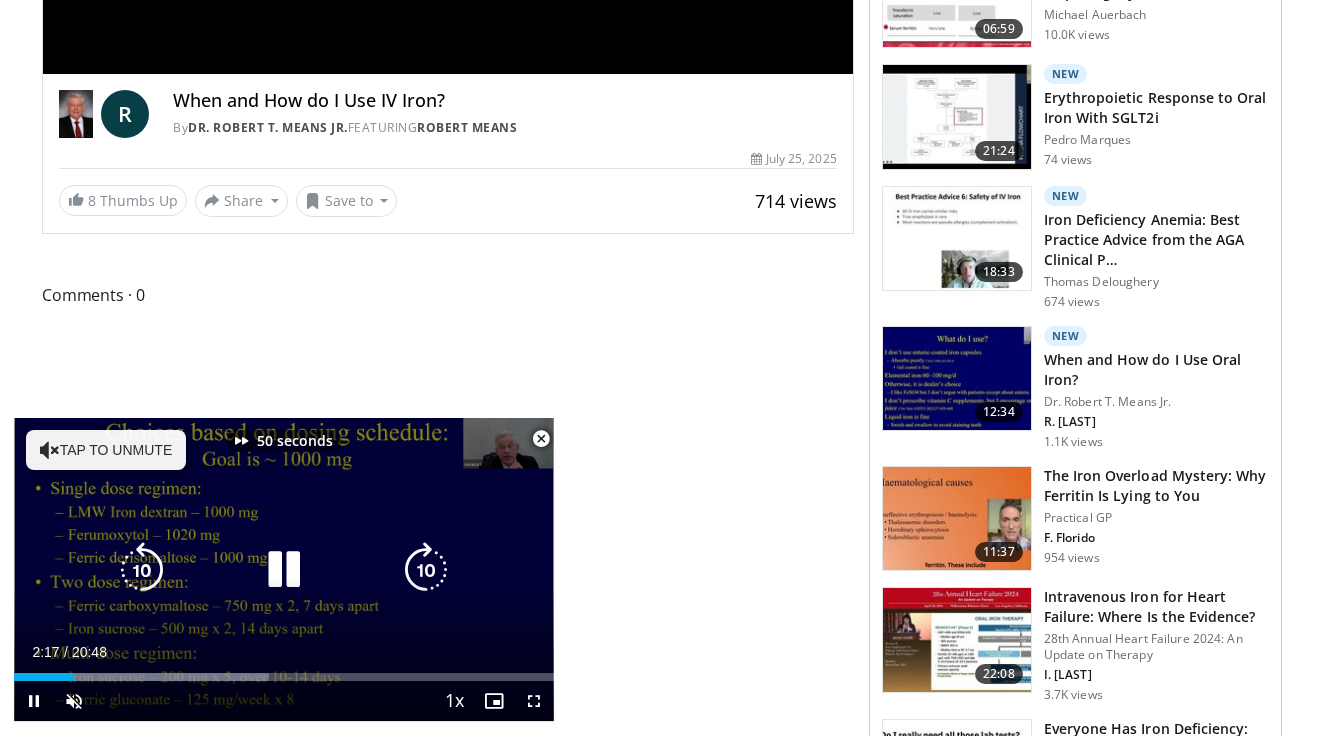 click at bounding box center [426, 570] 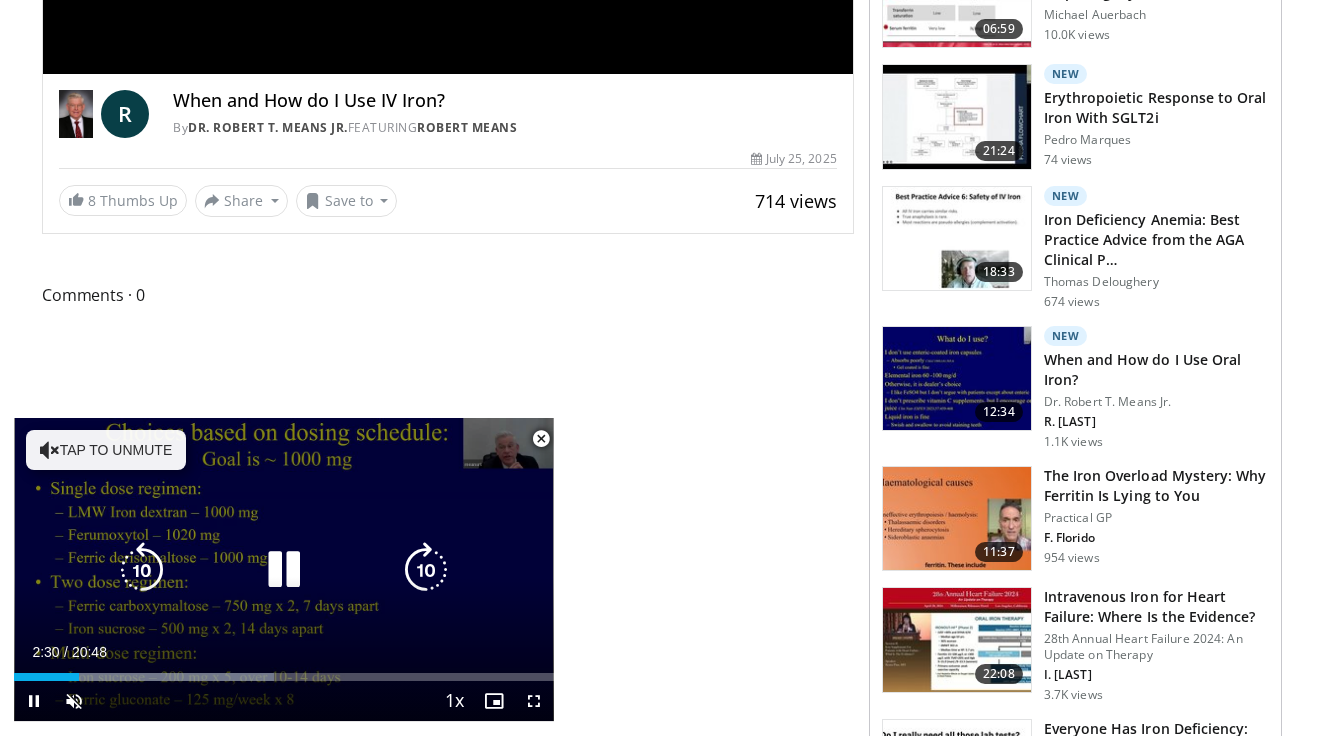 click at bounding box center [426, 570] 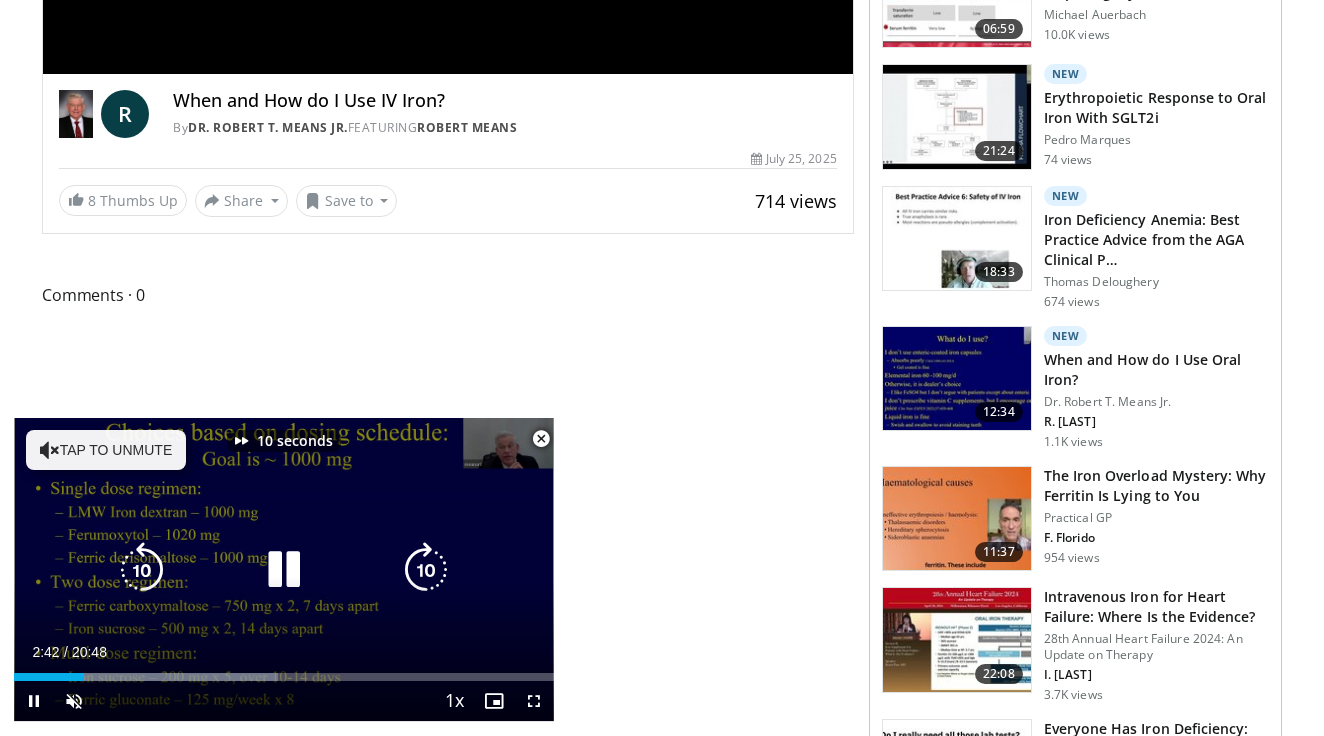 click at bounding box center (142, 570) 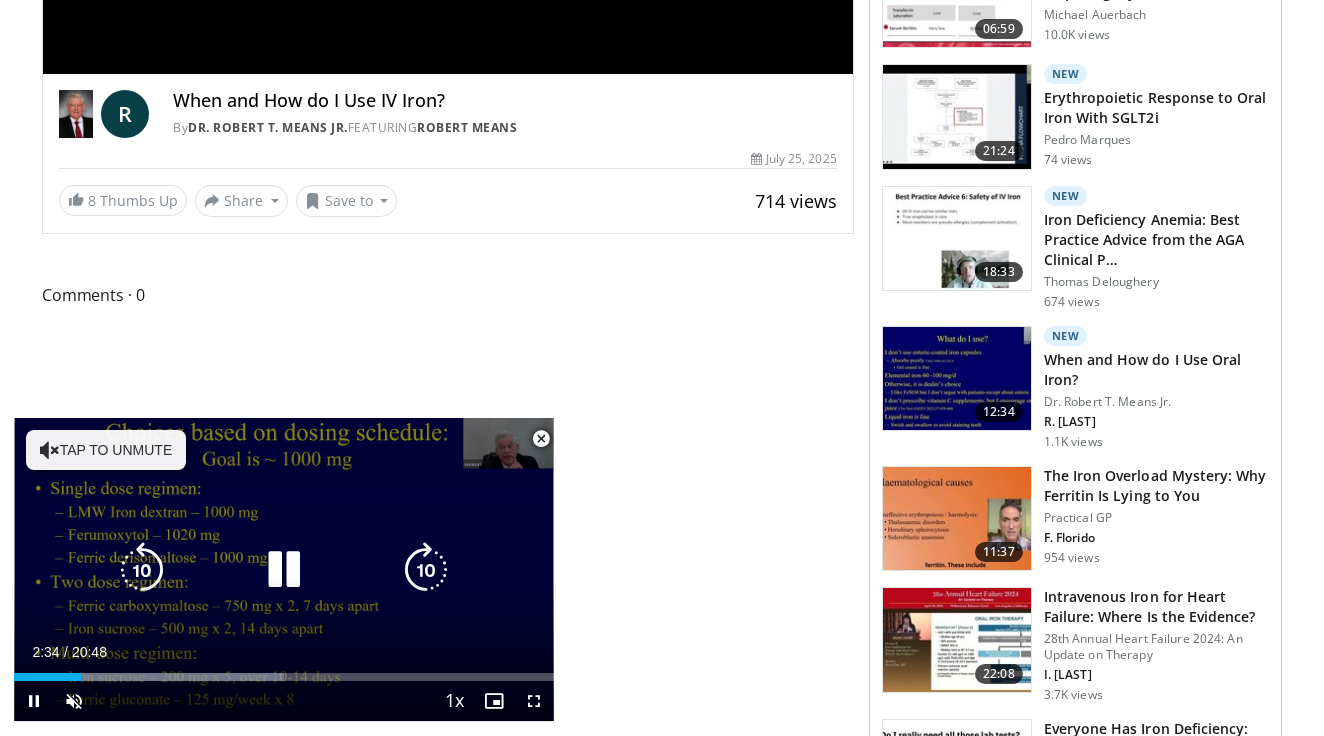click on "10 seconds
Tap to unmute" at bounding box center [284, 569] 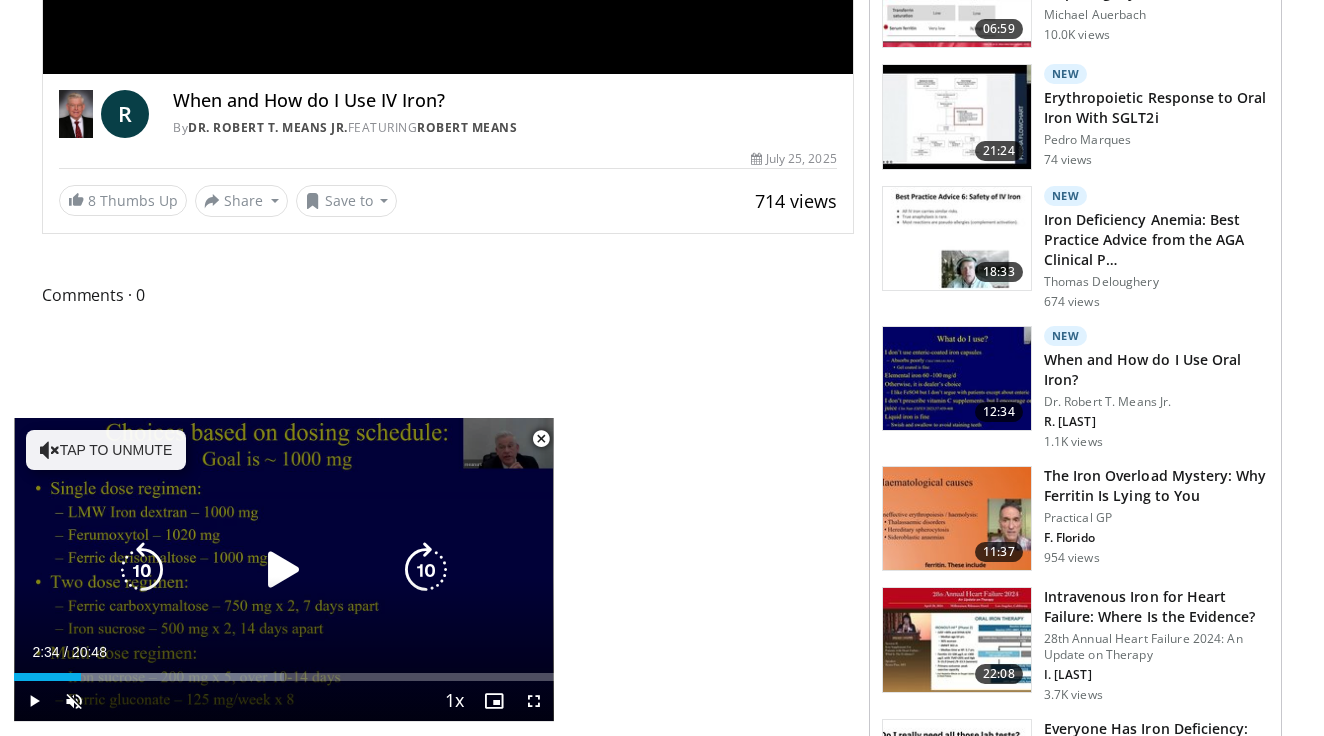 click on "10 seconds
Tap to unmute" at bounding box center (284, 569) 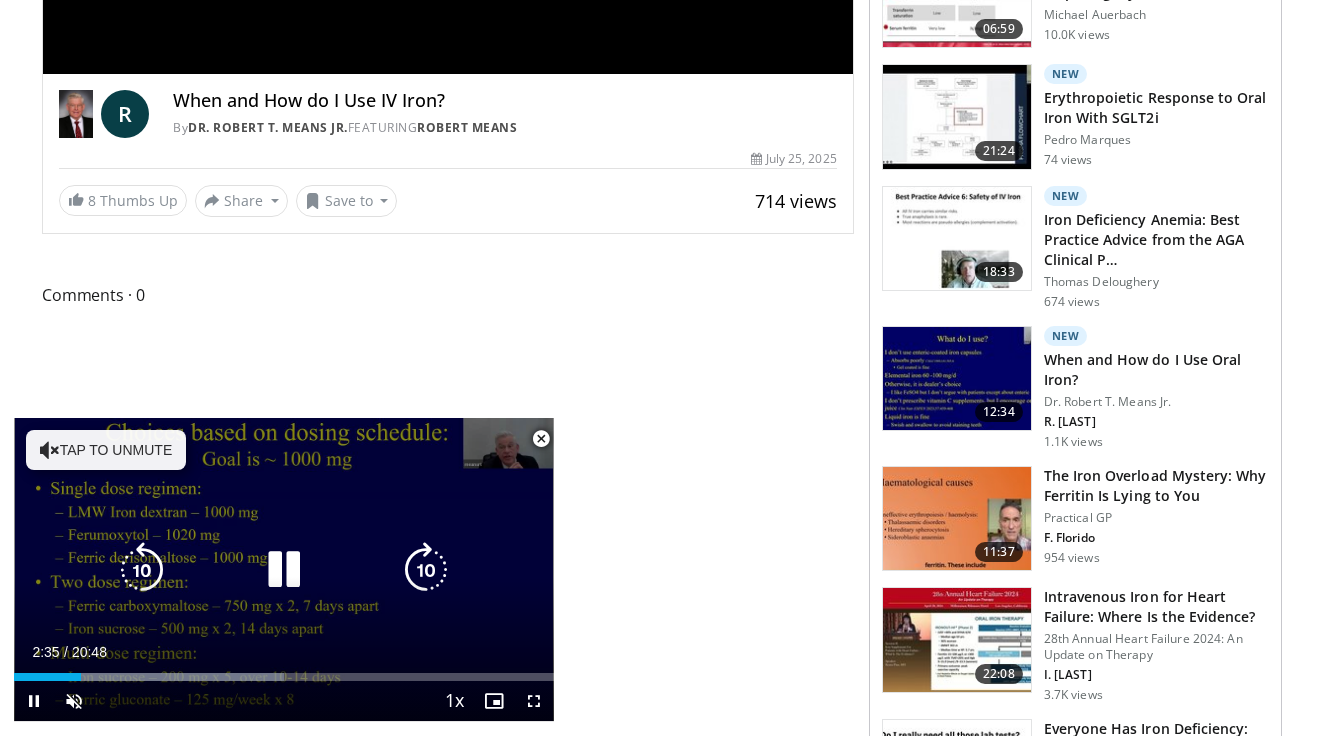 click on "10 seconds
Tap to unmute" at bounding box center (284, 569) 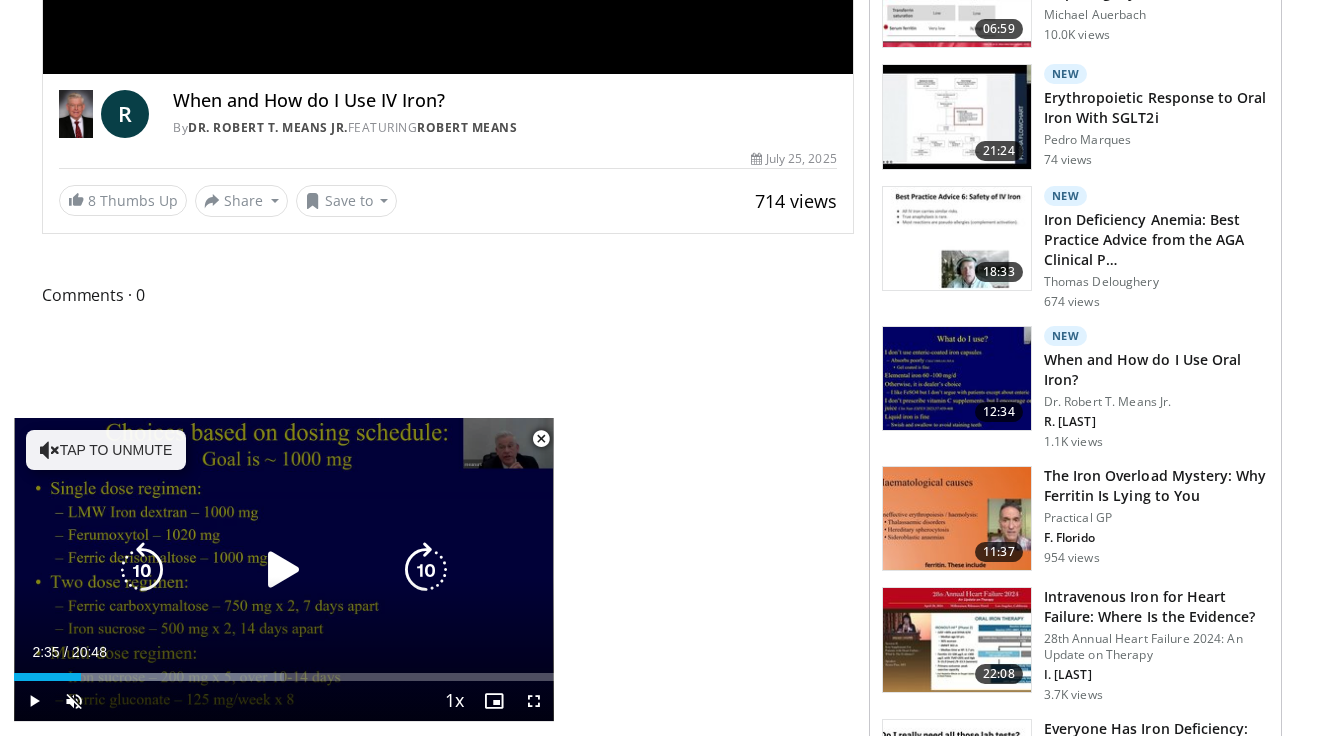 click at bounding box center (426, 570) 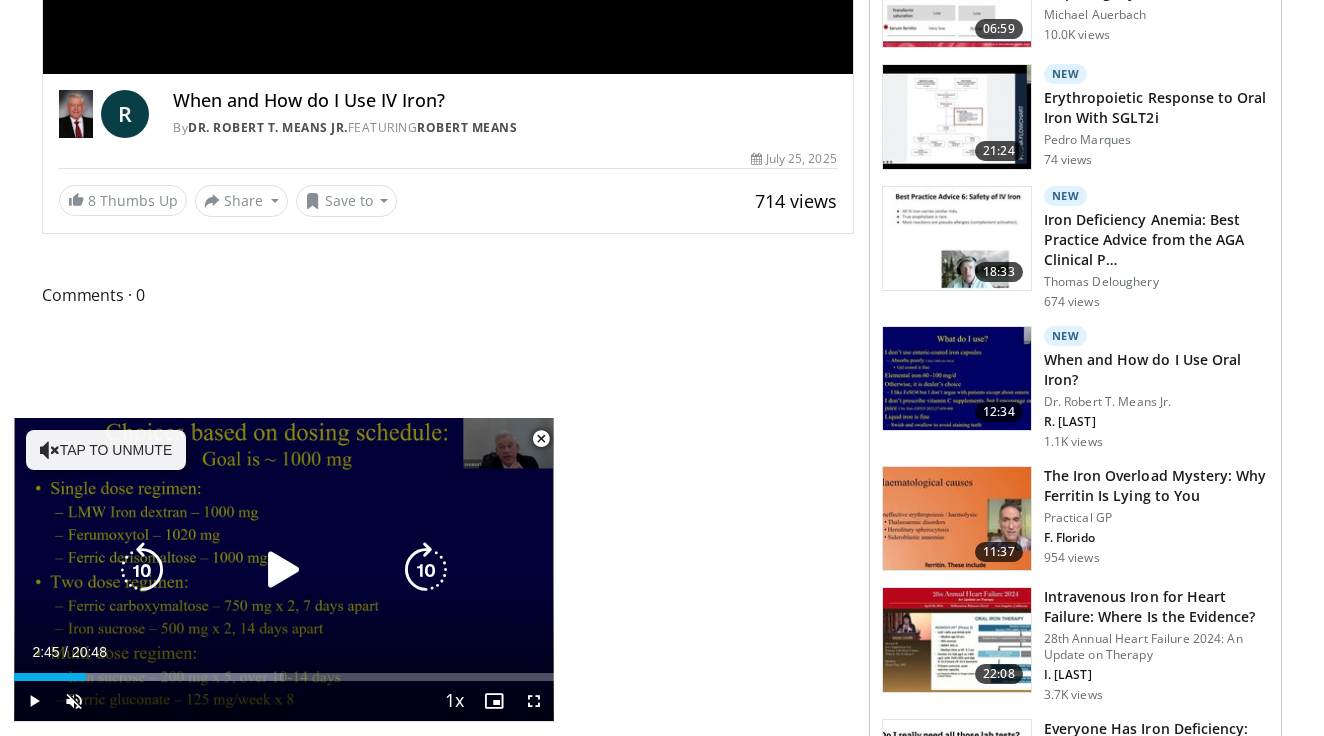 click at bounding box center [426, 570] 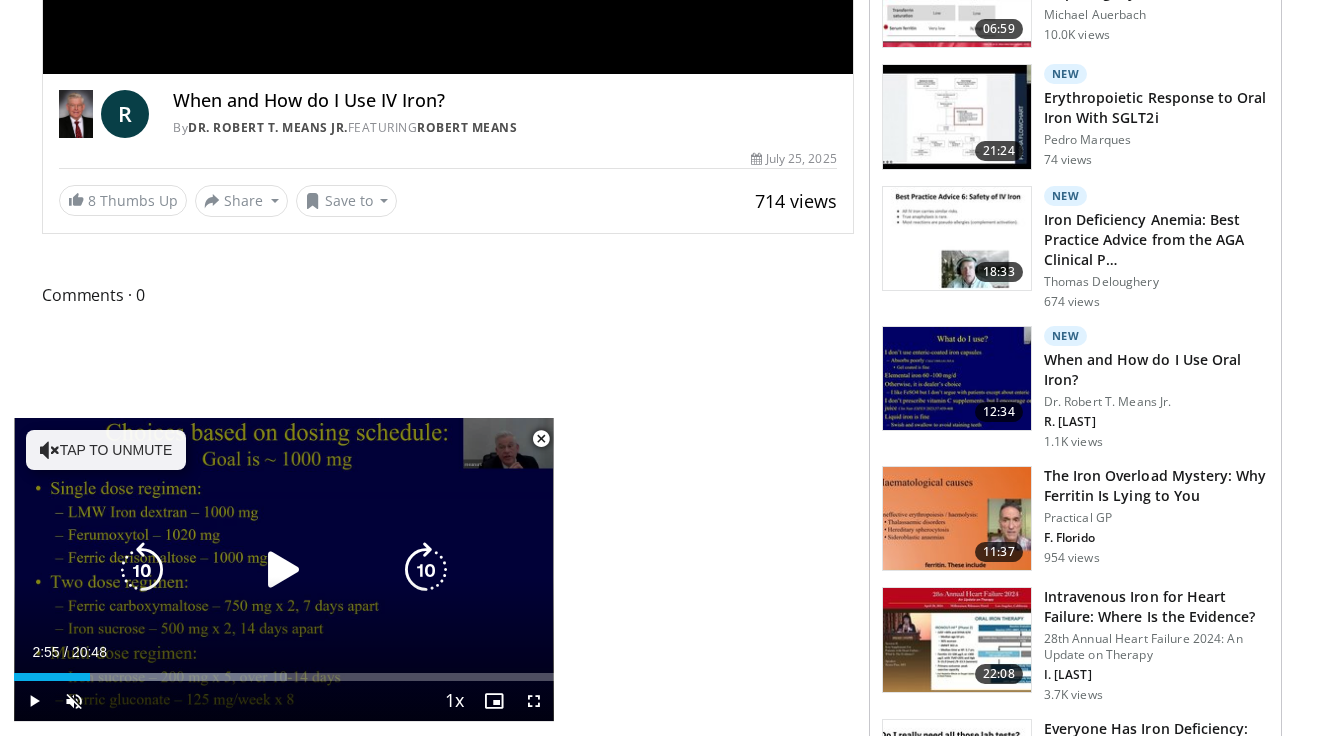 click at bounding box center [426, 570] 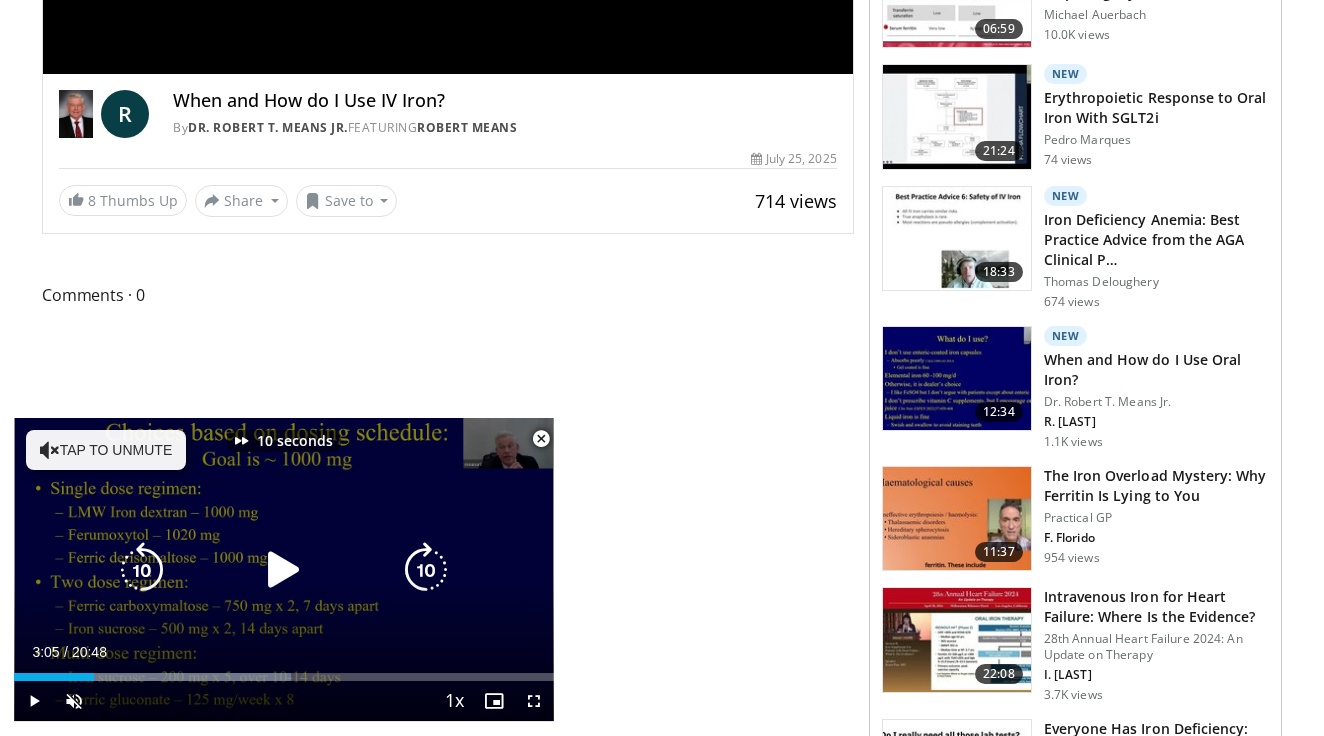 click at bounding box center [426, 570] 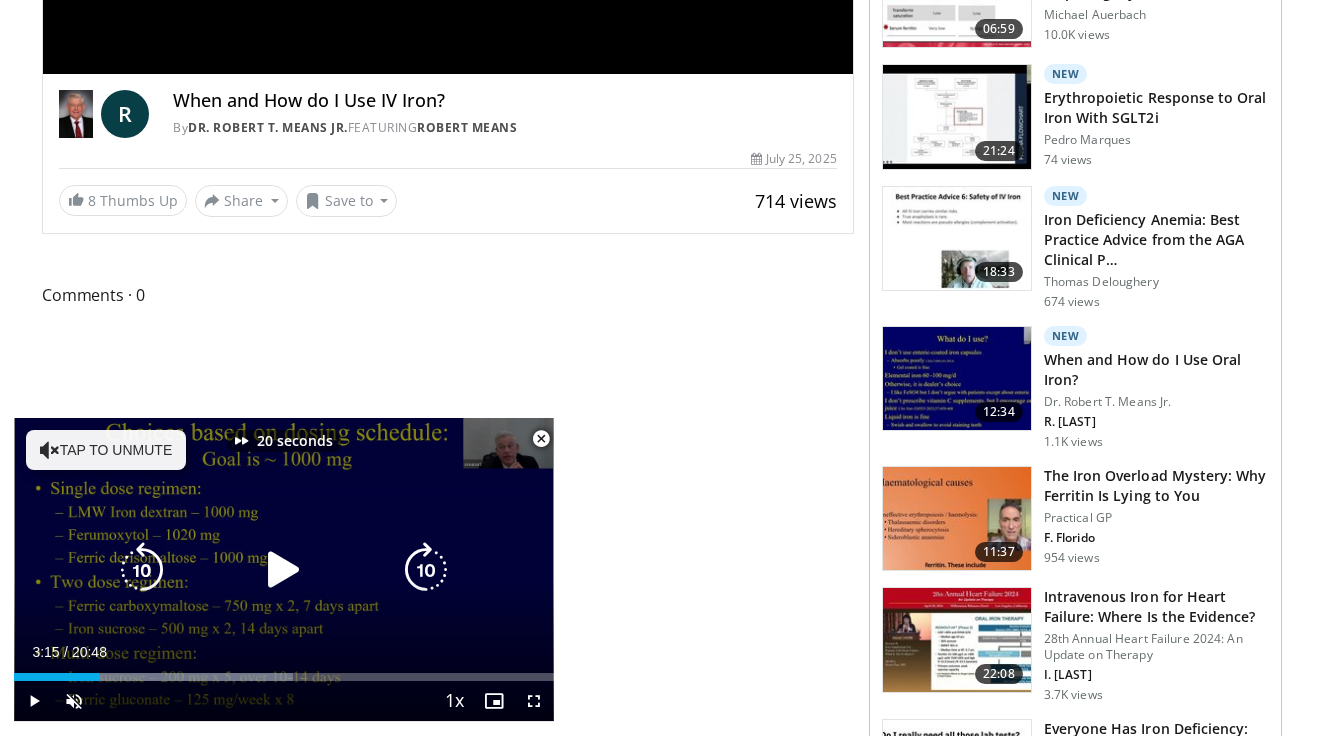 click at bounding box center (426, 570) 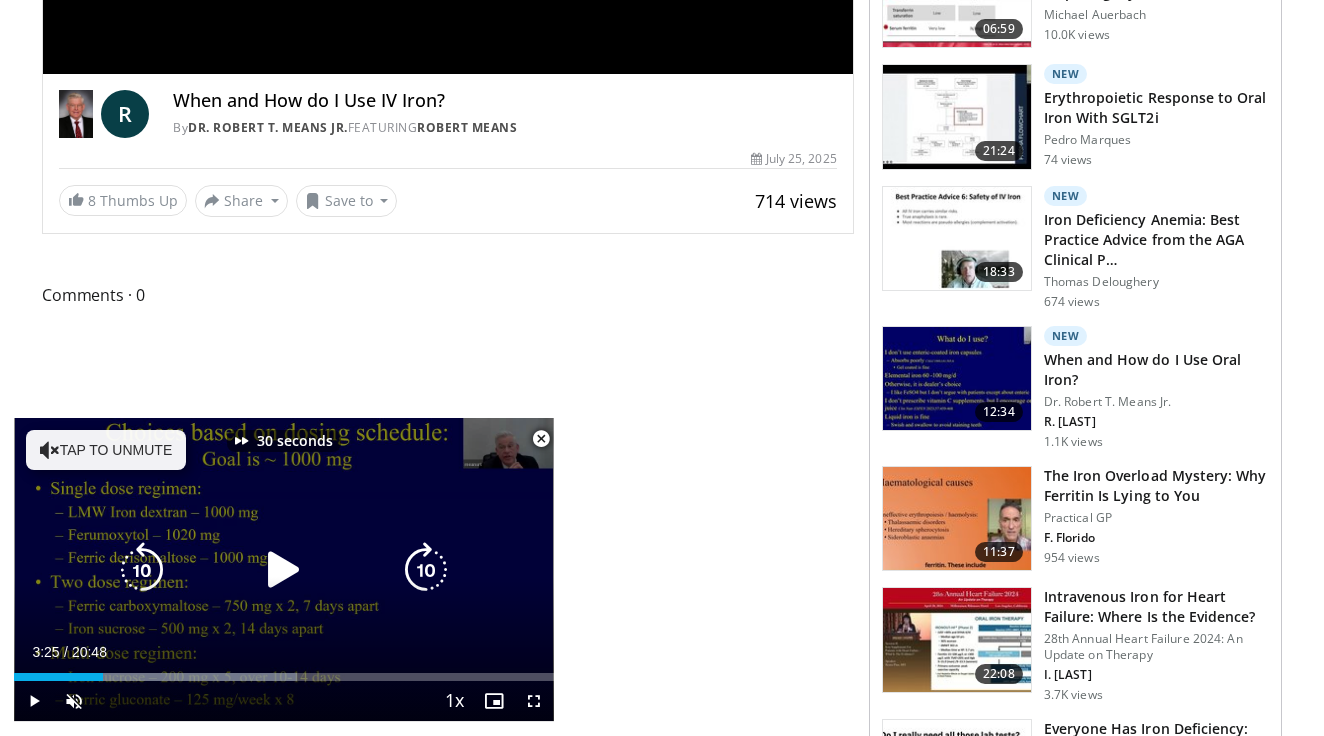 click at bounding box center (426, 570) 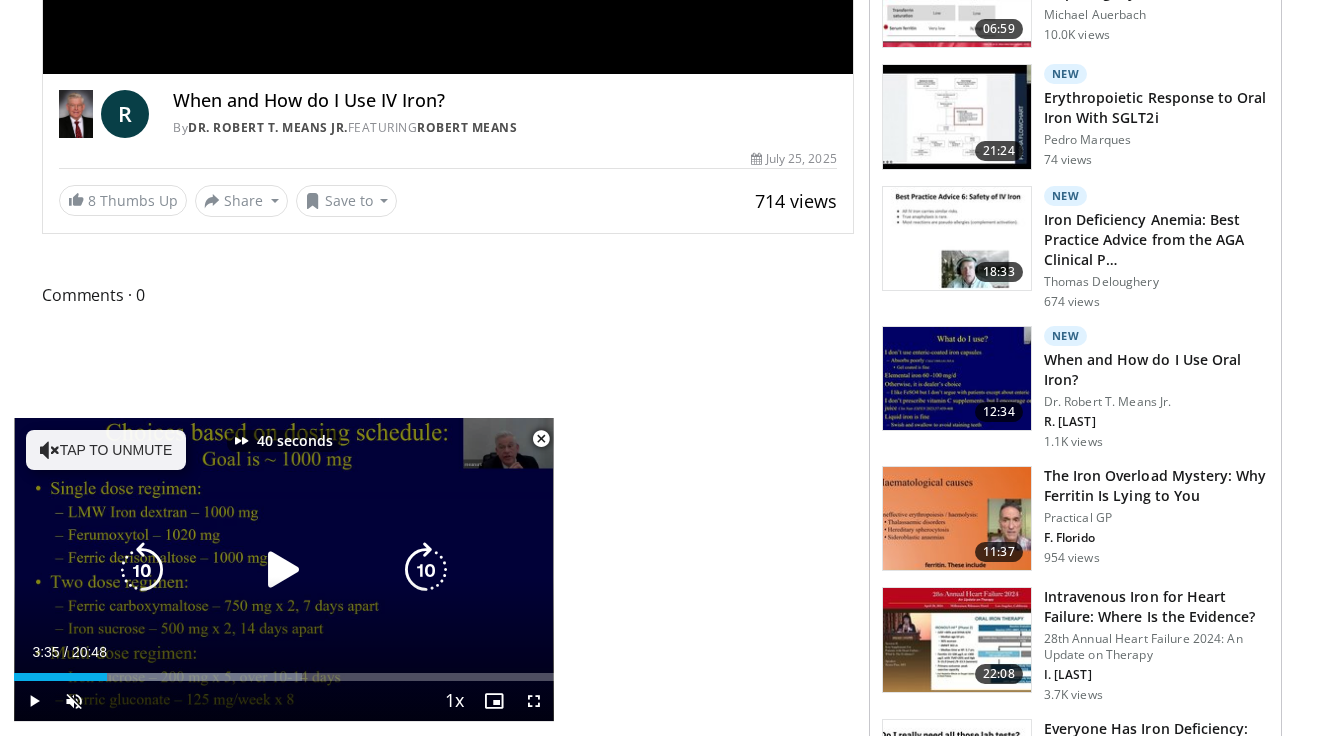 click at bounding box center (426, 570) 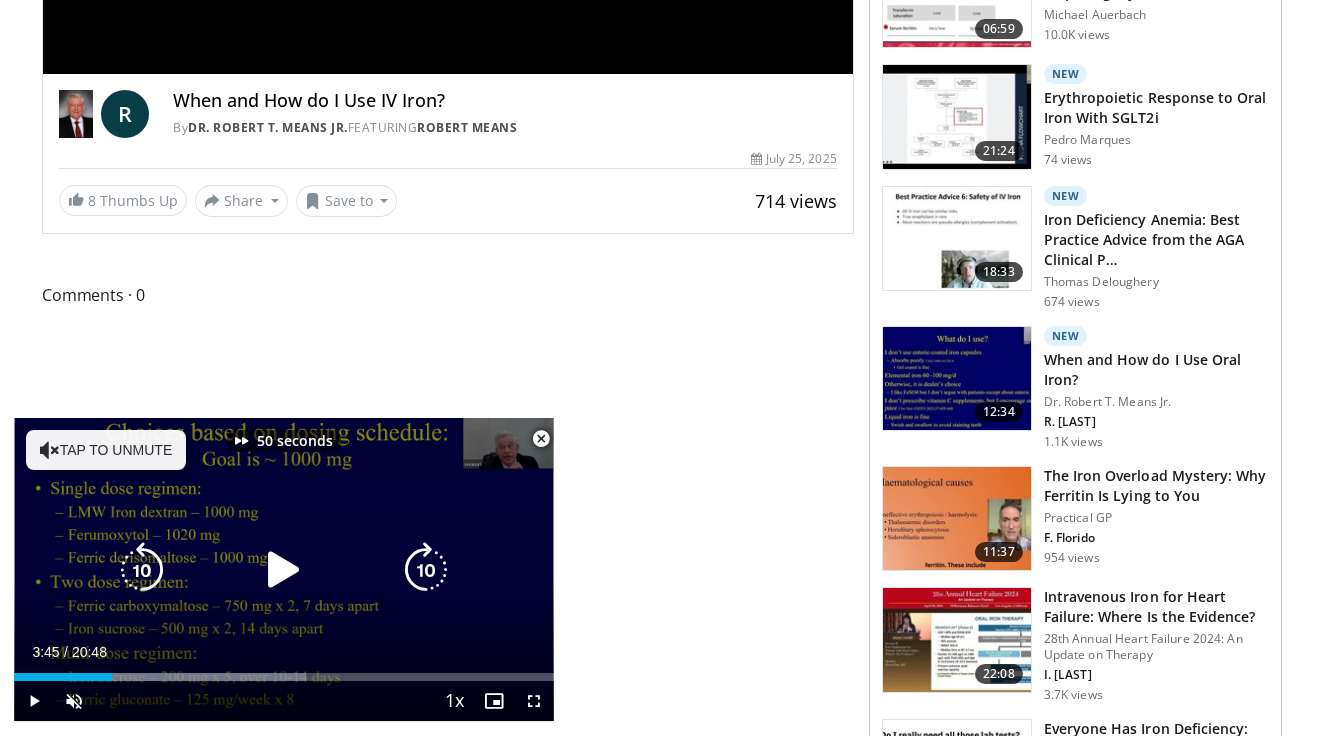 click at bounding box center (426, 570) 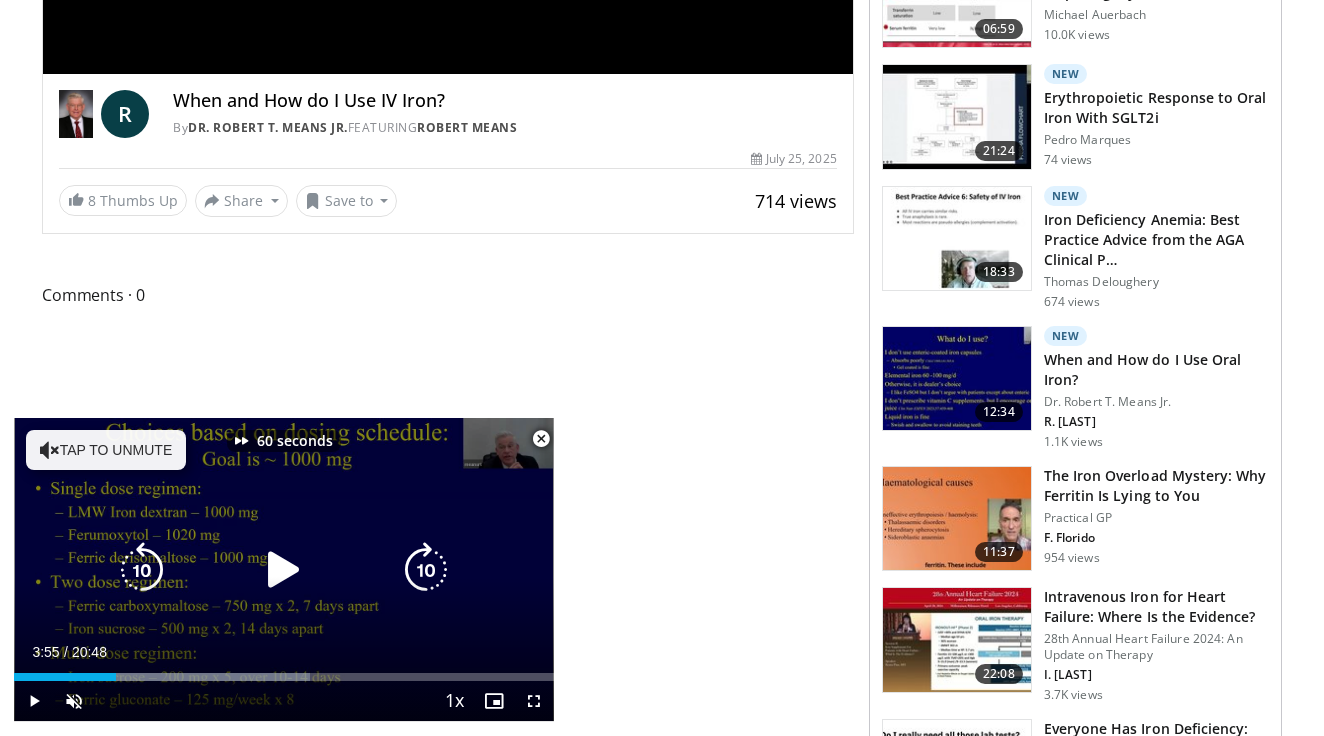 click at bounding box center [426, 570] 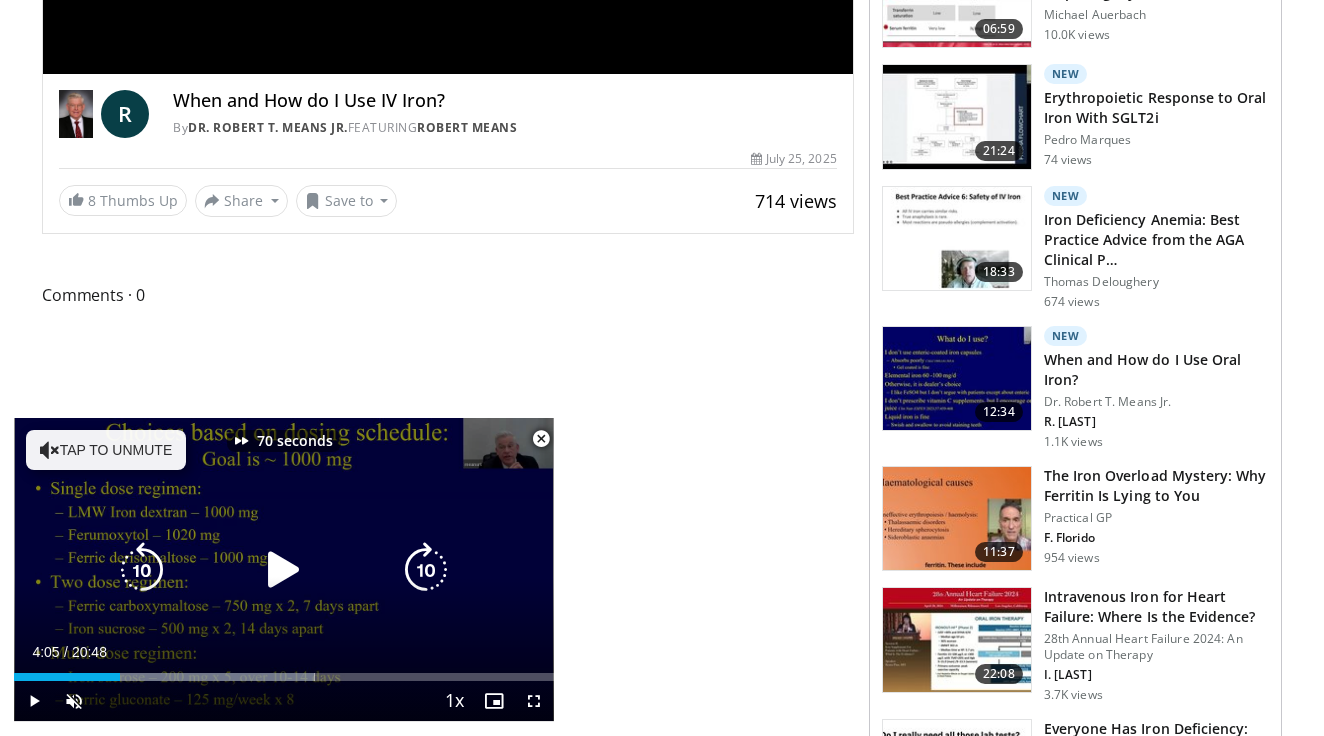 click at bounding box center [426, 570] 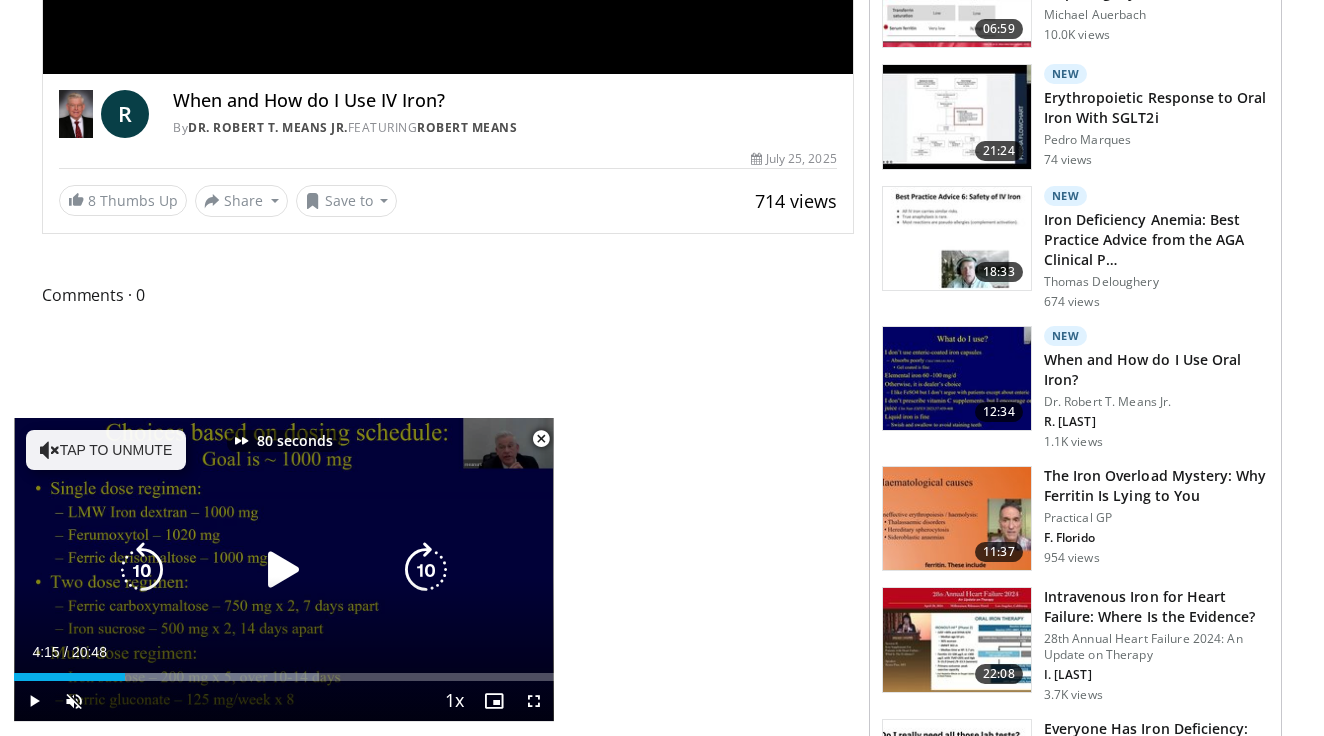 click at bounding box center (426, 570) 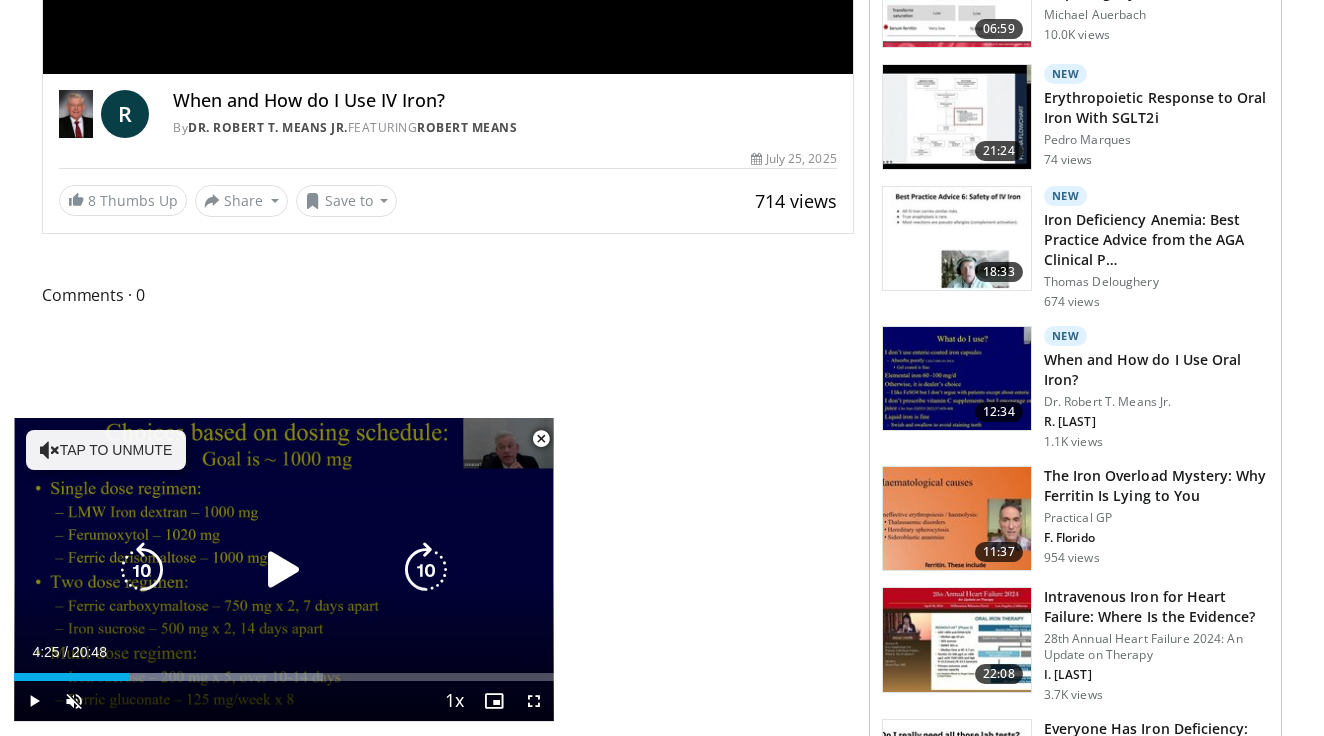 click at bounding box center [426, 570] 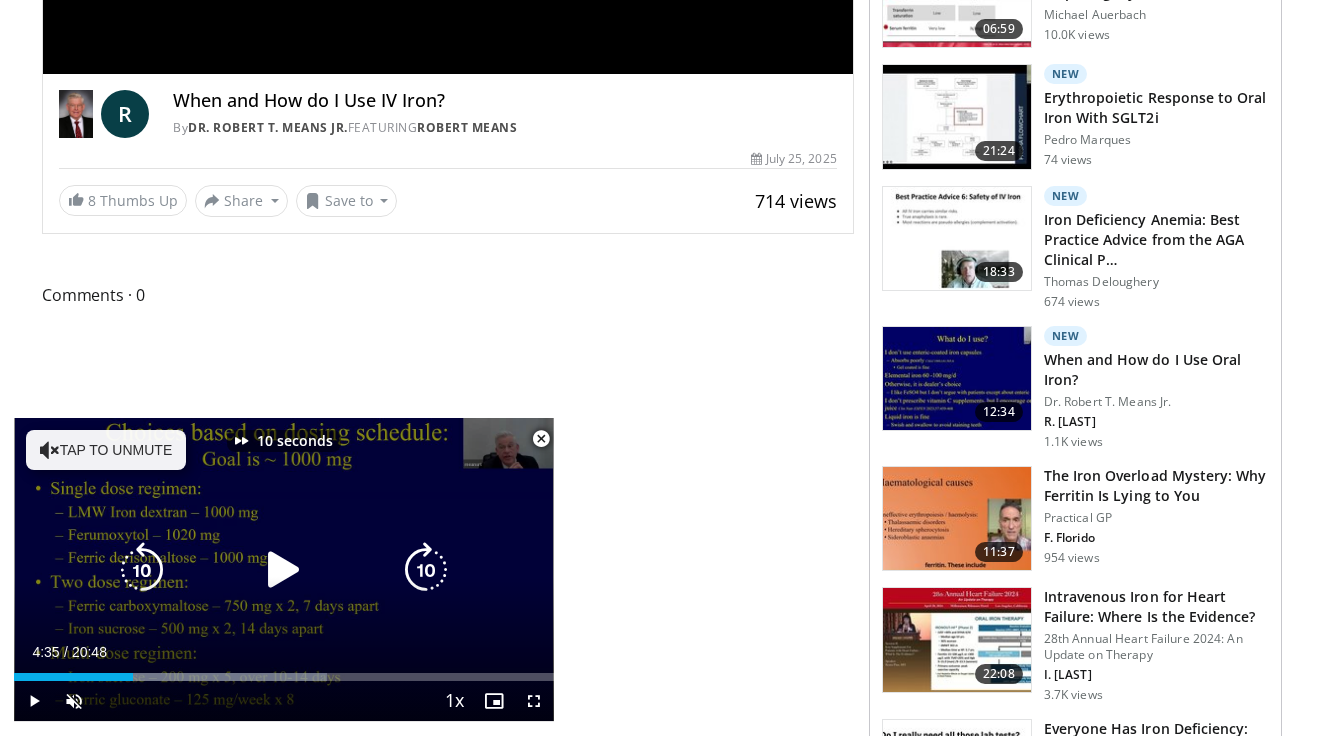 click at bounding box center (426, 570) 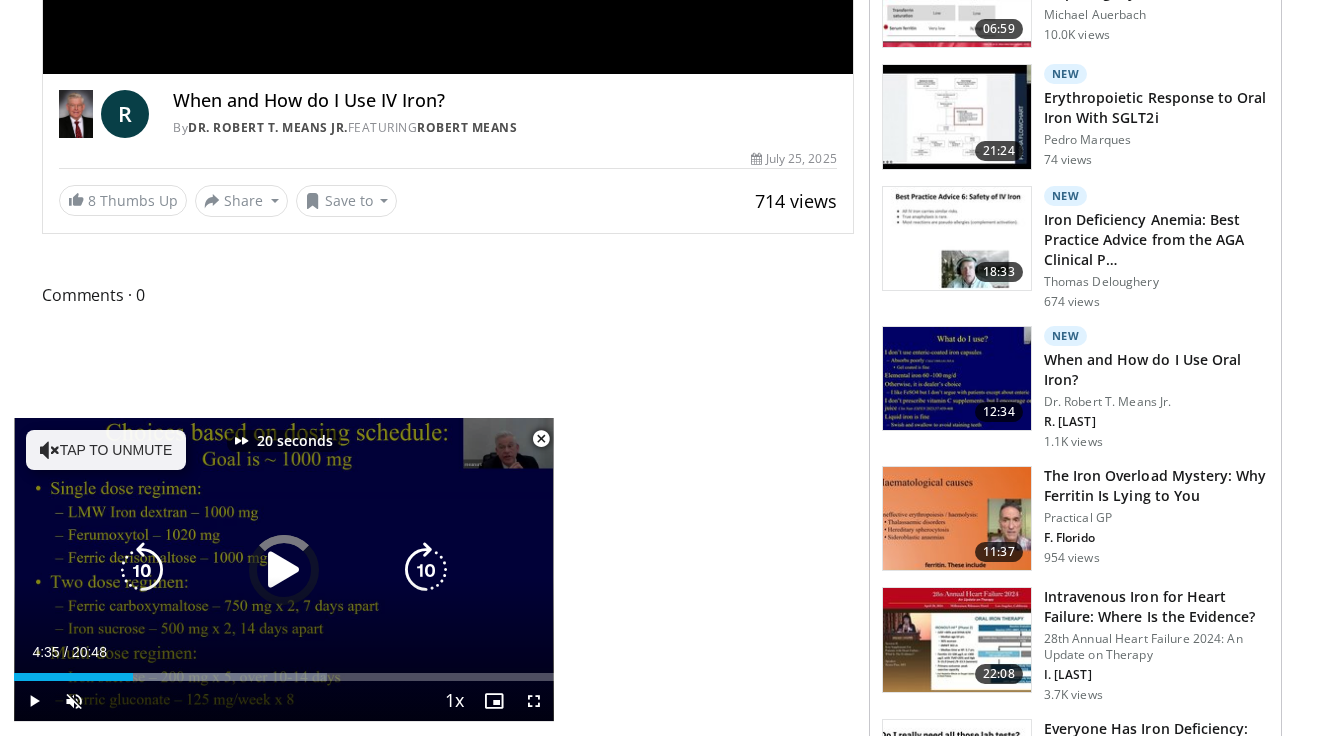 click at bounding box center [426, 570] 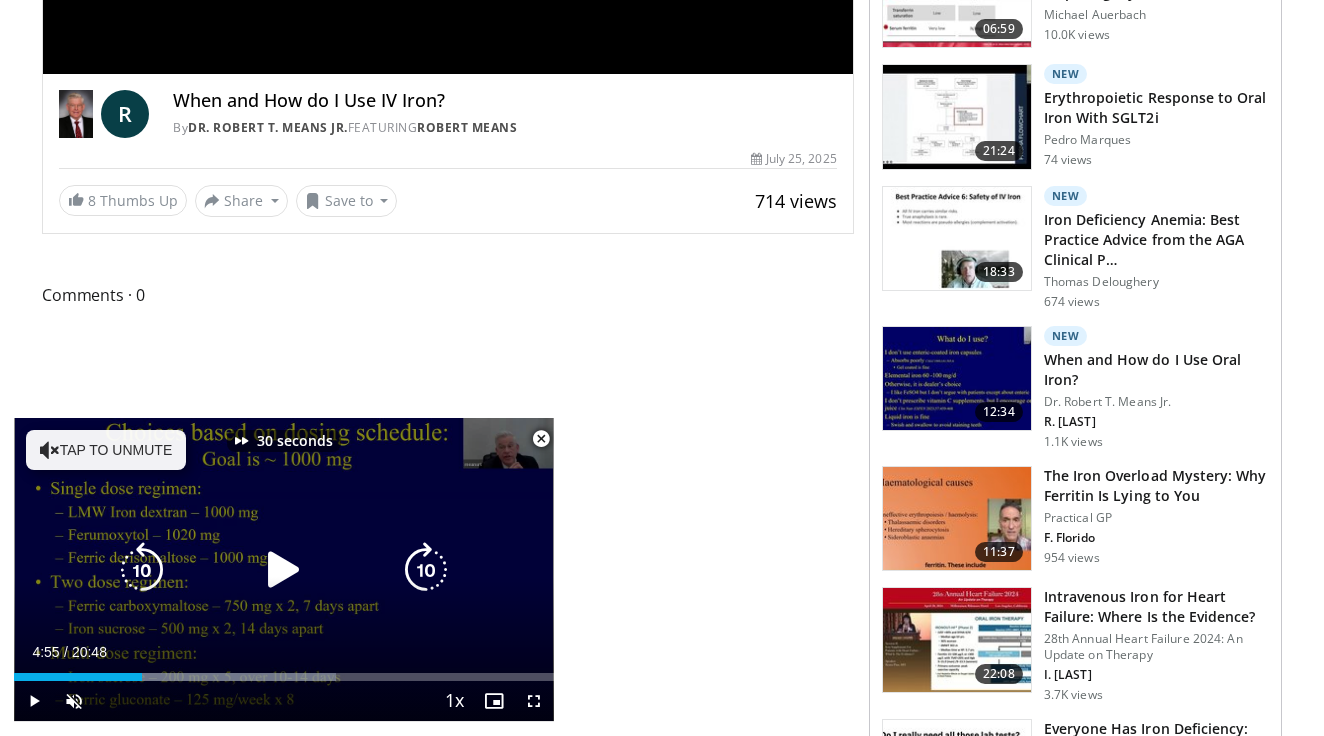 click at bounding box center [426, 570] 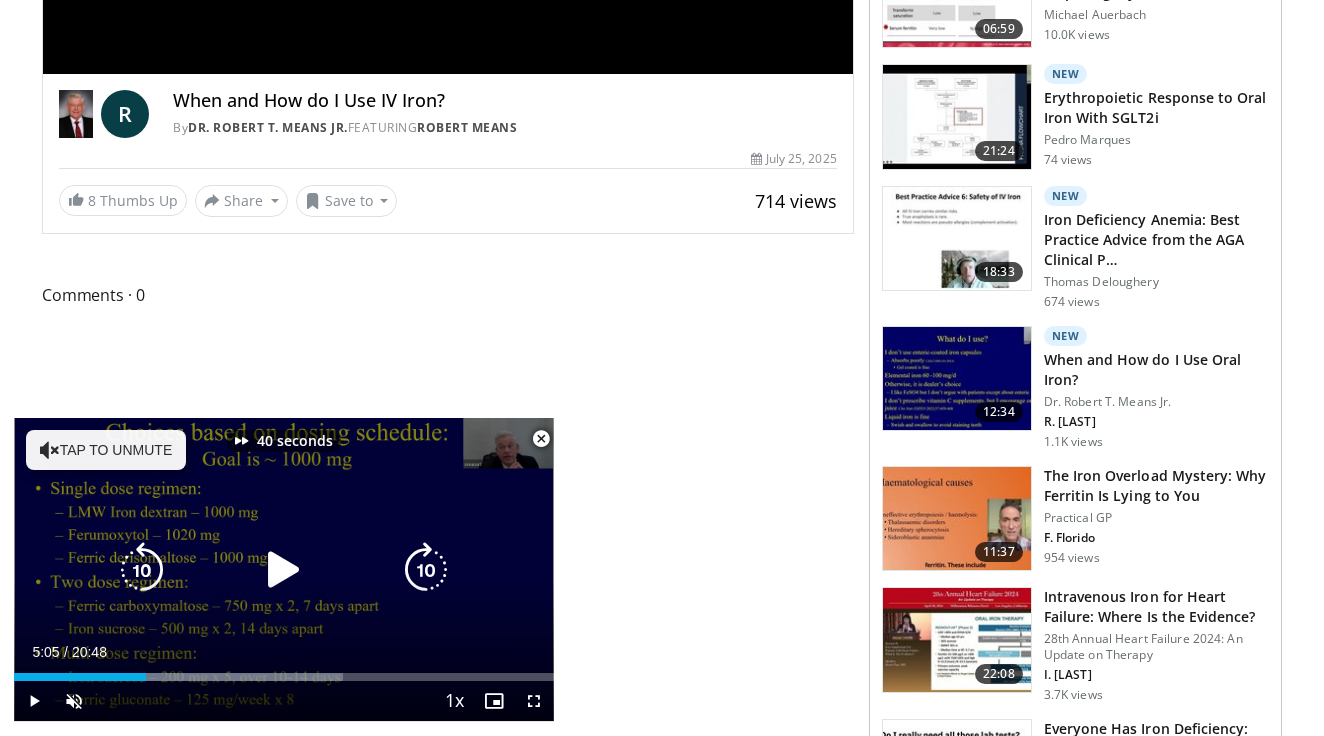 click at bounding box center [426, 570] 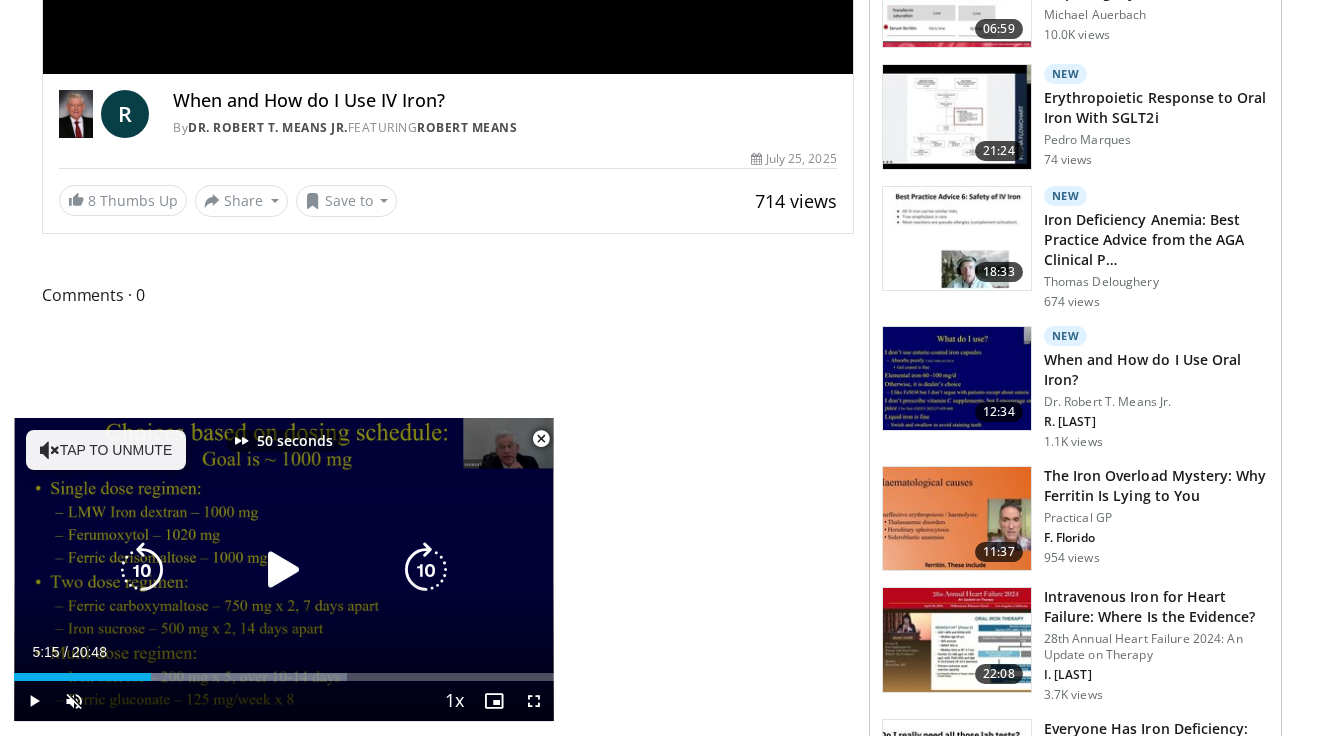 click at bounding box center (426, 570) 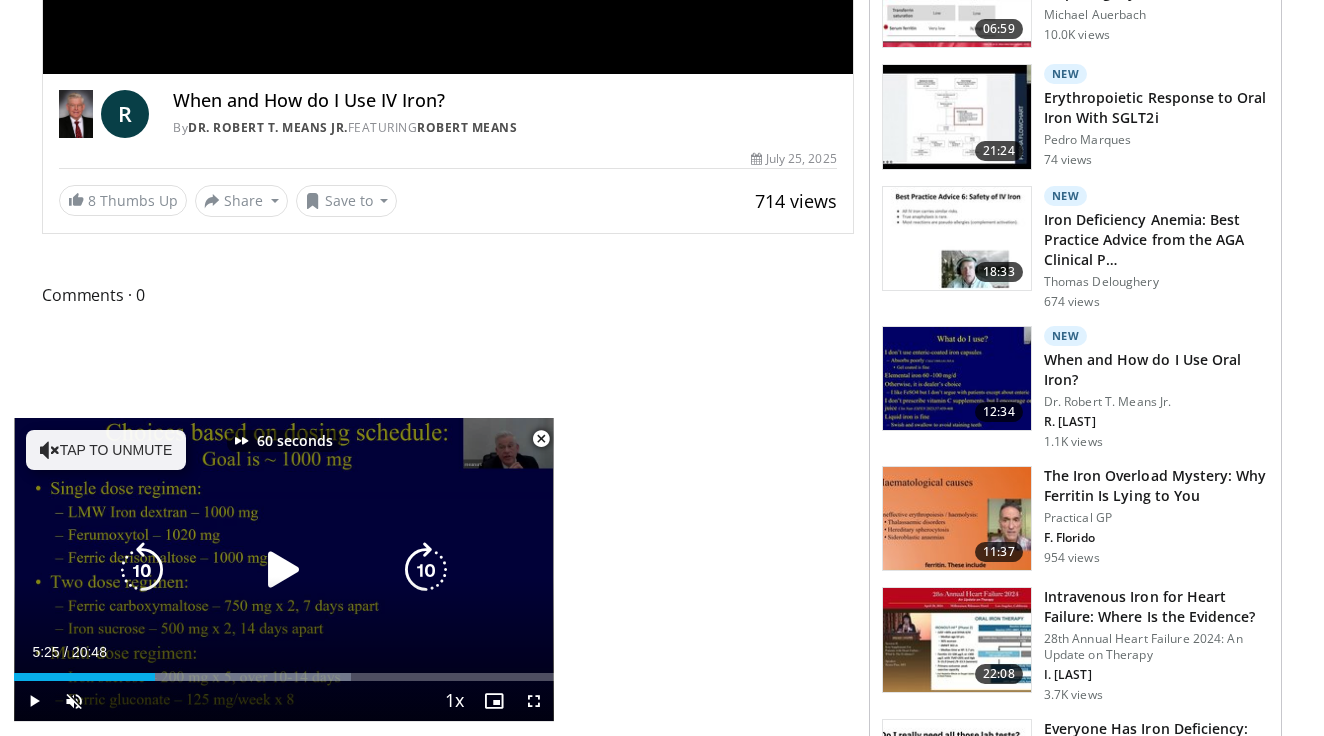 click at bounding box center [426, 570] 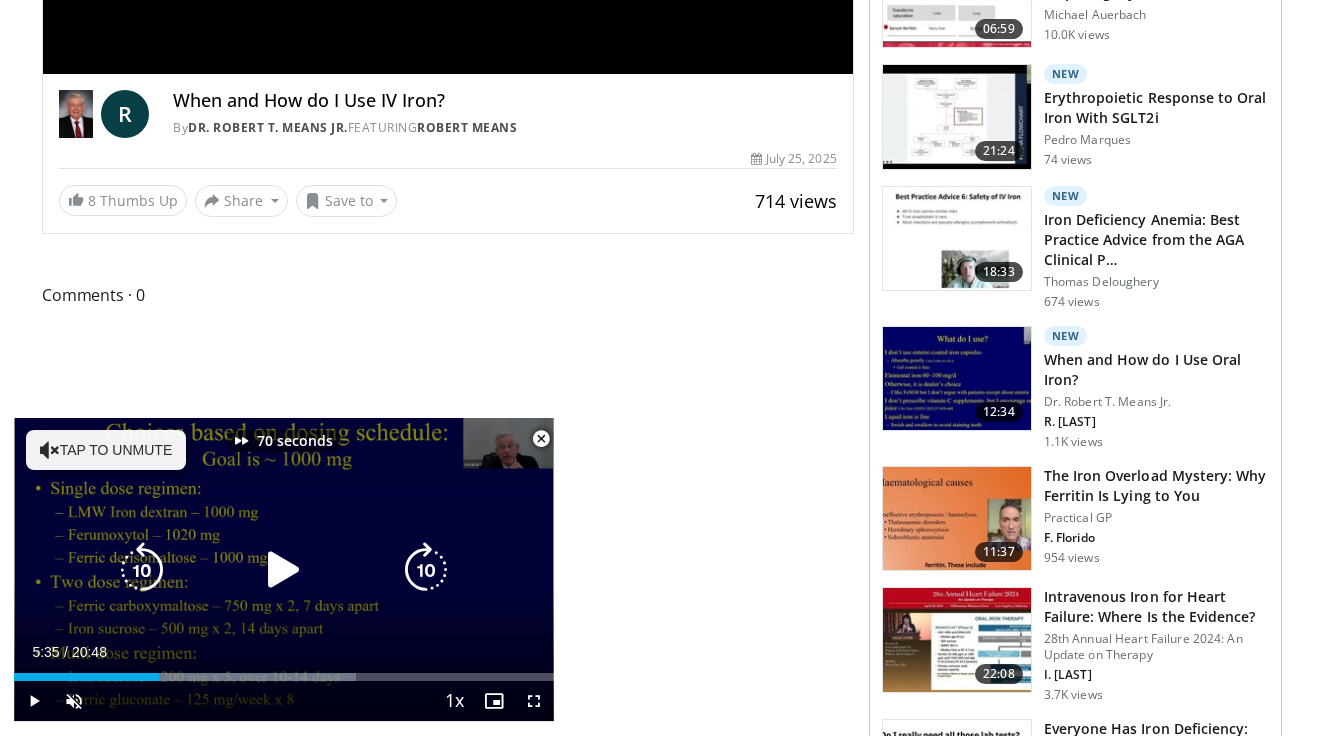 click at bounding box center [426, 570] 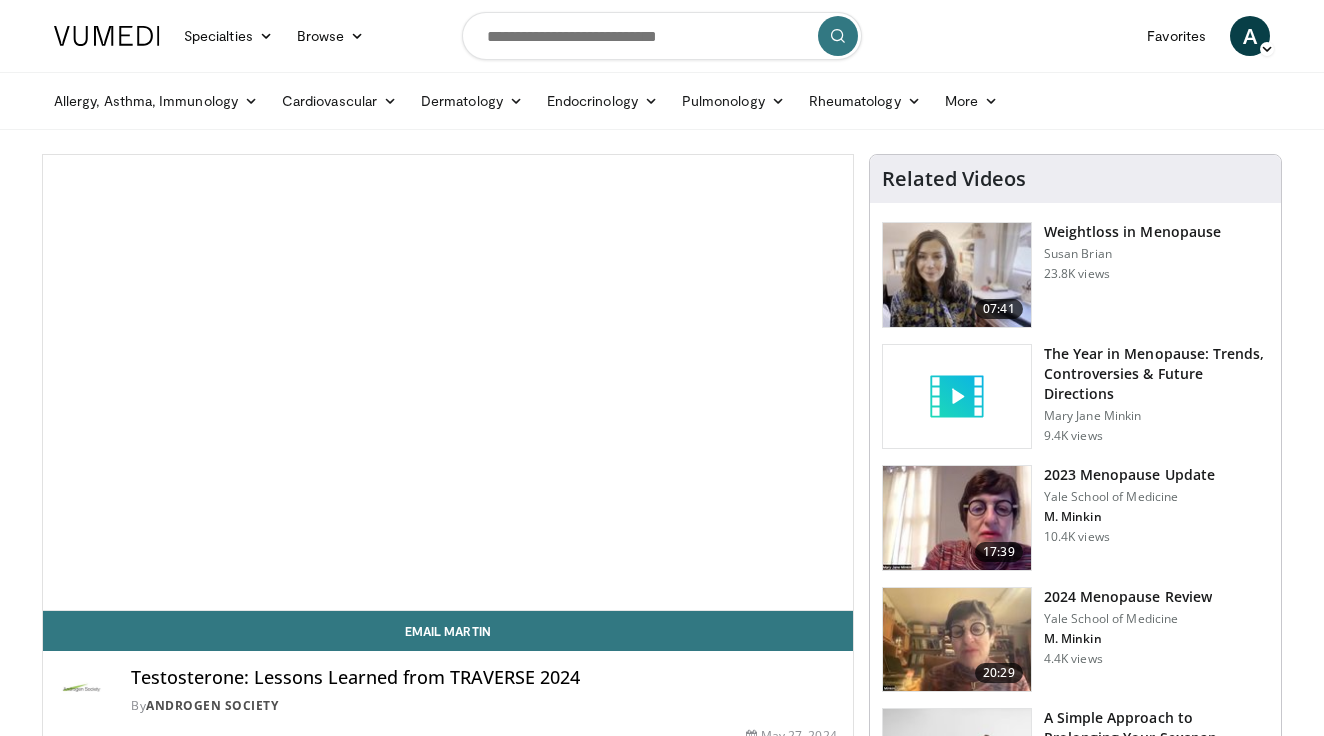 scroll, scrollTop: 0, scrollLeft: 0, axis: both 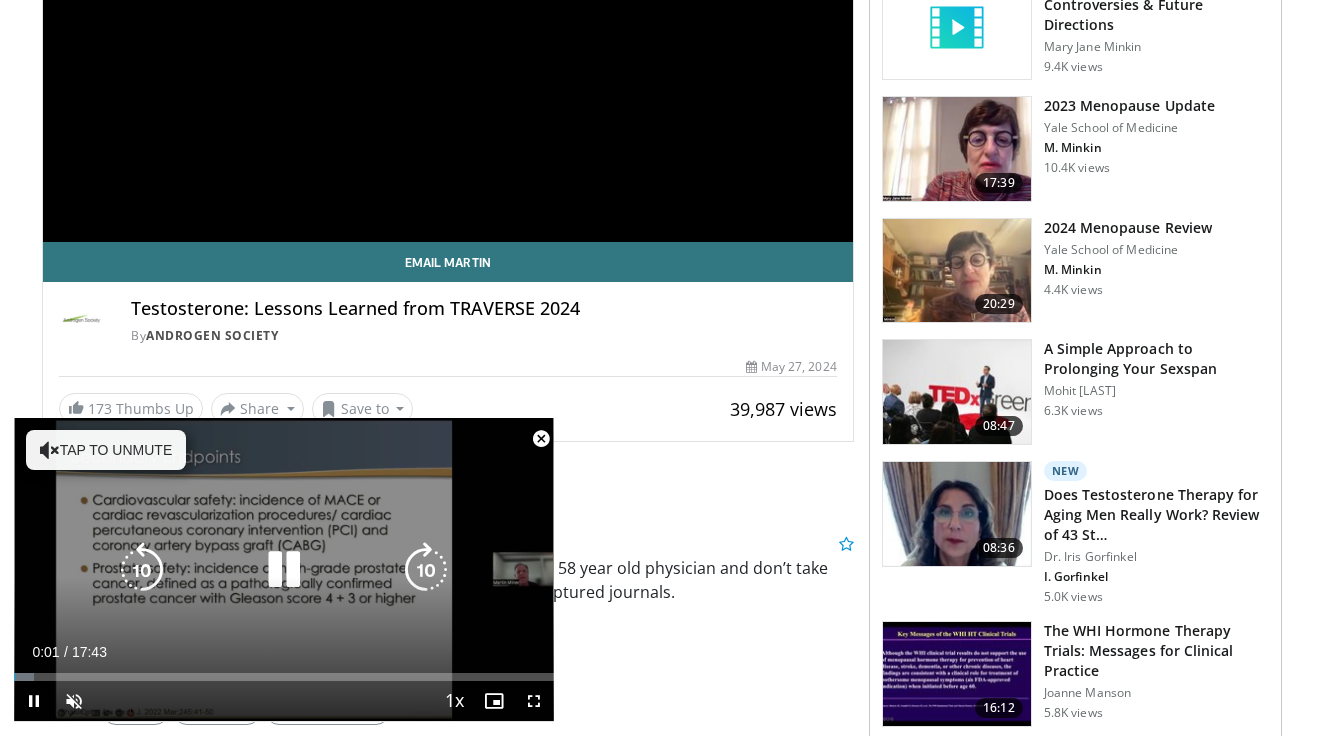 click at bounding box center [426, 570] 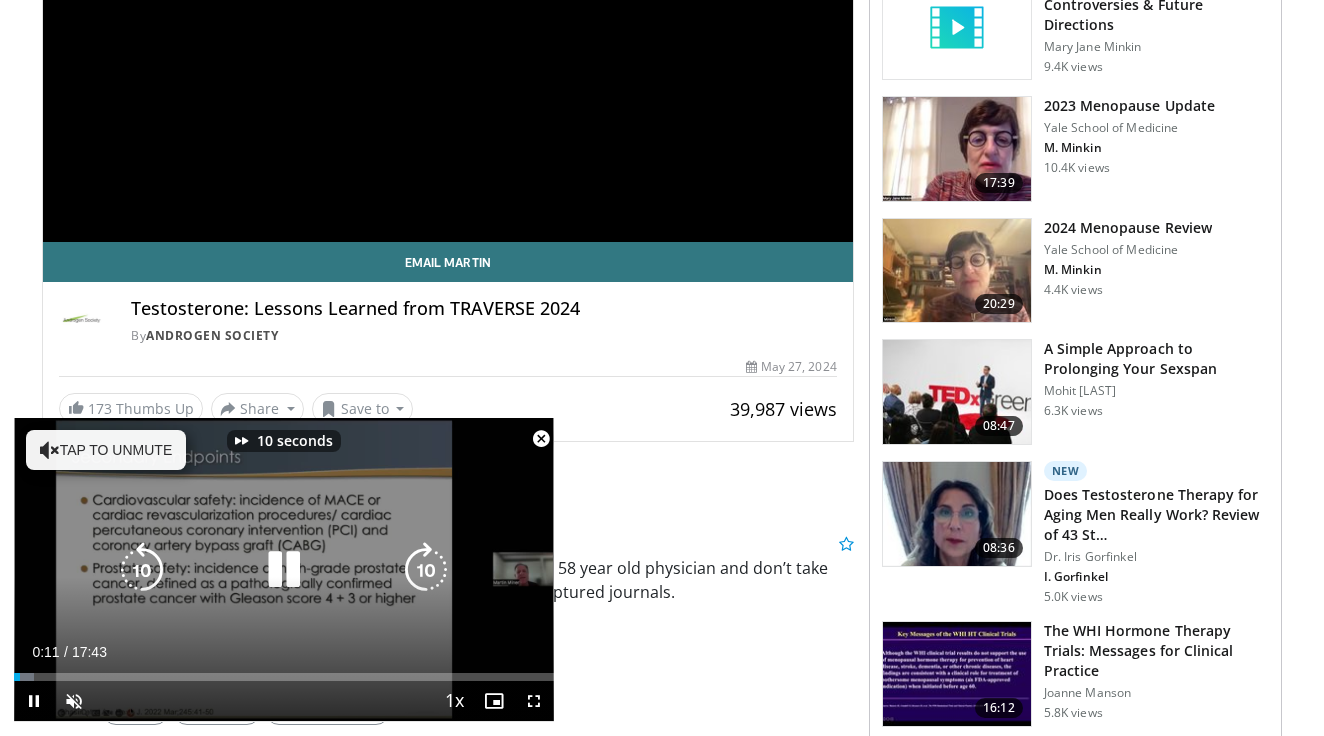 click at bounding box center [426, 570] 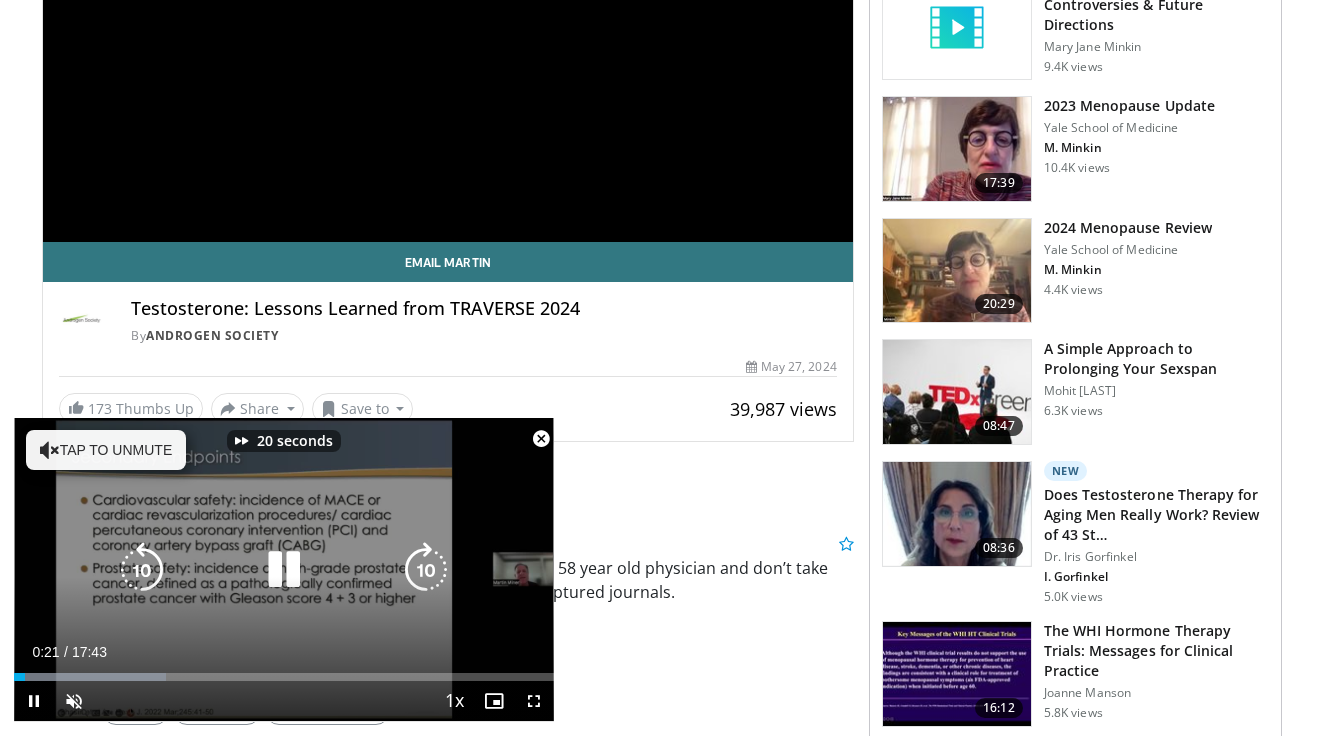 click at bounding box center [426, 570] 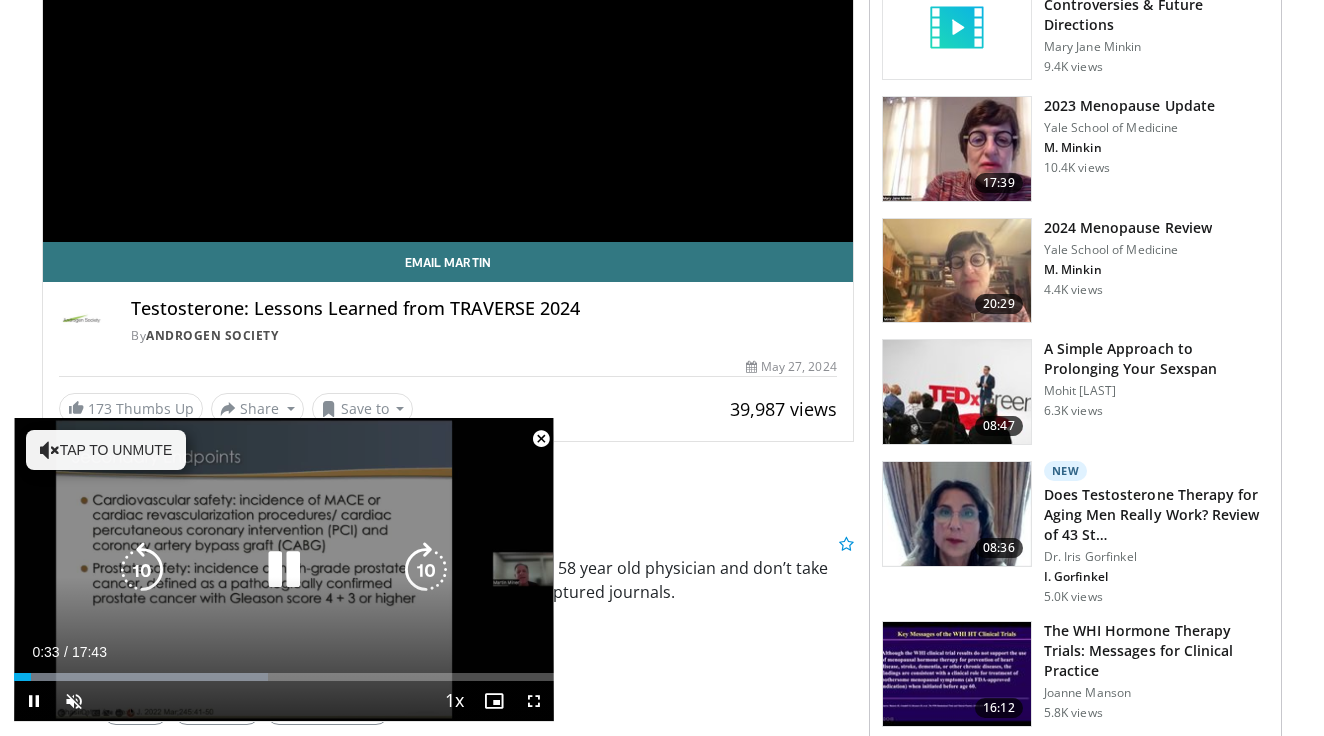 click at bounding box center (426, 570) 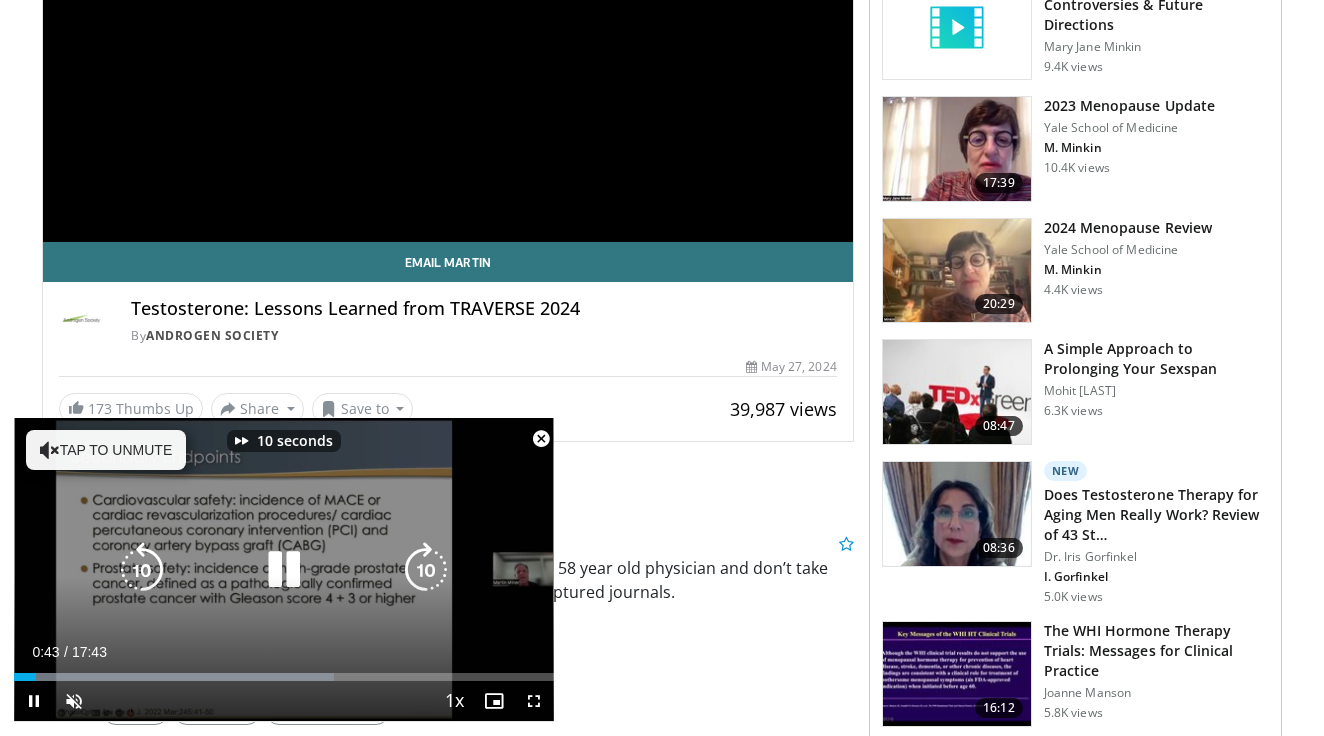 click at bounding box center [426, 570] 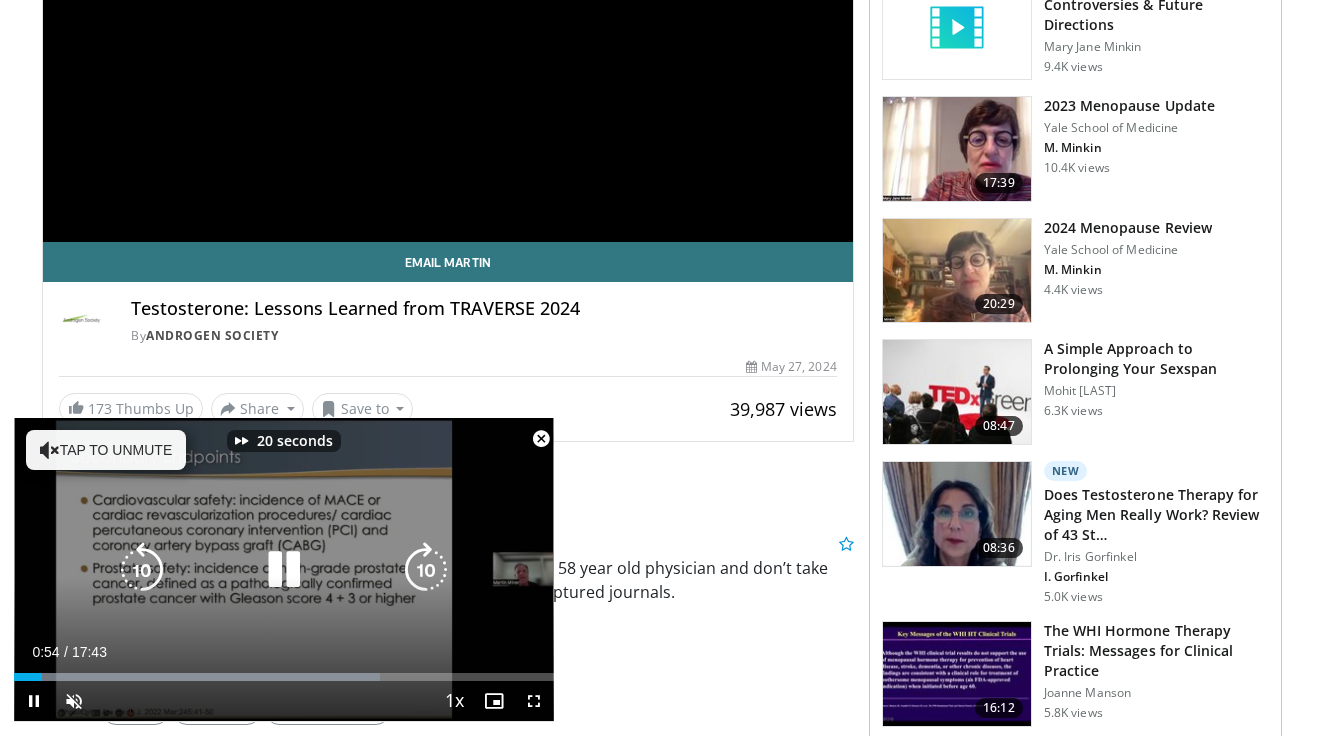 click at bounding box center (426, 570) 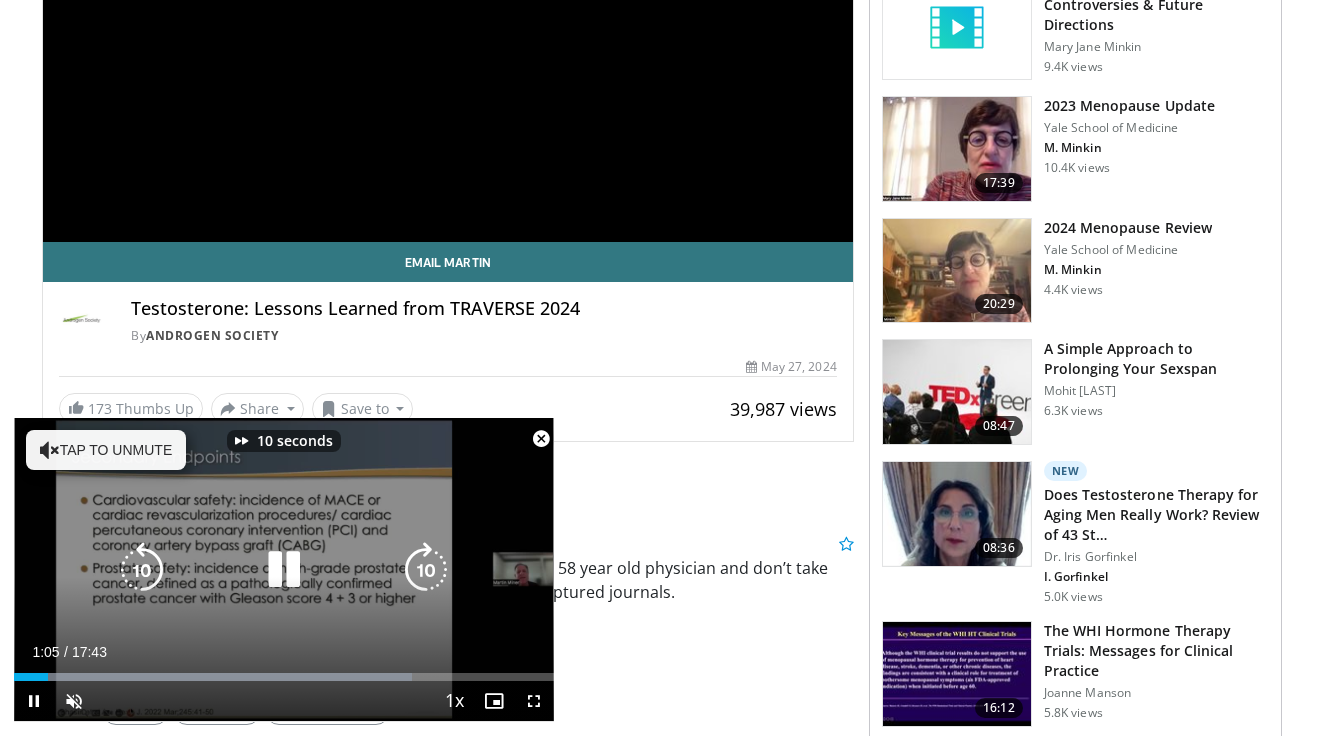 click at bounding box center (426, 570) 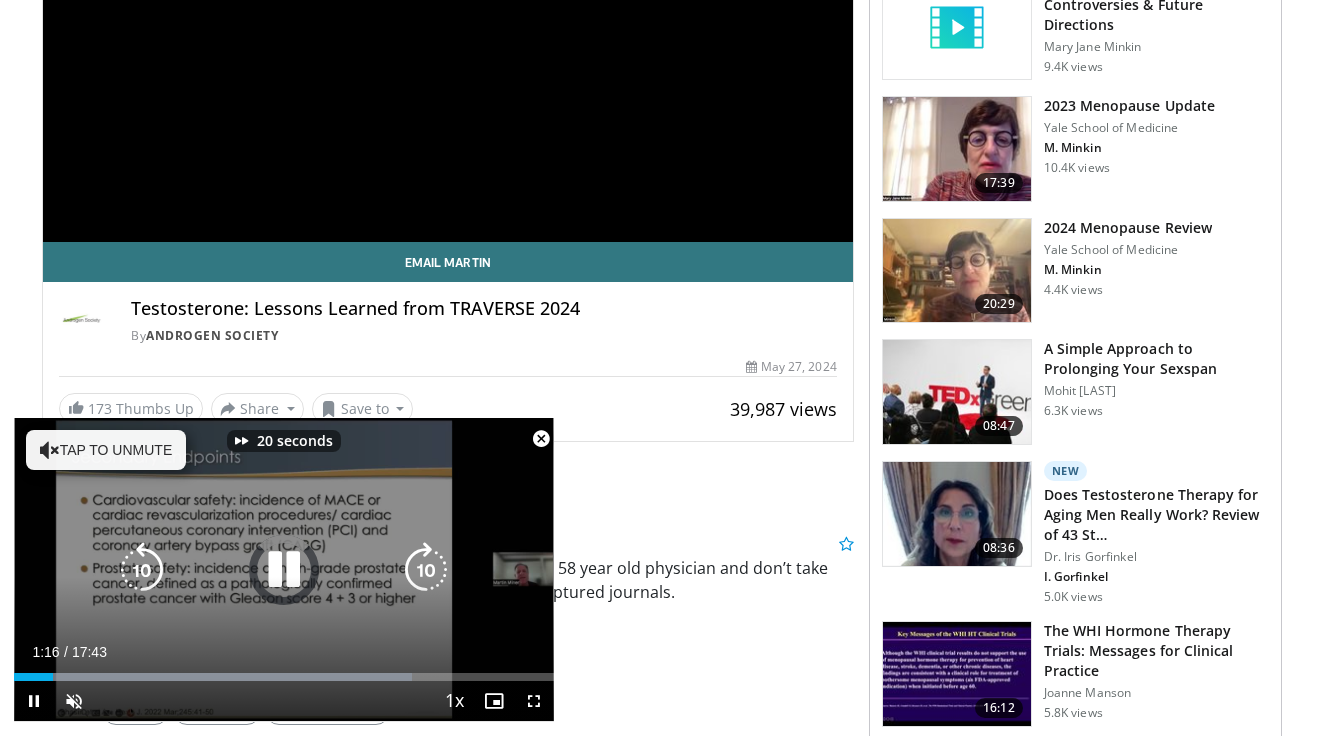 click at bounding box center (426, 570) 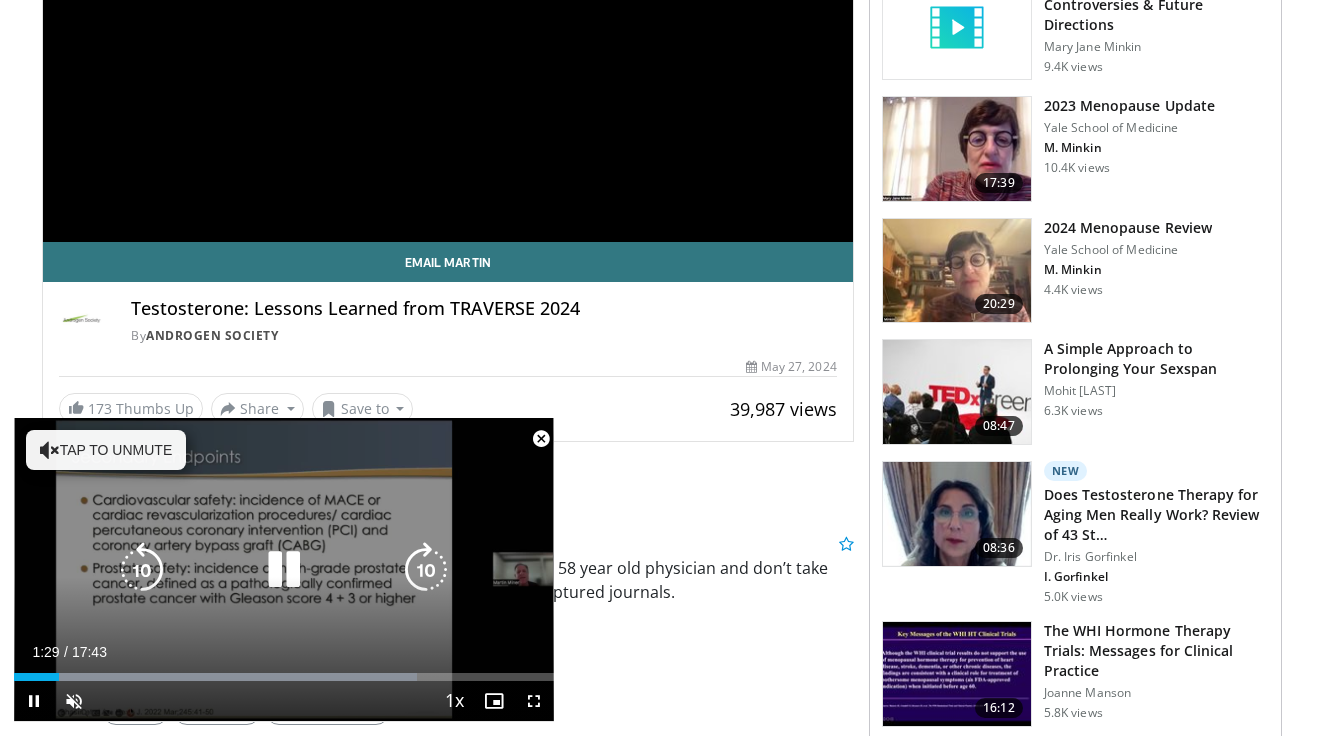 click at bounding box center (426, 570) 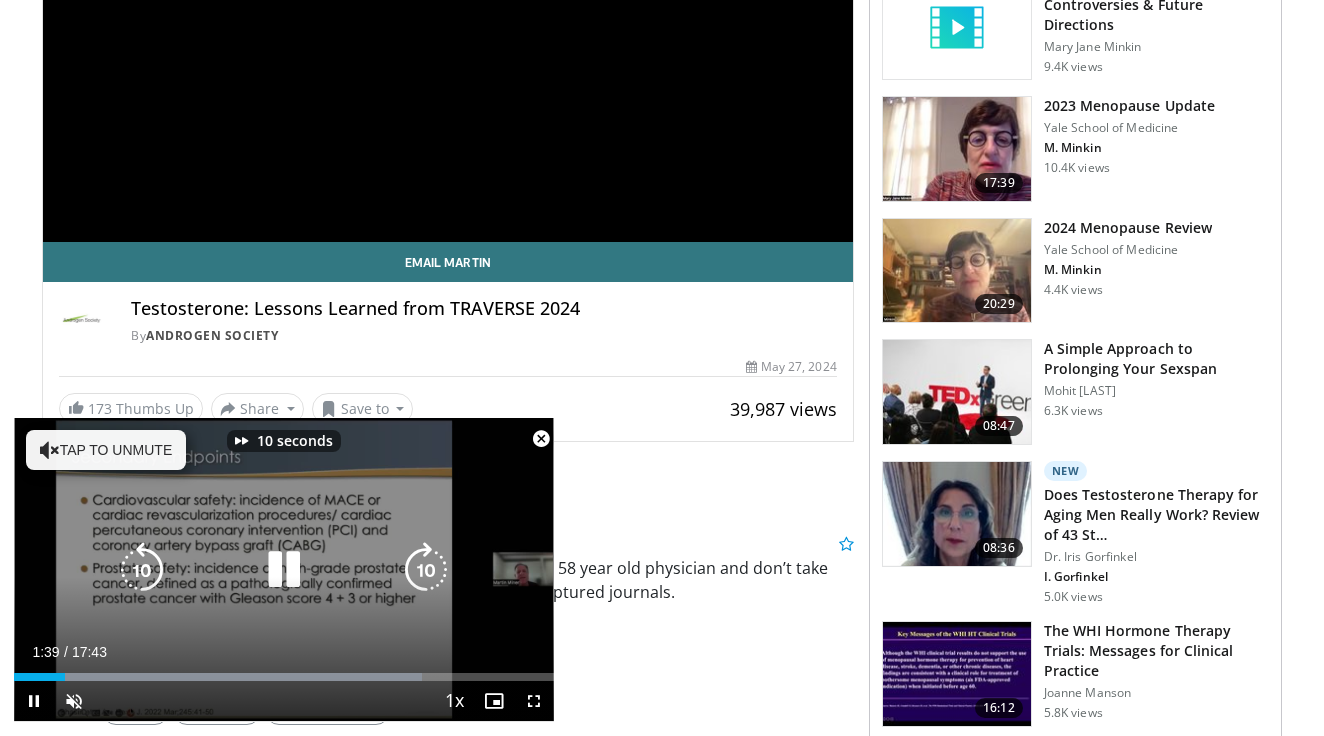 click at bounding box center (426, 570) 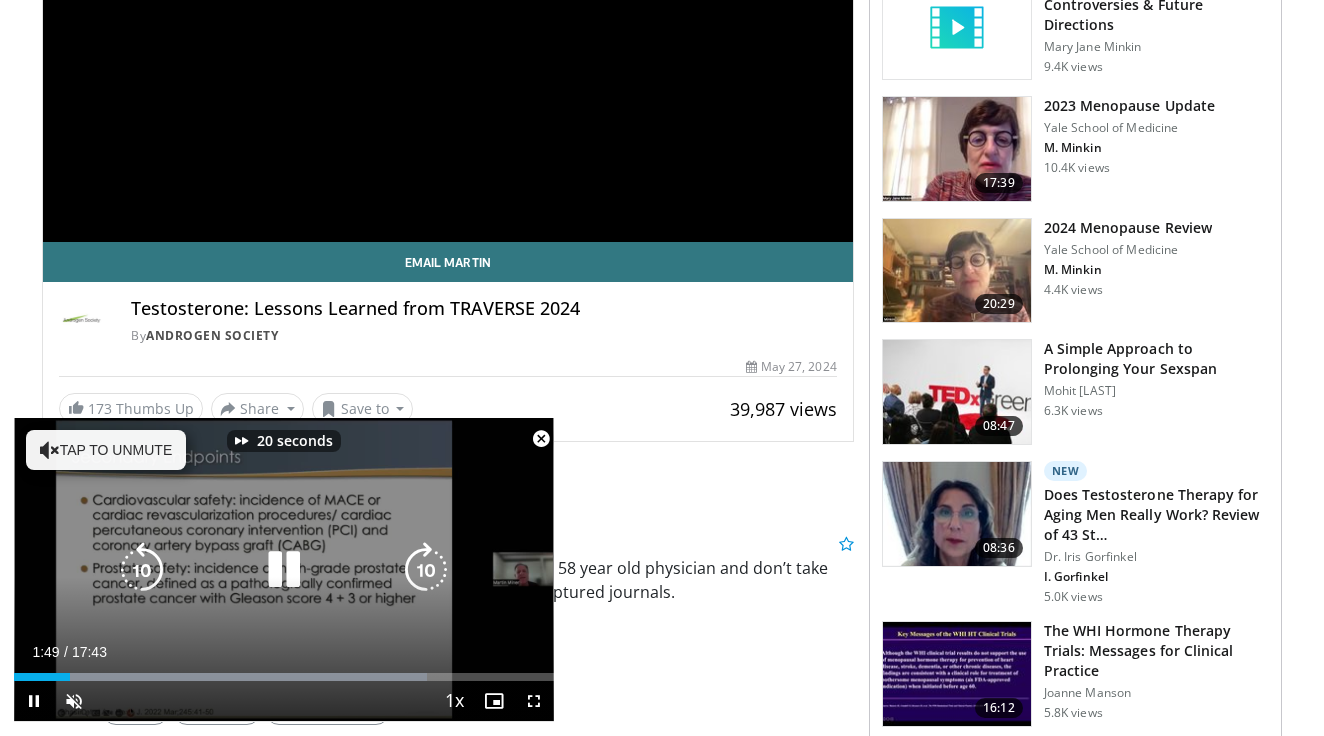 click at bounding box center (426, 570) 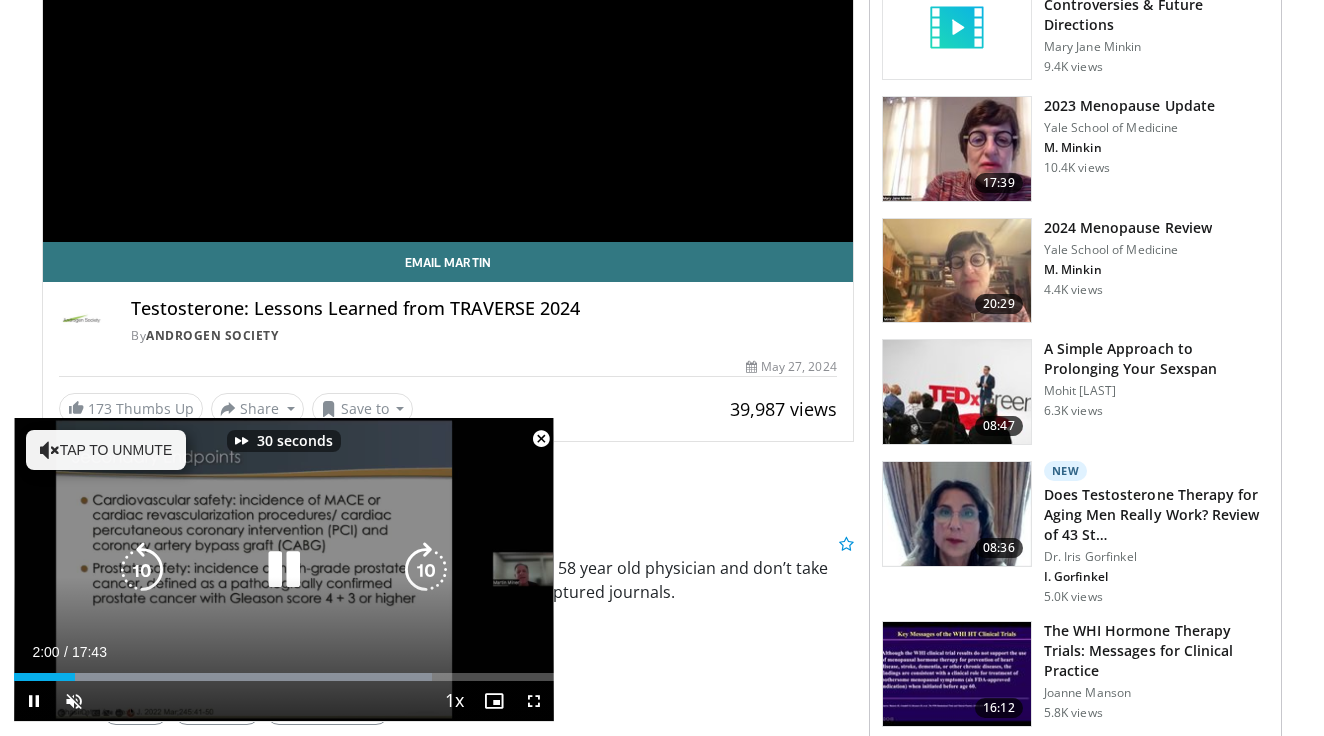 click at bounding box center (426, 570) 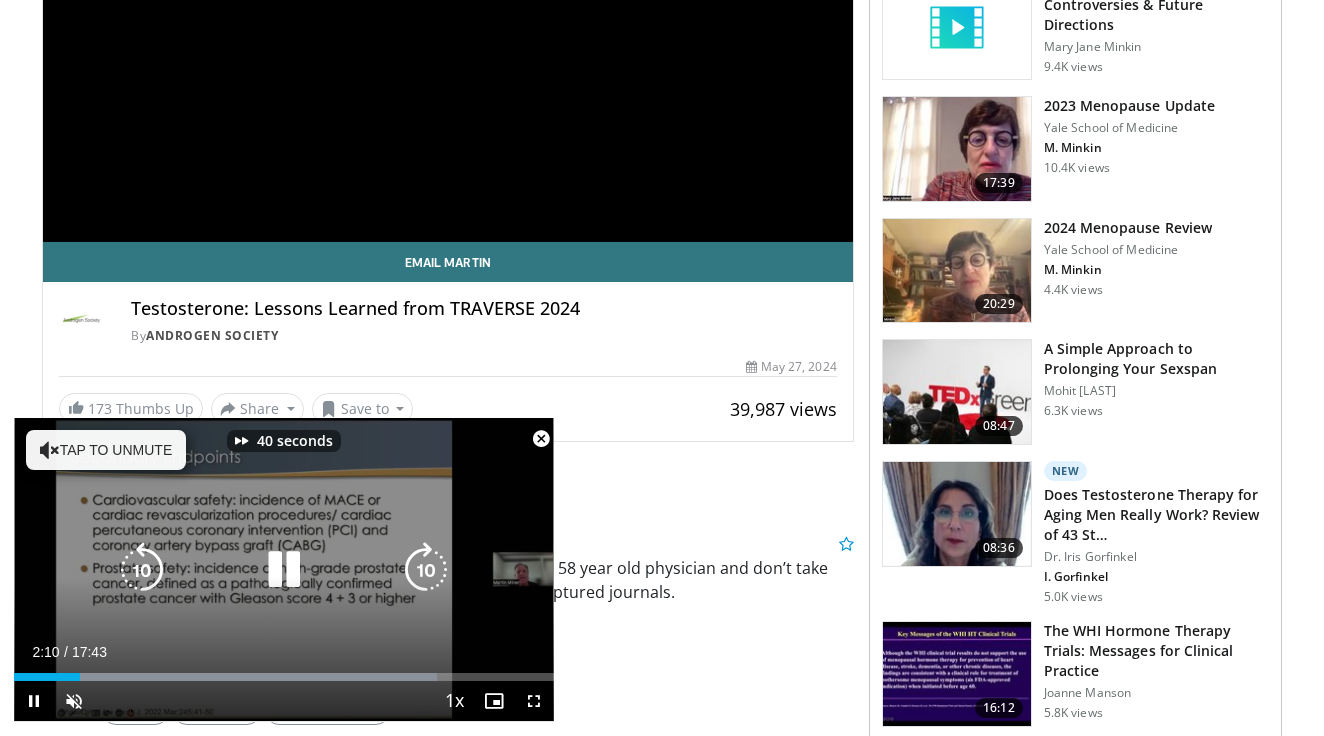 click at bounding box center (426, 570) 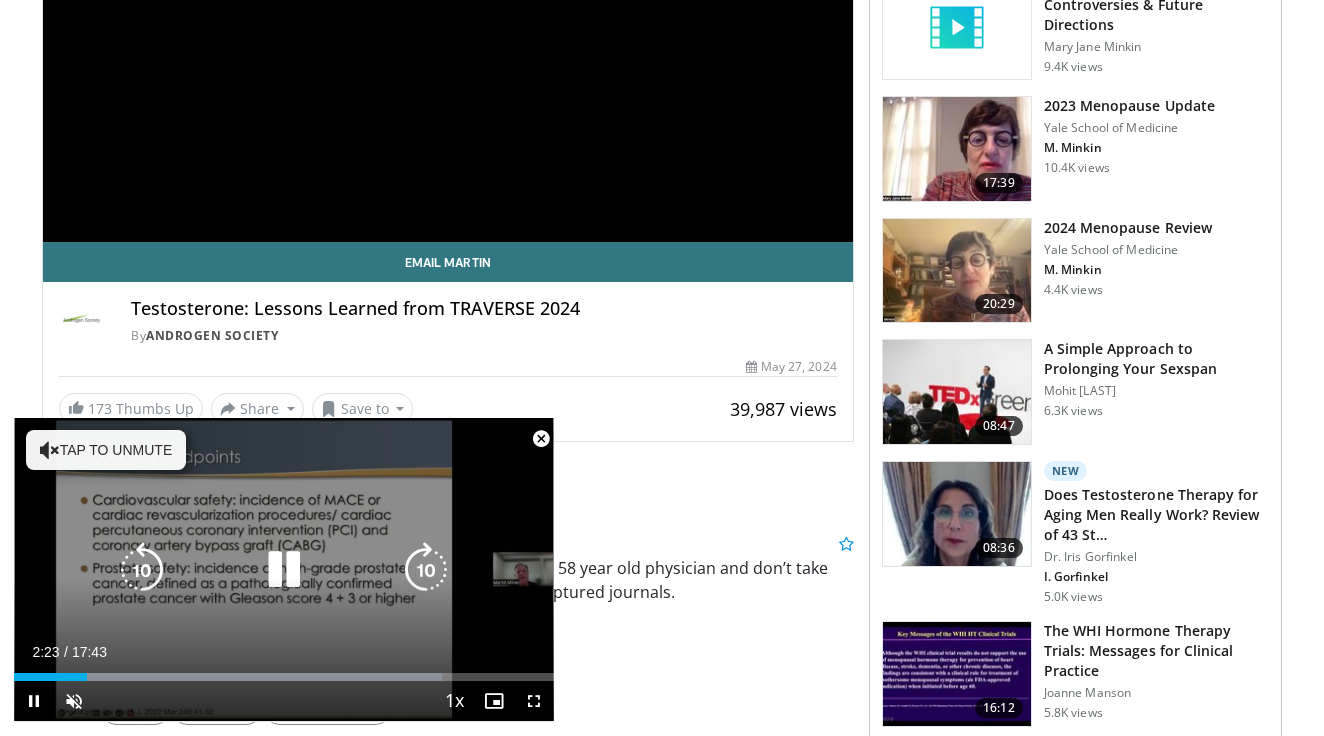 click at bounding box center (426, 570) 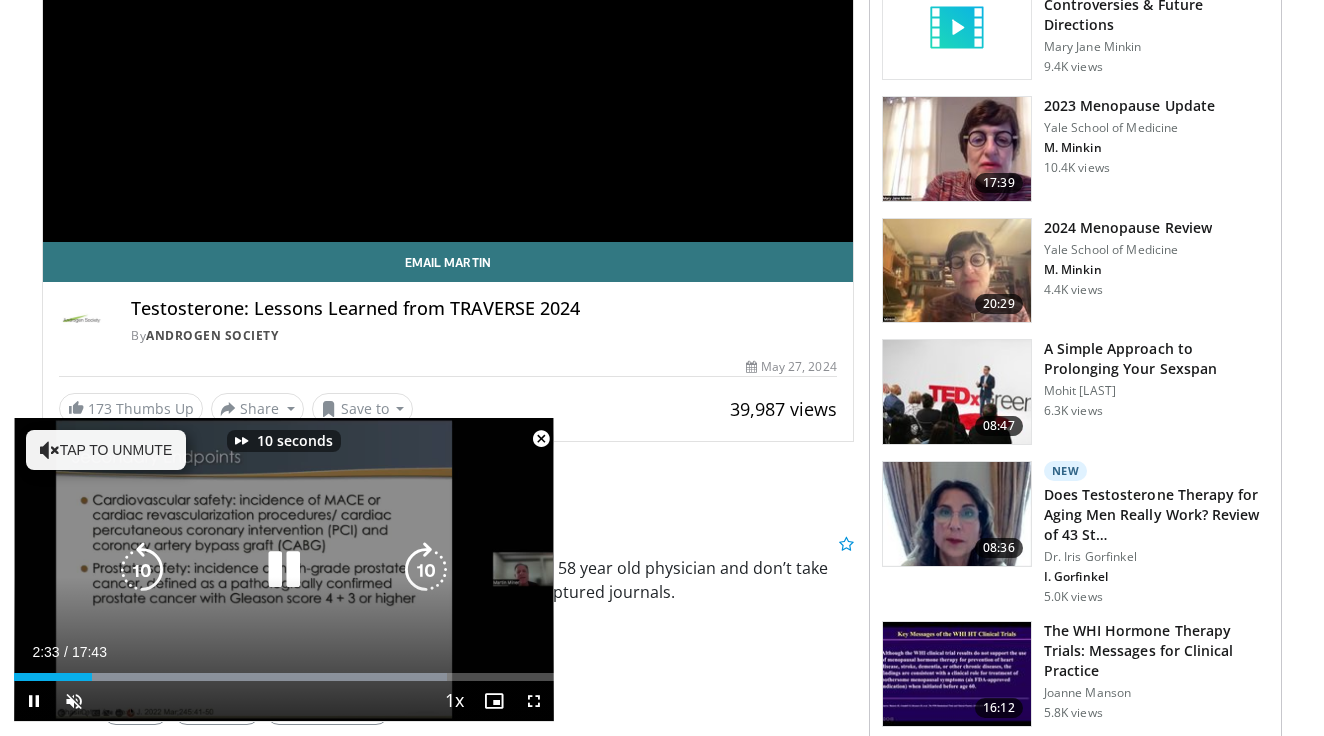 click at bounding box center [426, 570] 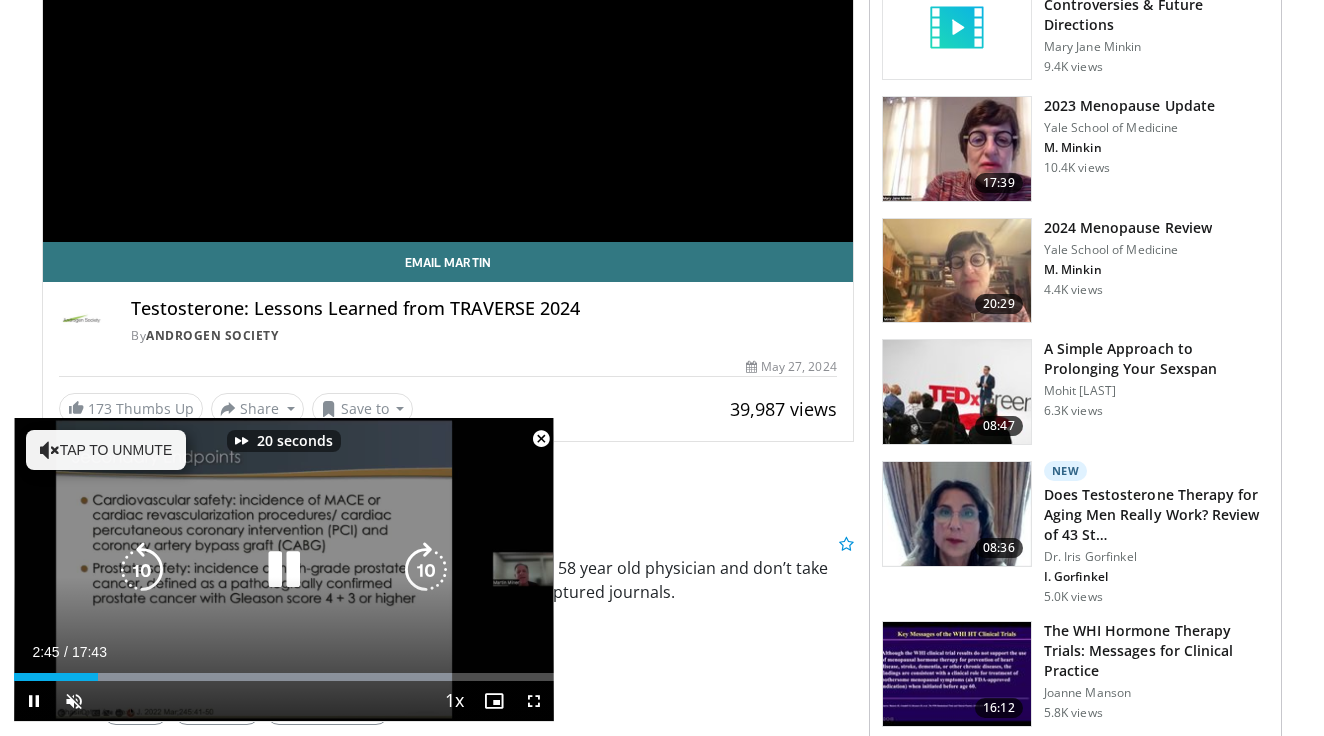 click at bounding box center [426, 570] 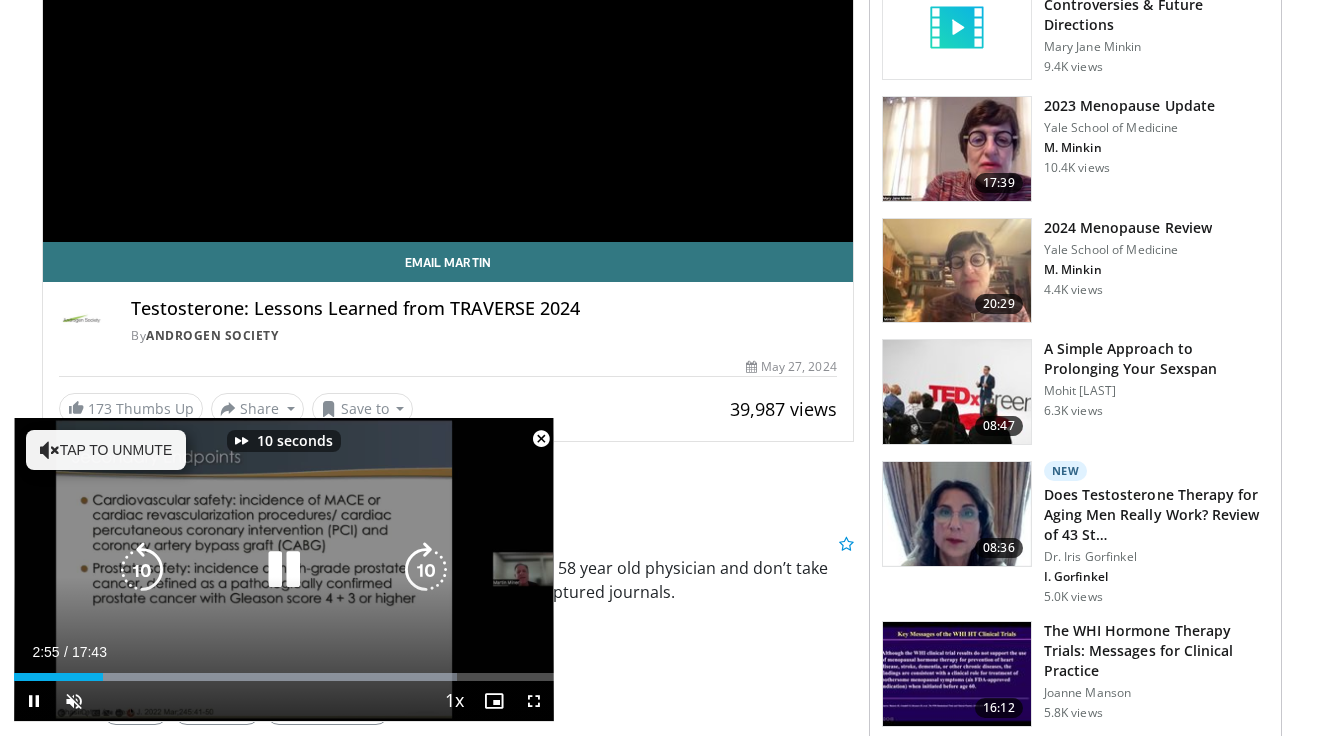 click at bounding box center [426, 570] 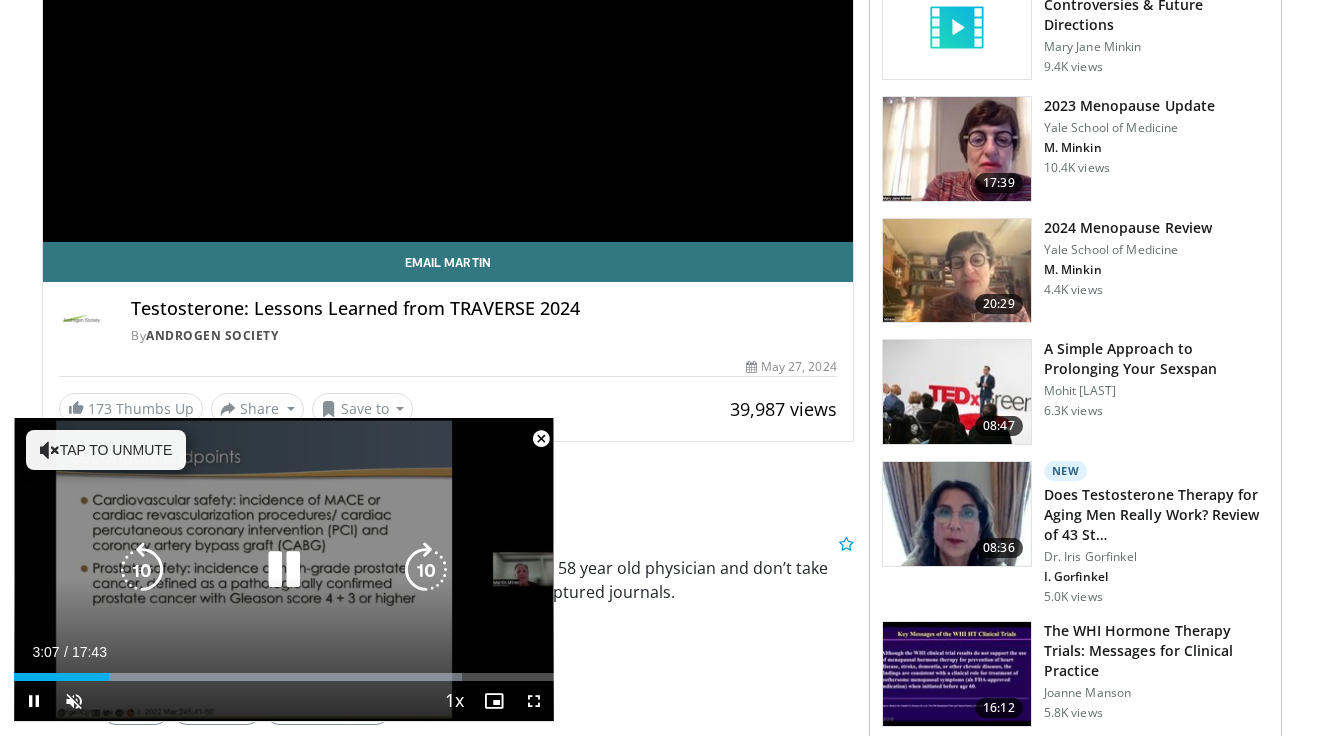 click at bounding box center [426, 570] 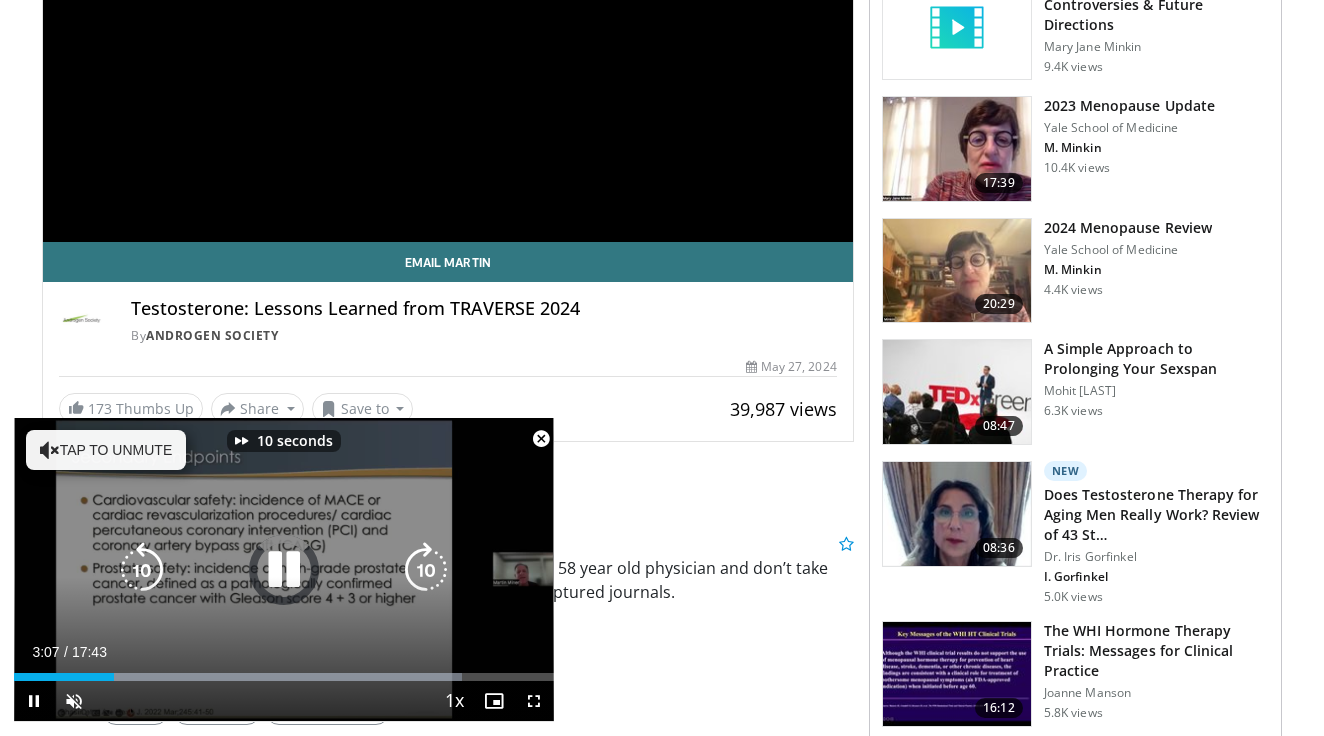 click at bounding box center (426, 570) 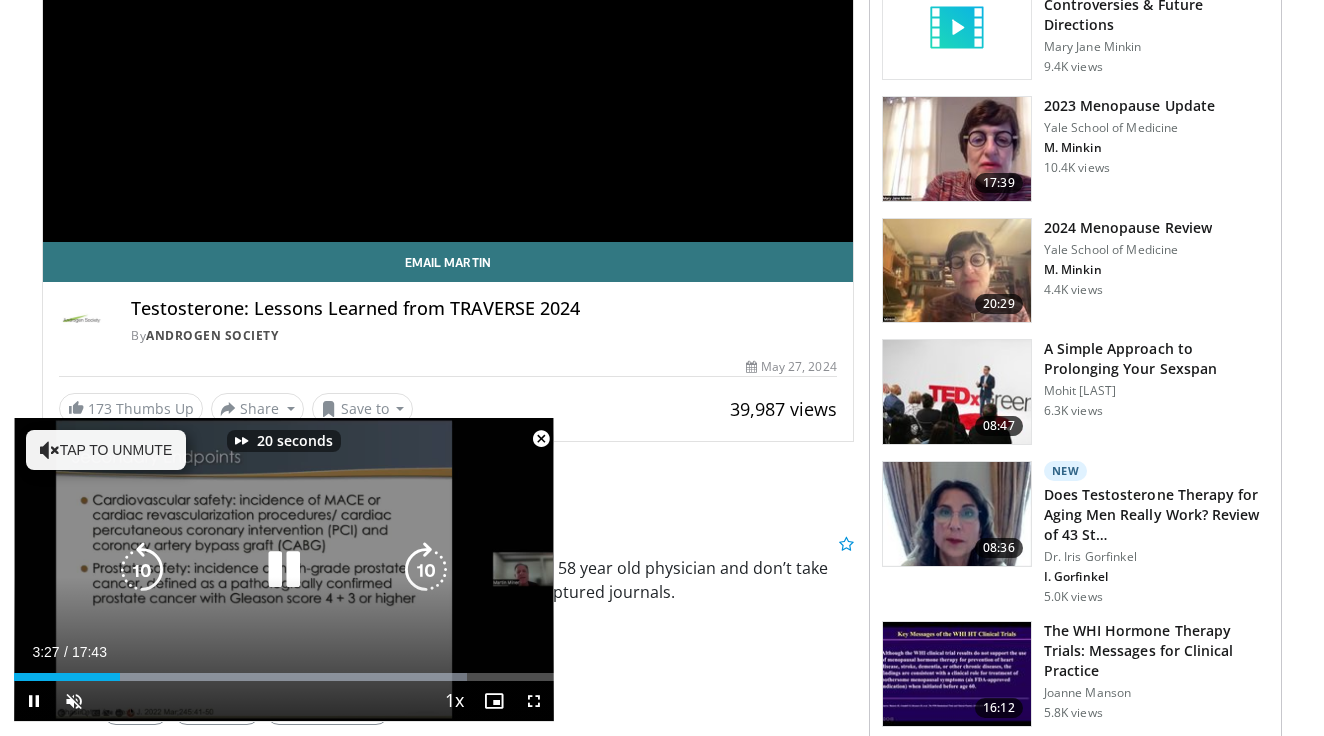 click at bounding box center [426, 570] 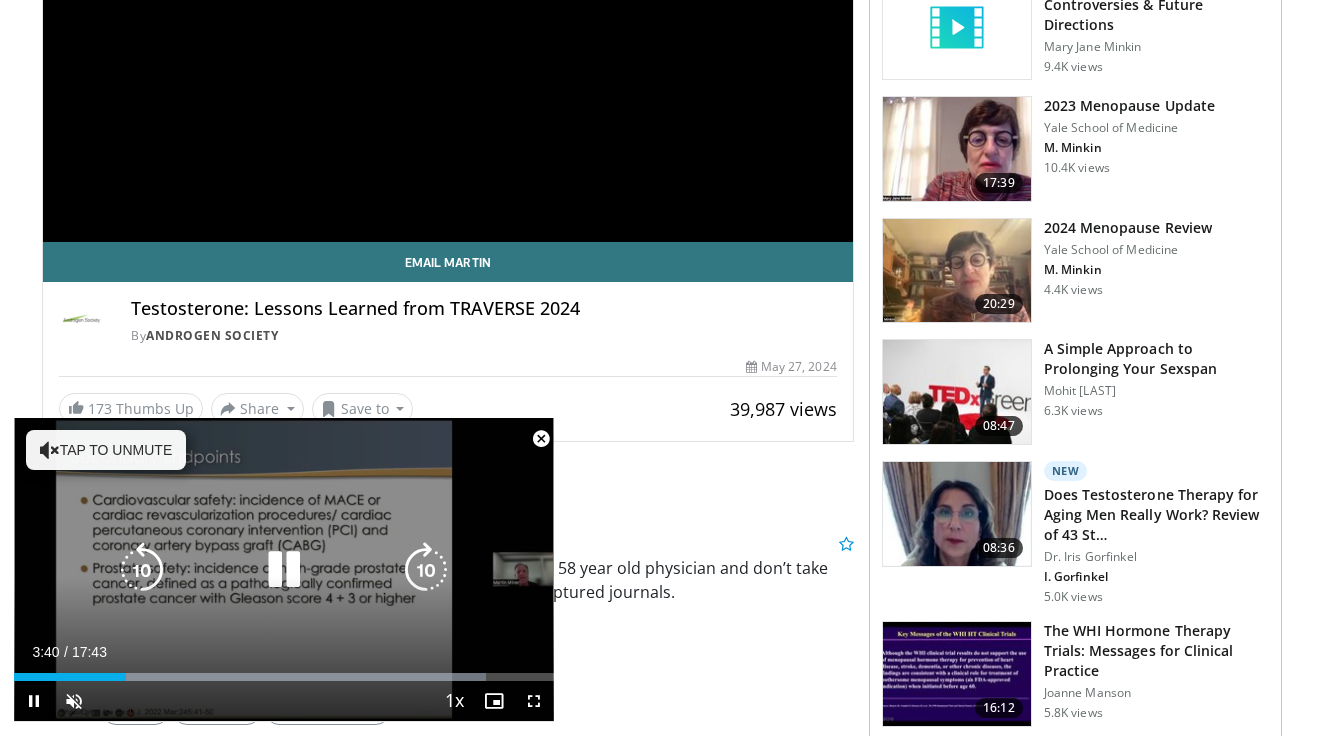 click at bounding box center [426, 570] 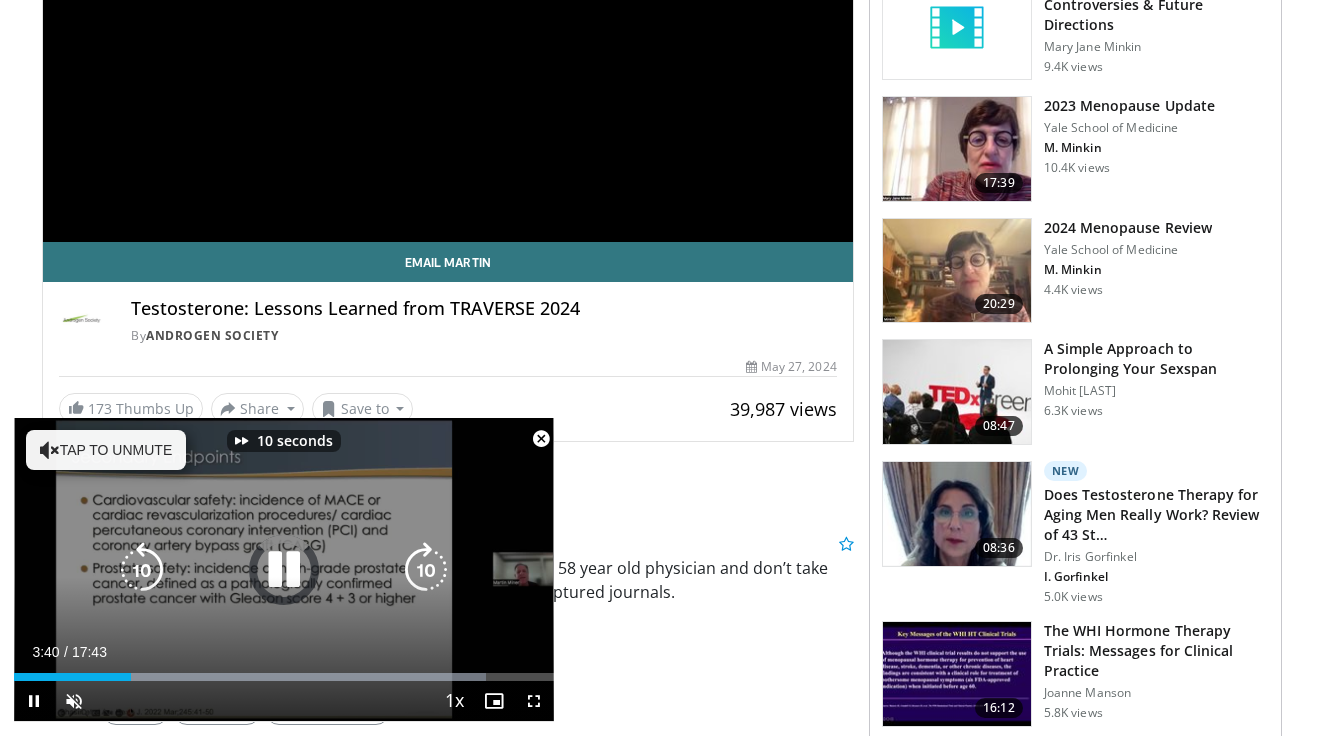 click at bounding box center [426, 570] 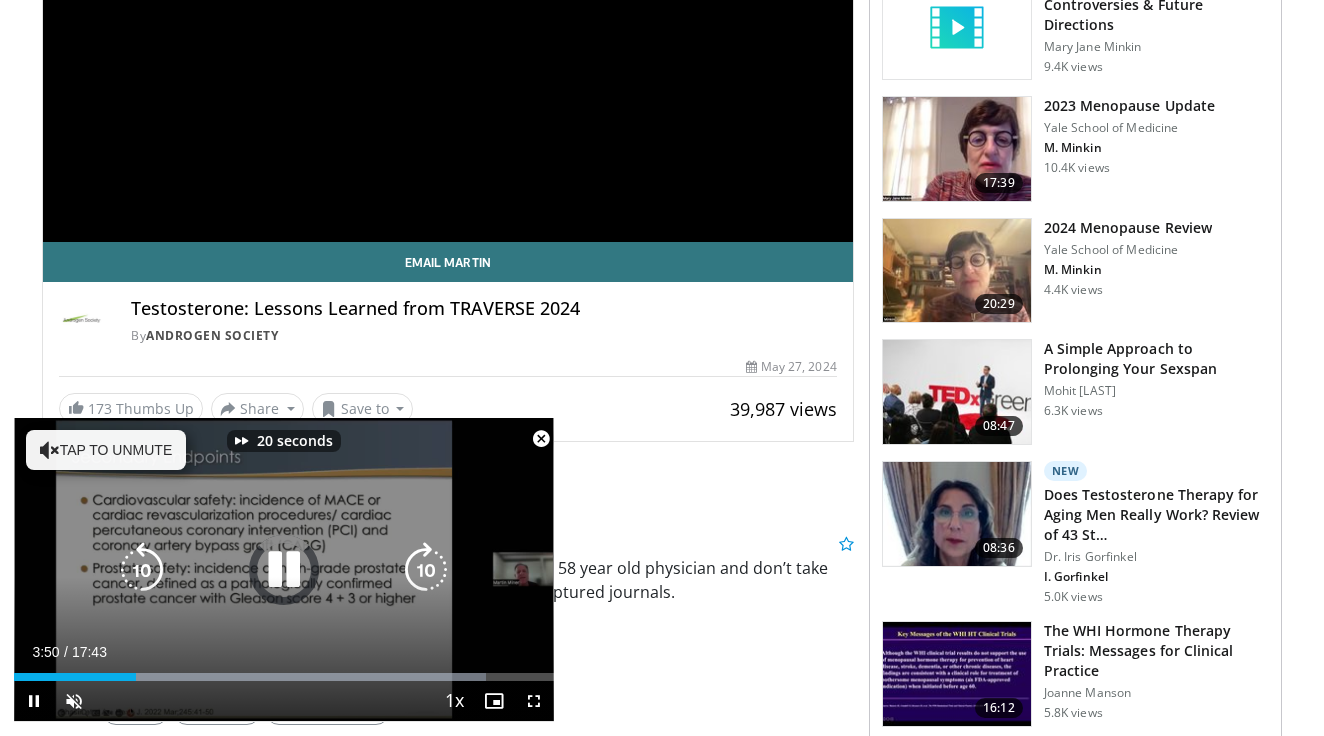 click at bounding box center [426, 570] 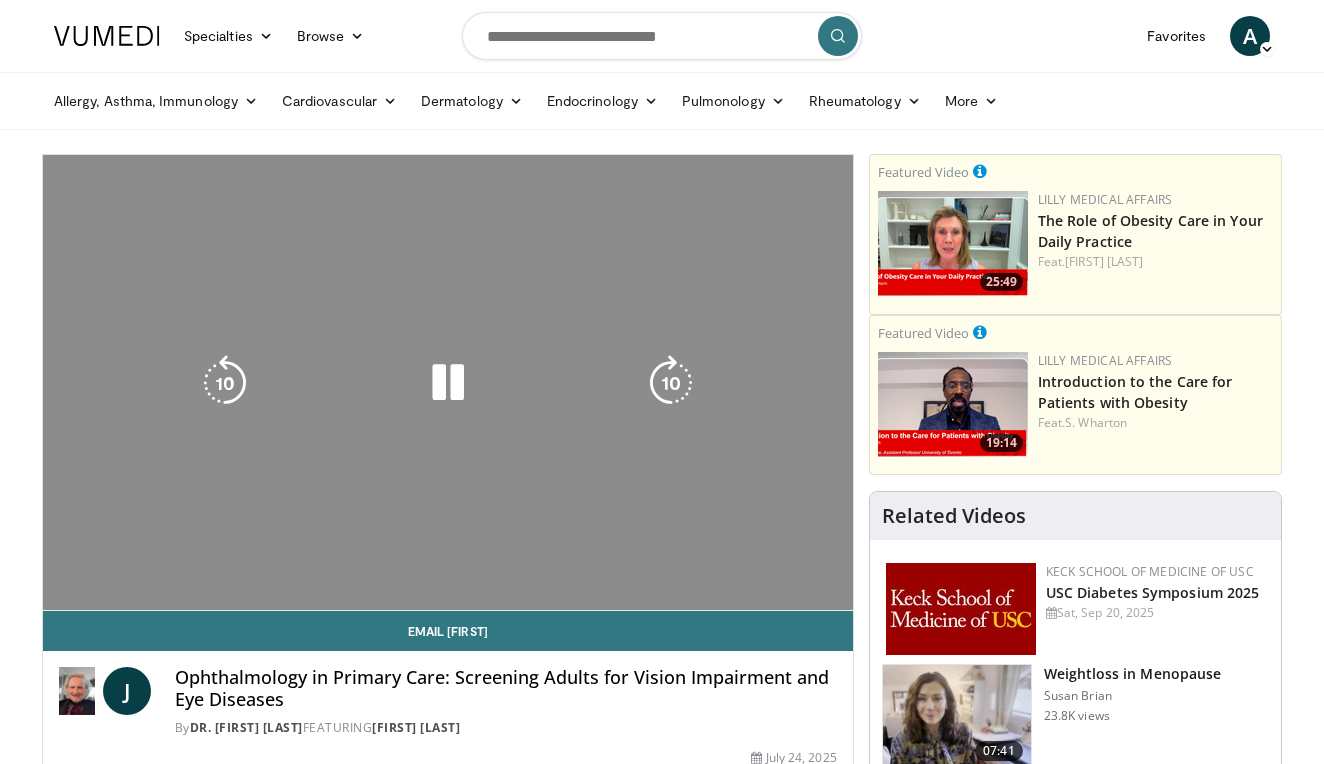 scroll, scrollTop: 0, scrollLeft: 0, axis: both 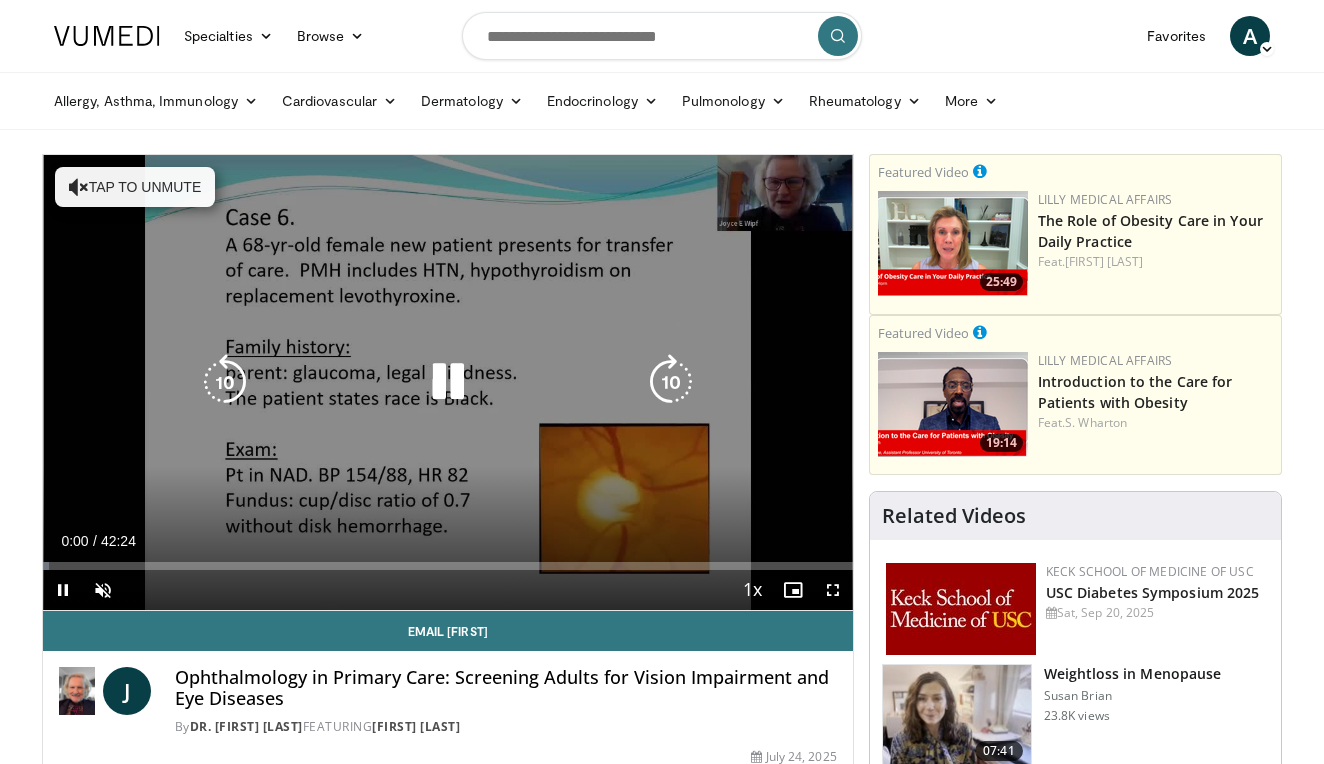 click at bounding box center (671, 382) 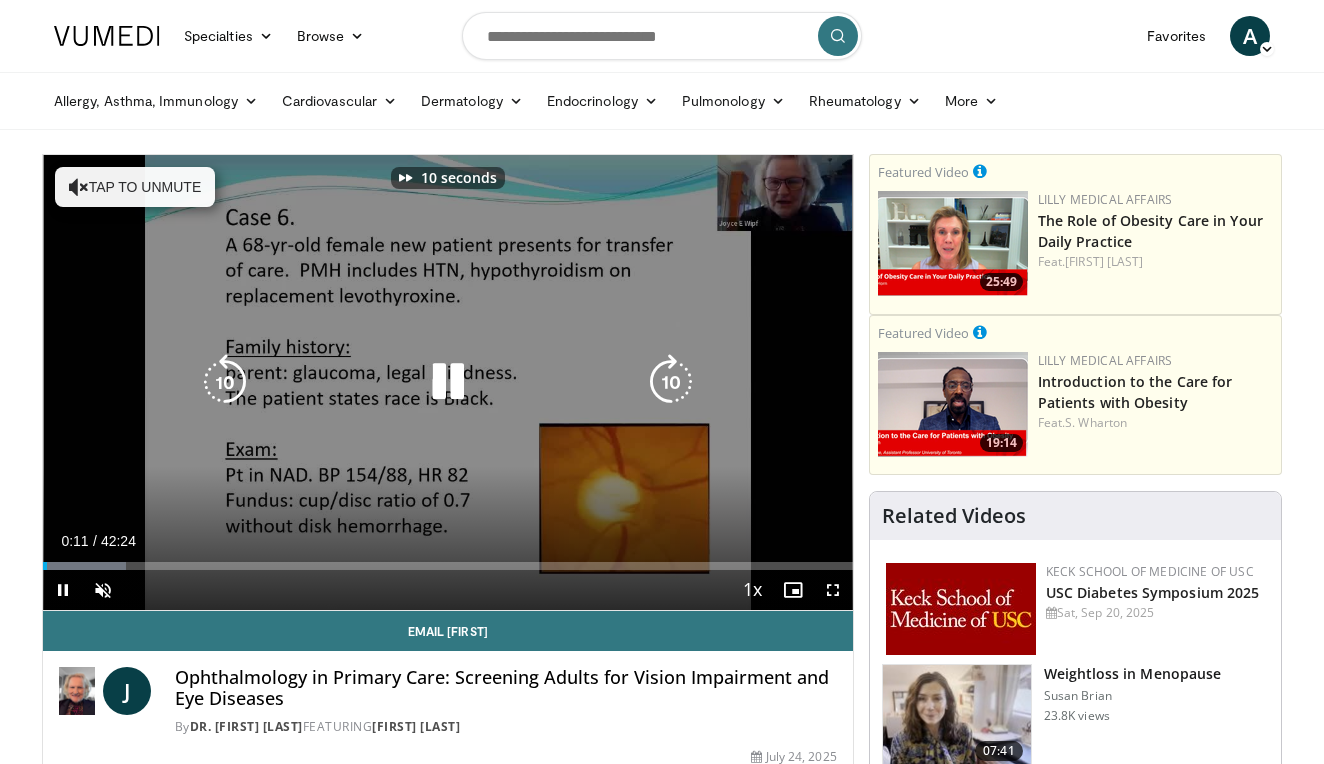 click at bounding box center (671, 382) 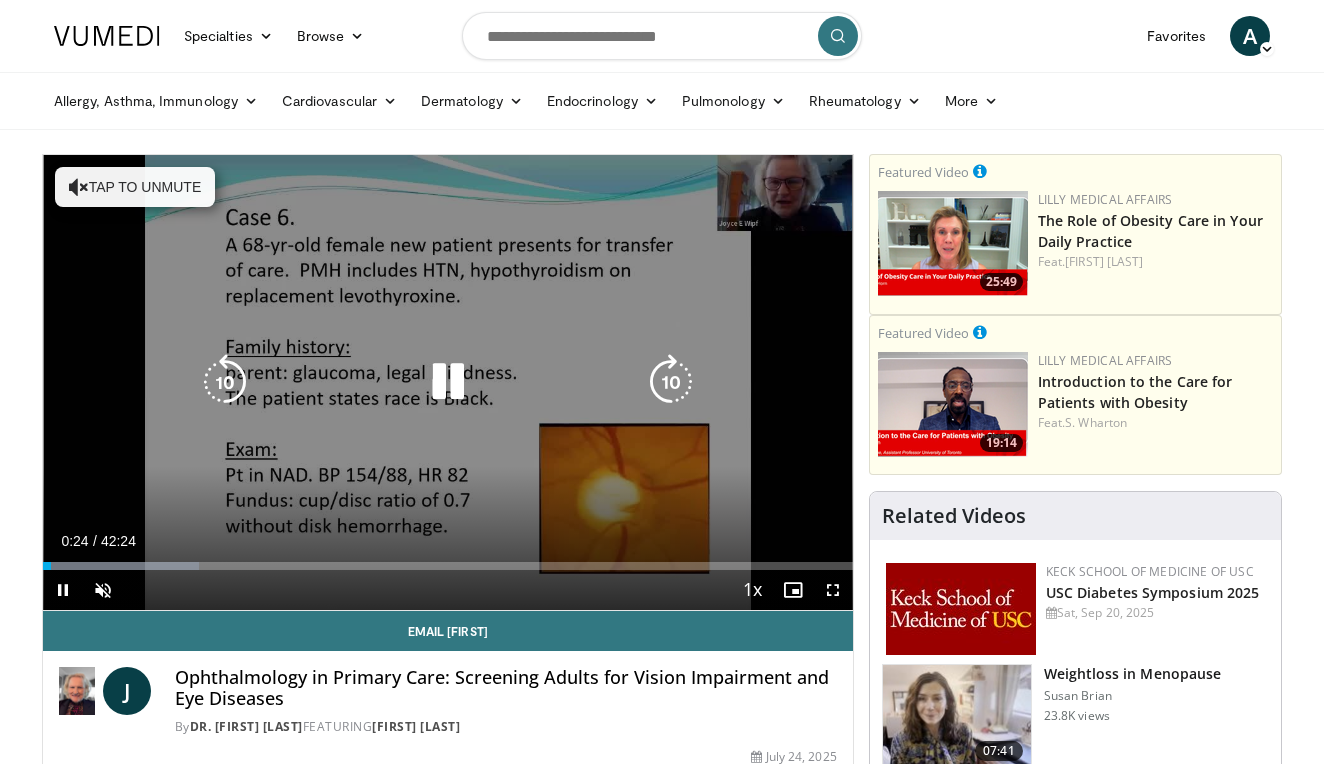 click on "20 seconds
Tap to unmute" at bounding box center [448, 382] 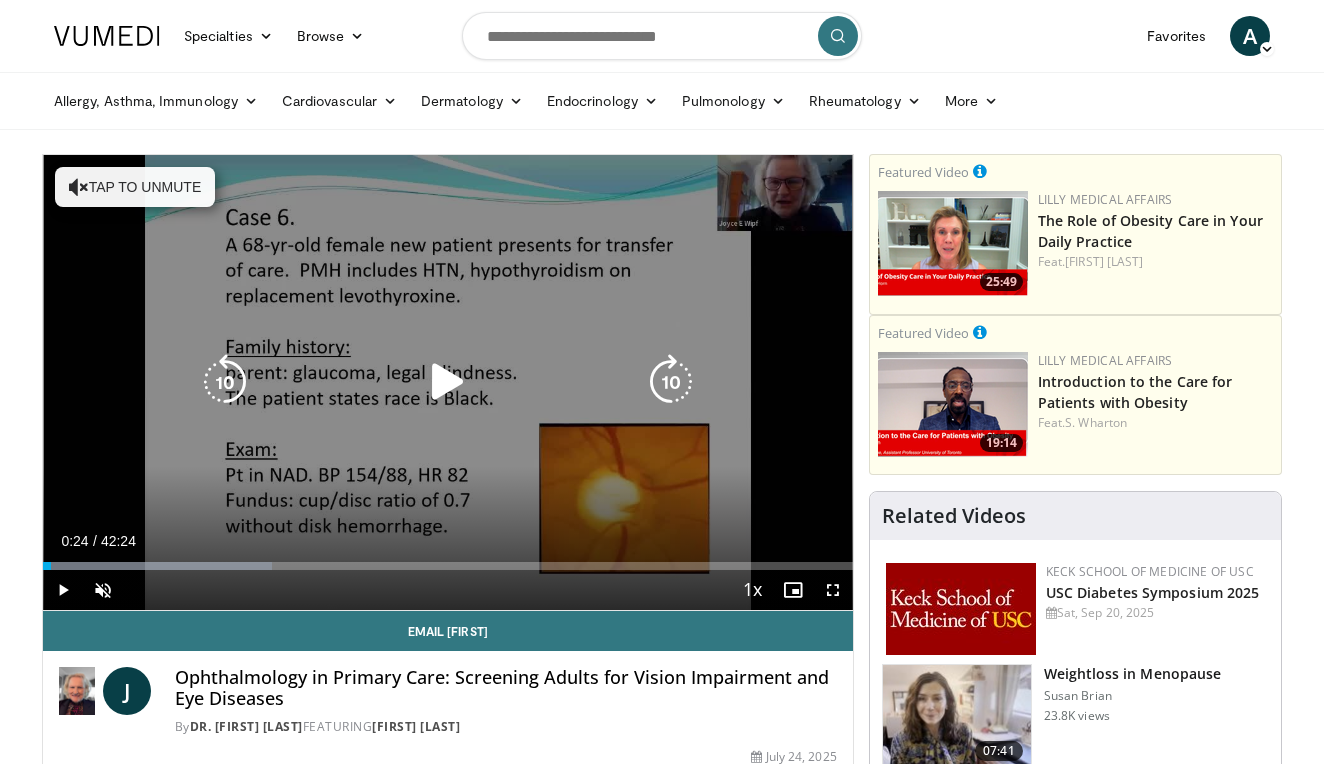 click at bounding box center (671, 382) 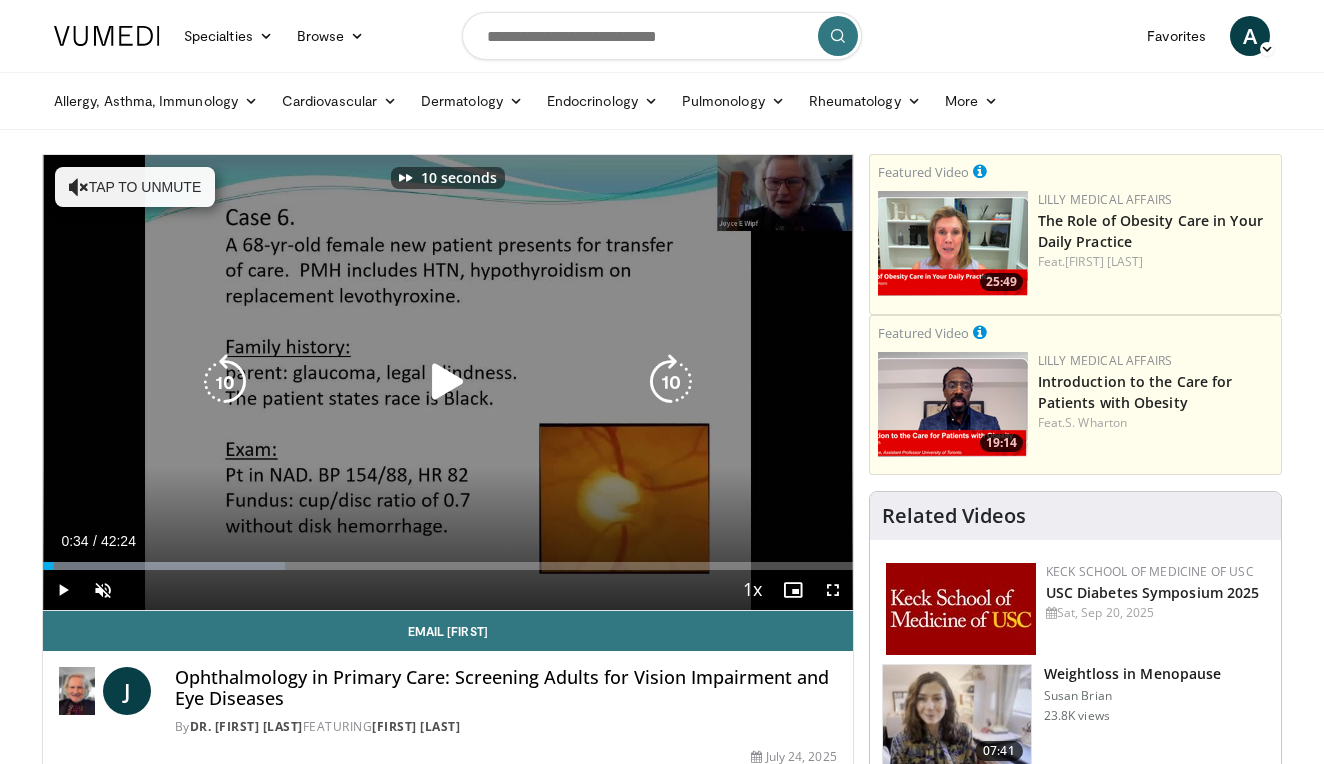 click at bounding box center [671, 382] 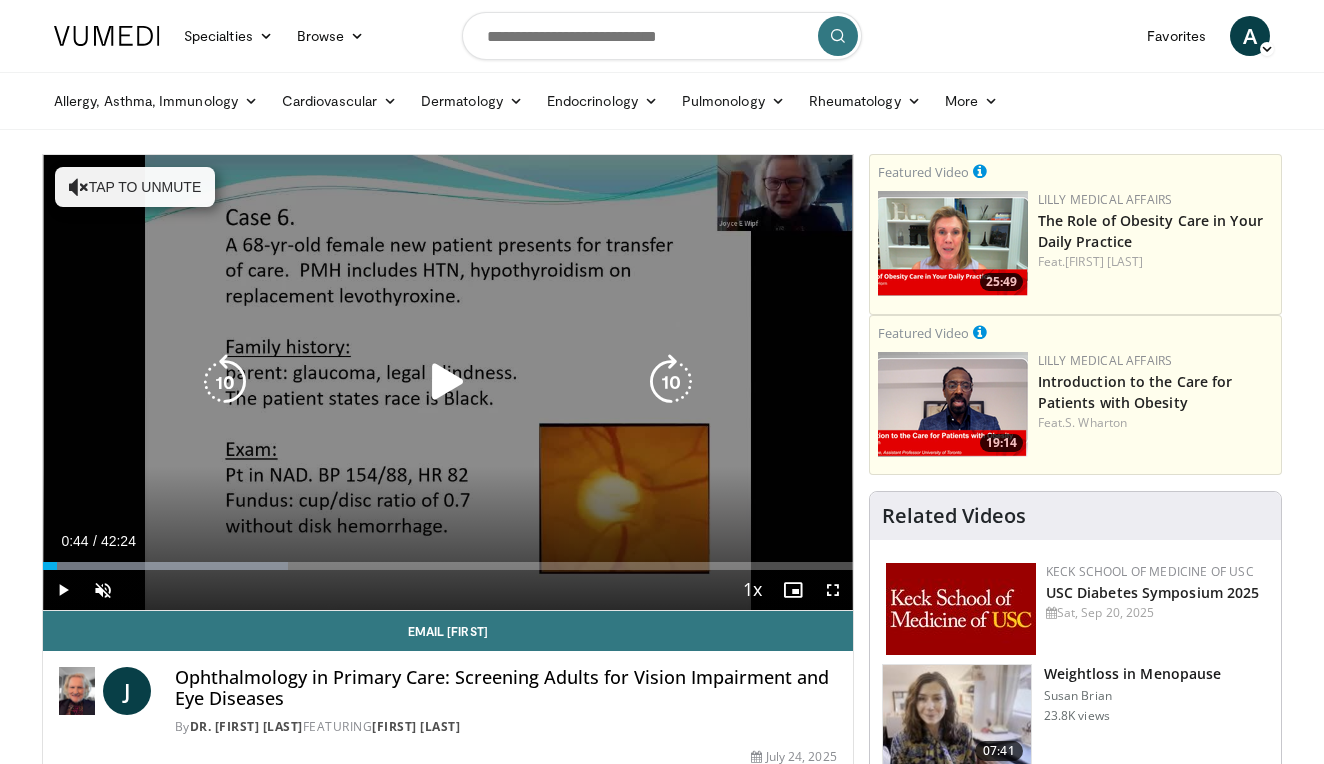 click at bounding box center [671, 382] 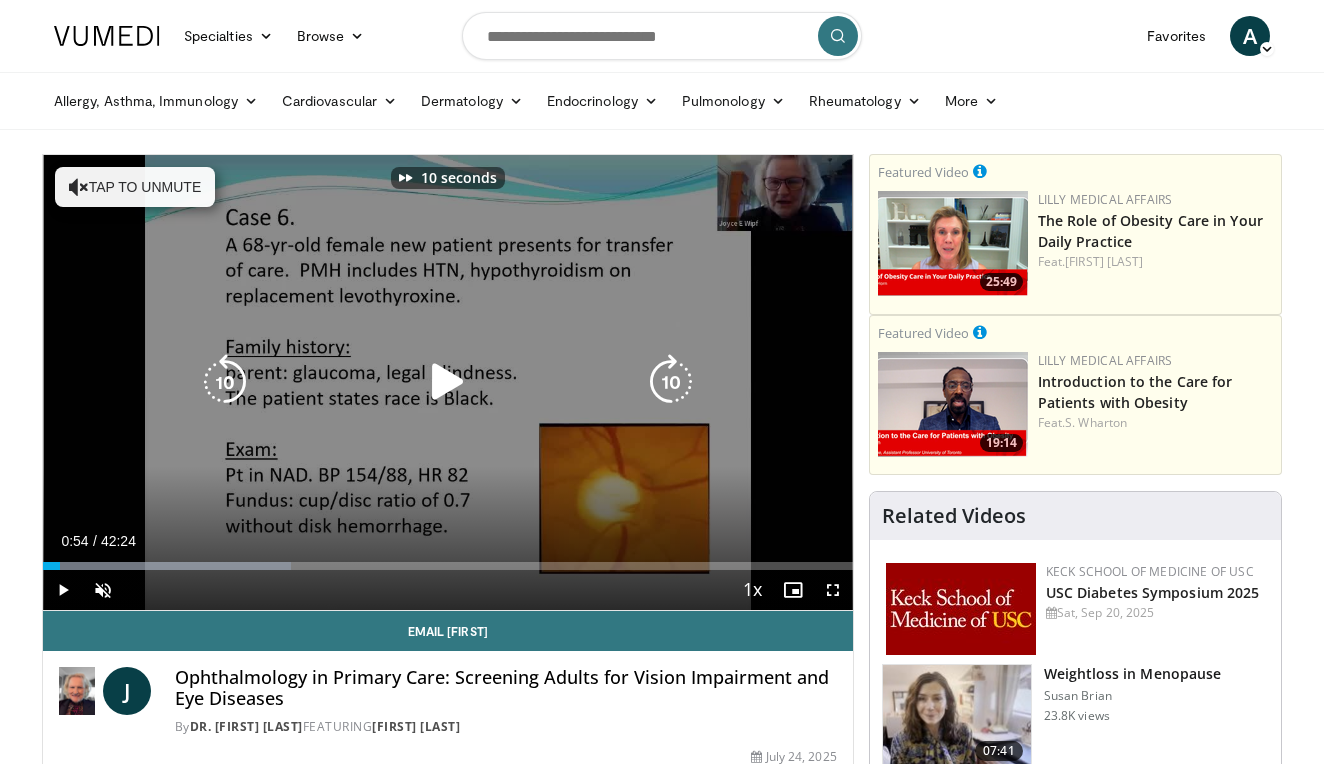 click at bounding box center (671, 382) 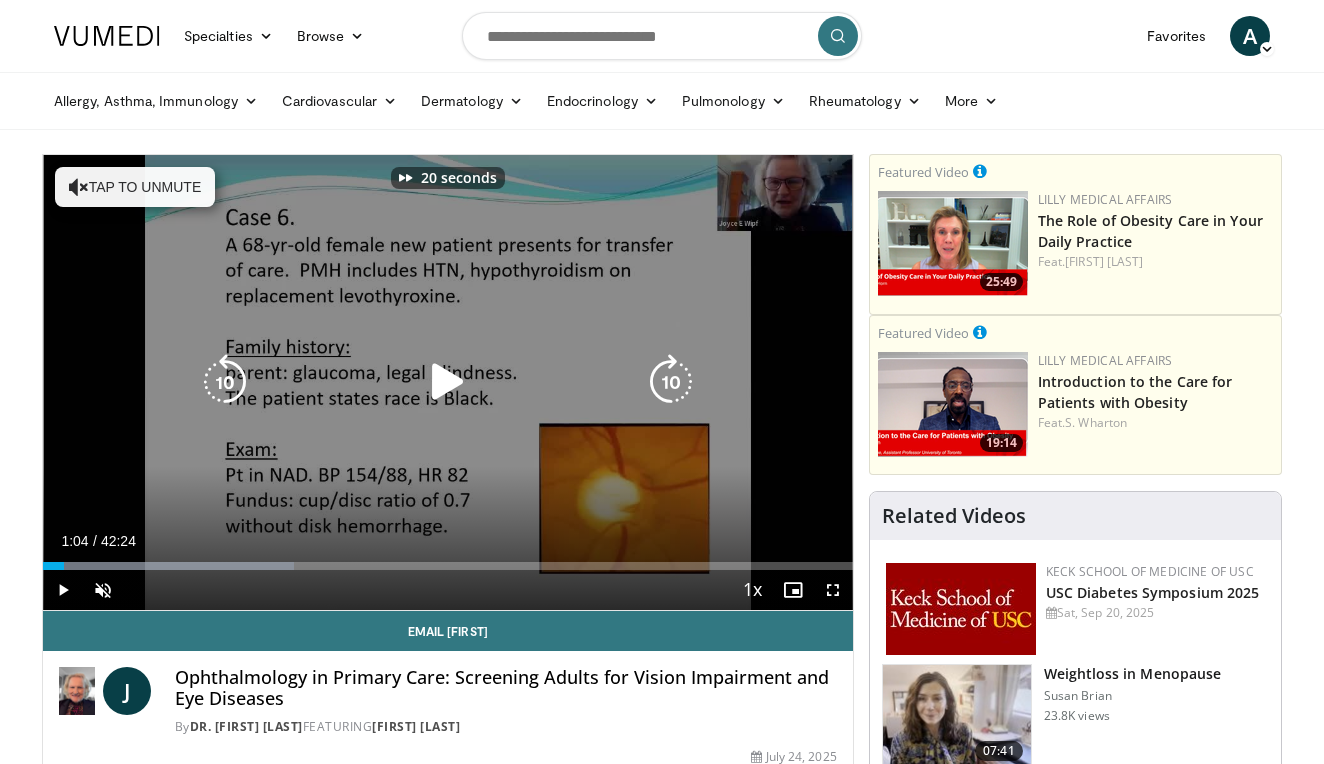 click at bounding box center [671, 382] 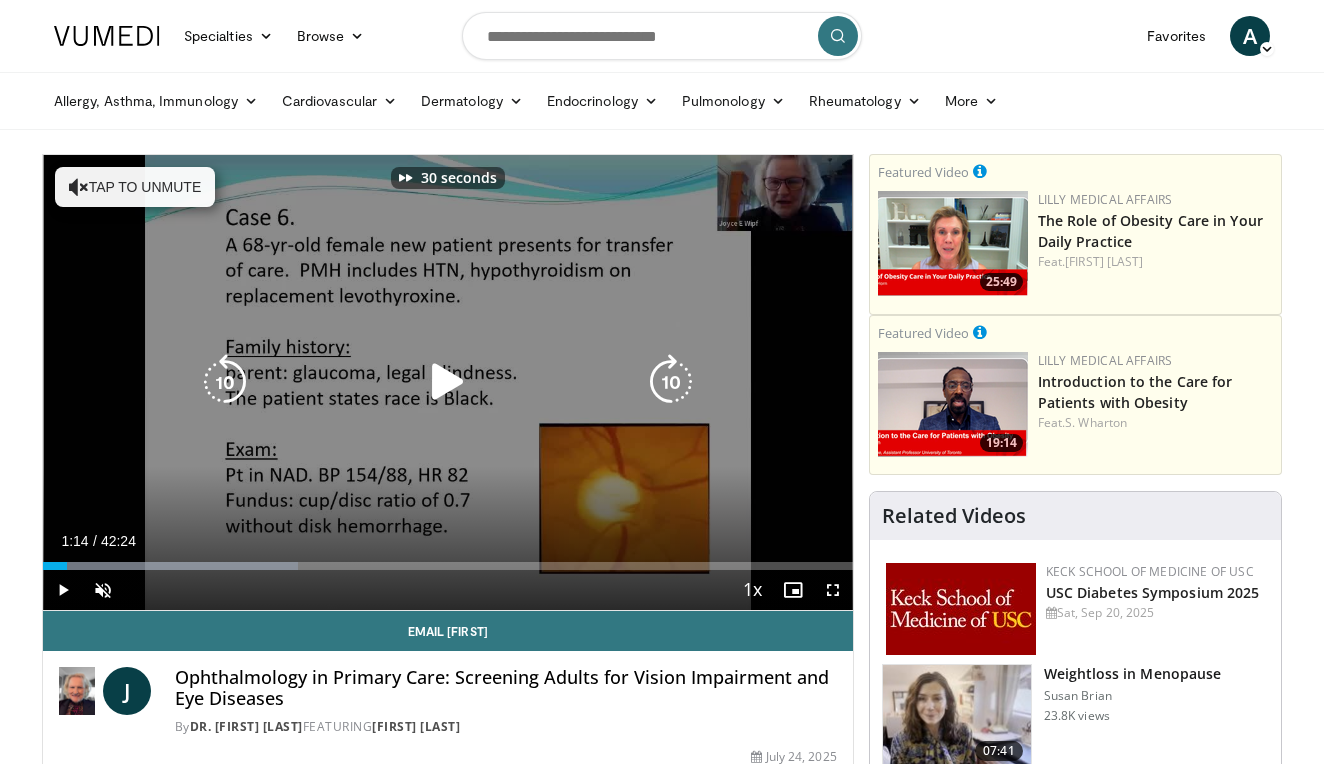 click at bounding box center [671, 382] 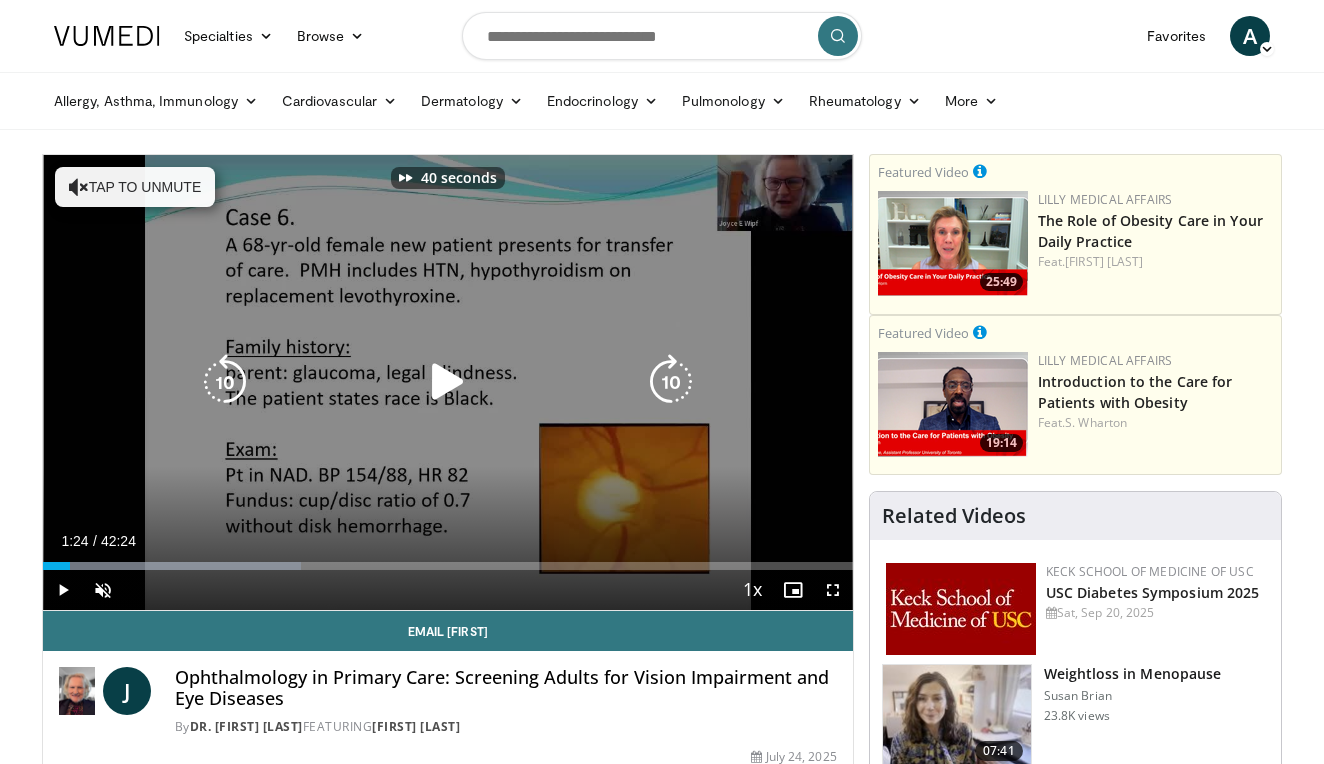 click at bounding box center (671, 382) 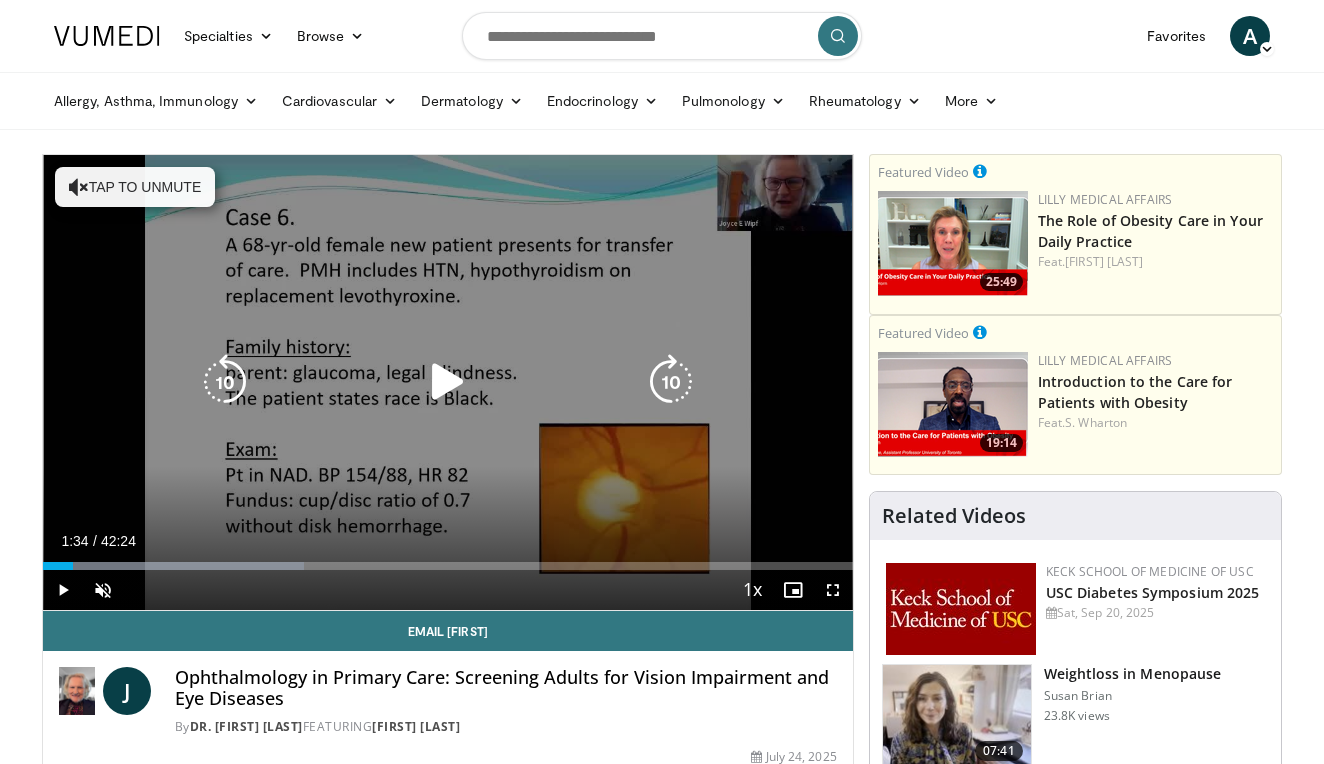 click at bounding box center [671, 382] 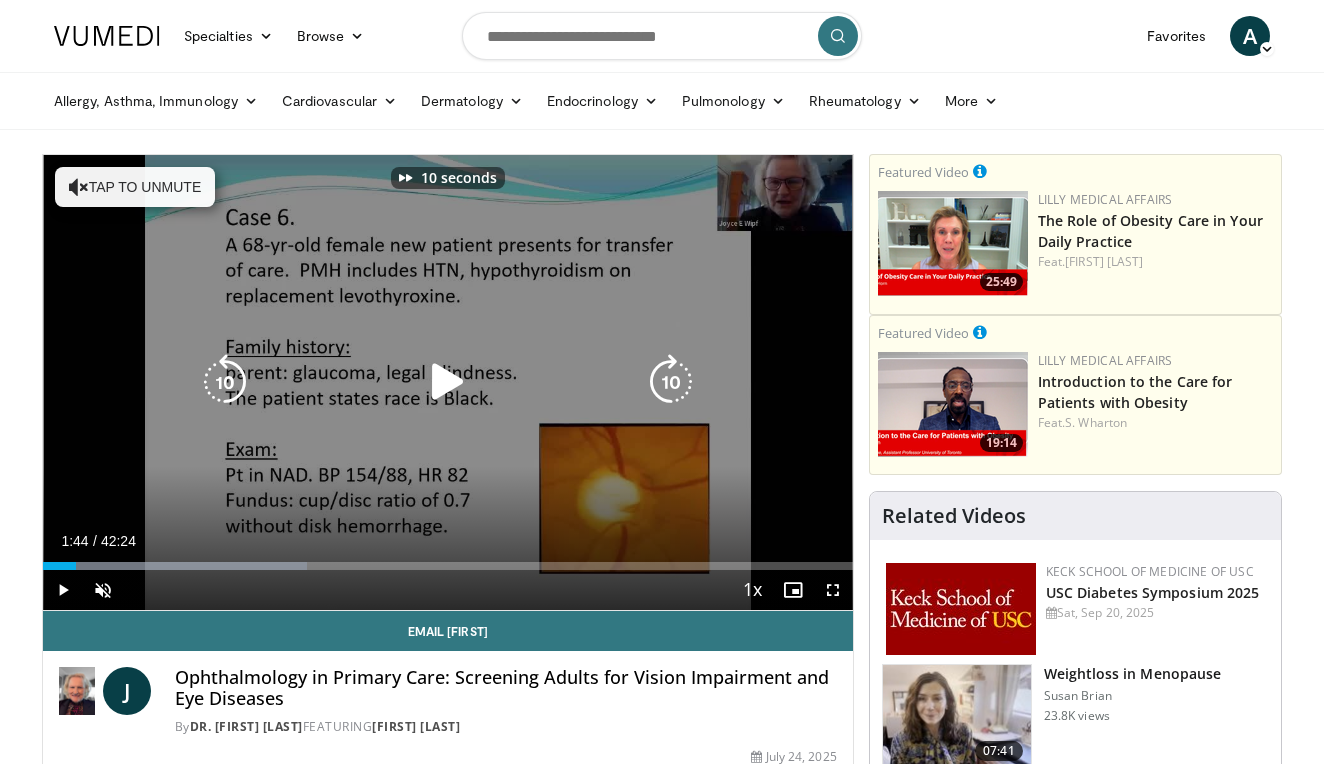 click at bounding box center [671, 382] 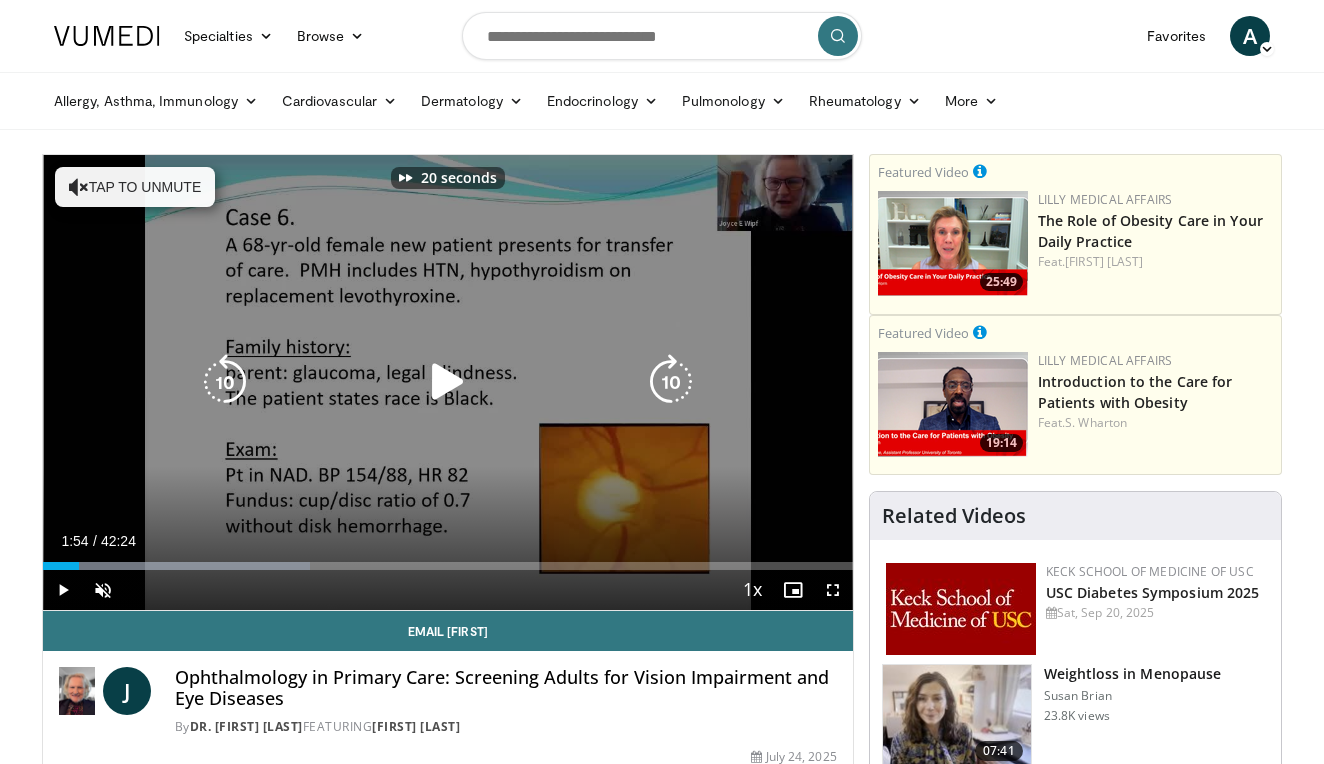 click at bounding box center [671, 382] 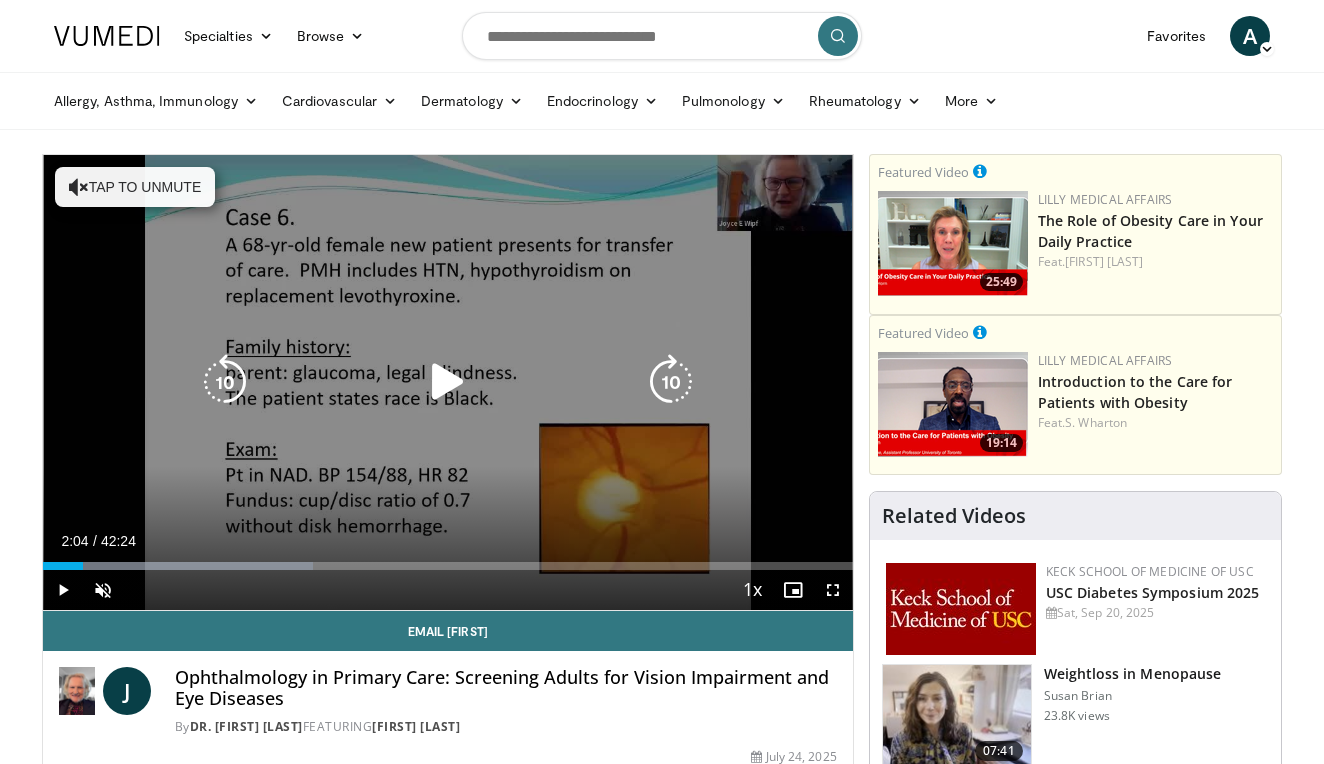 click at bounding box center (671, 382) 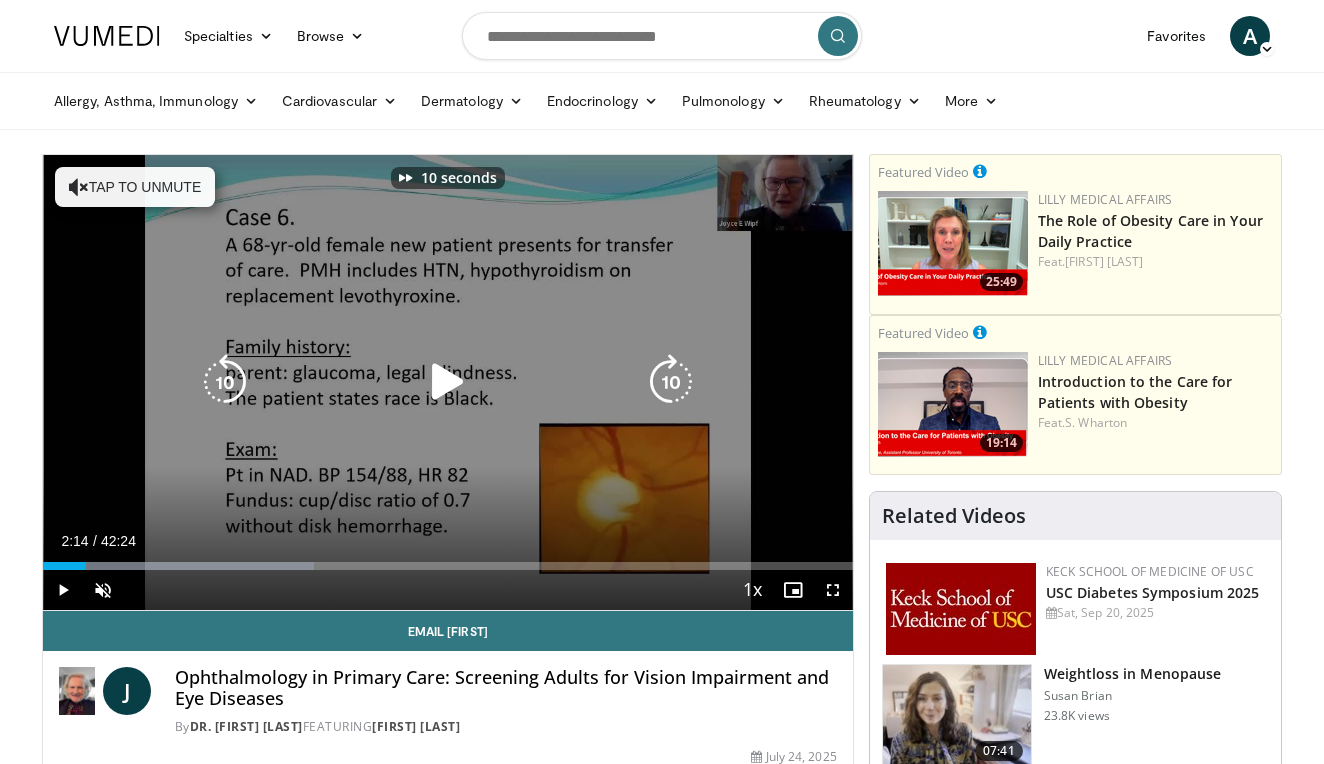 click at bounding box center [671, 382] 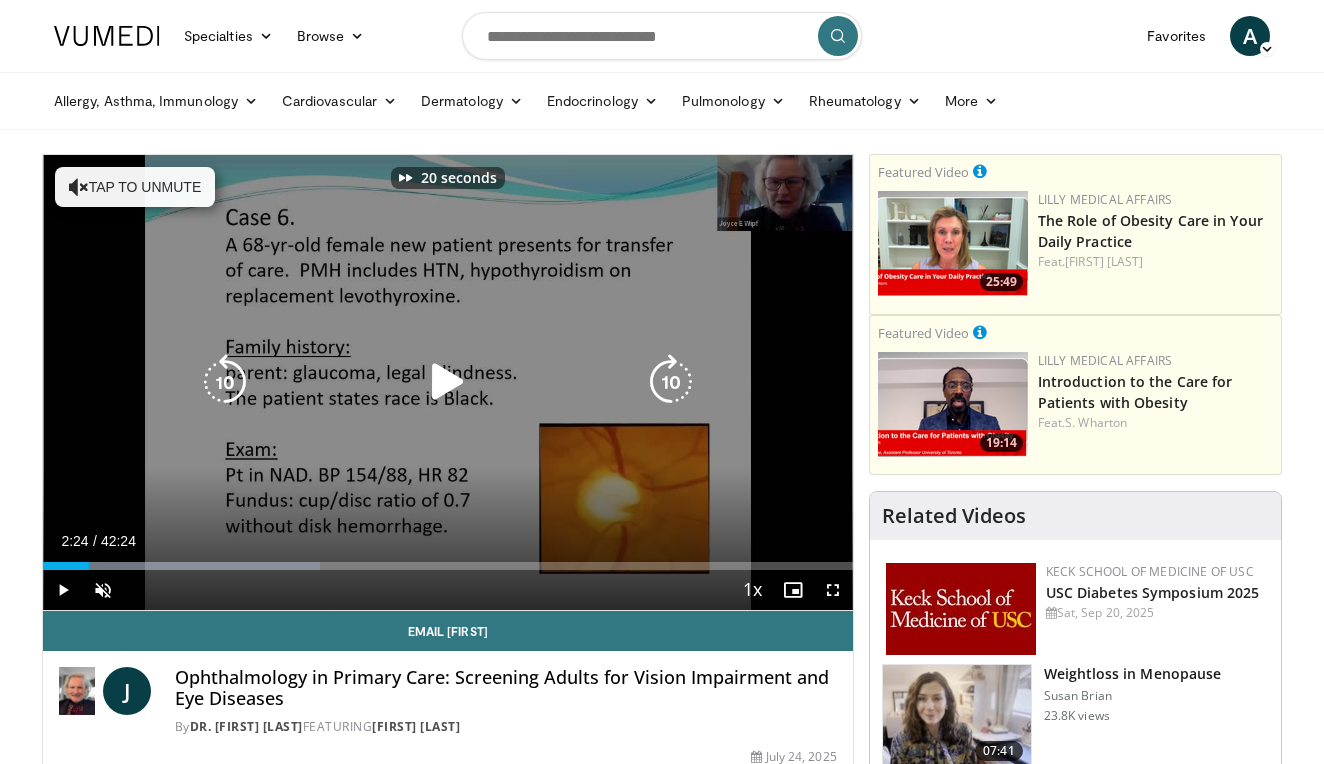 click at bounding box center (671, 382) 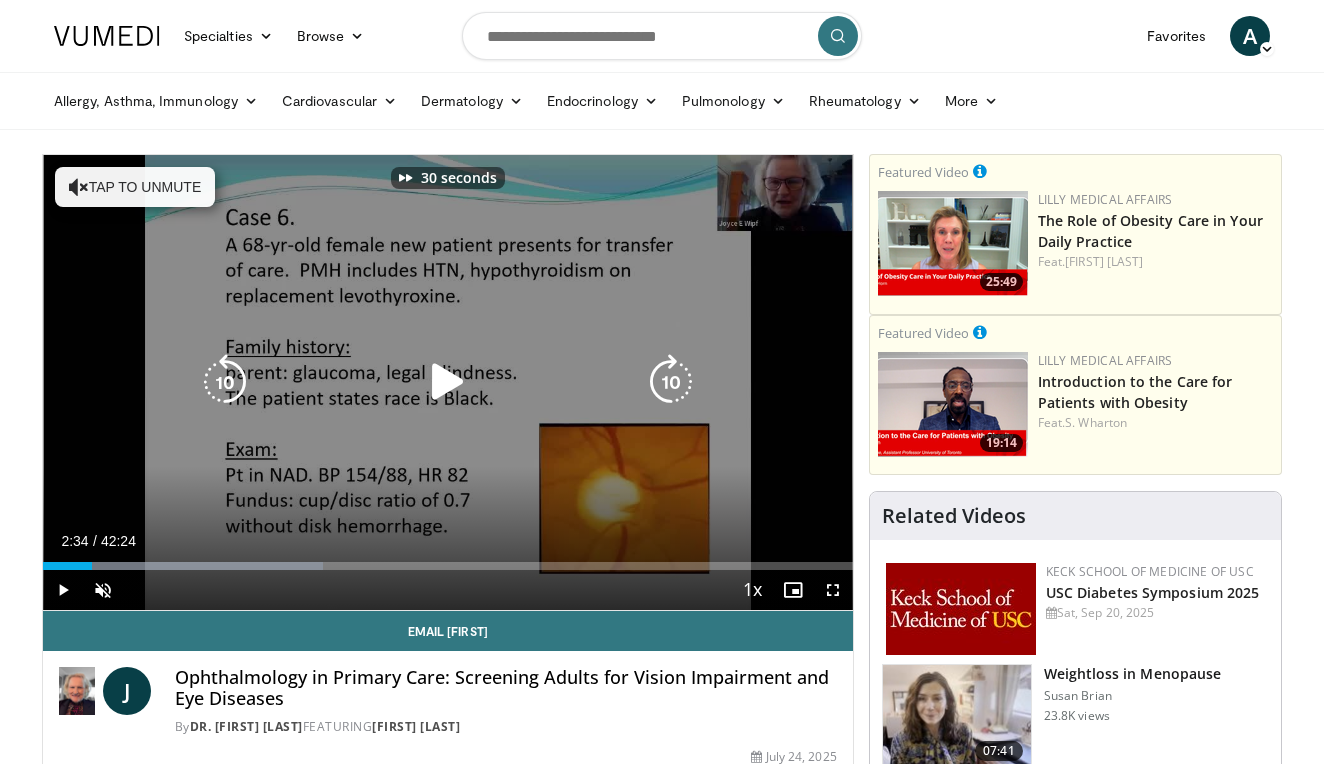 click at bounding box center (671, 382) 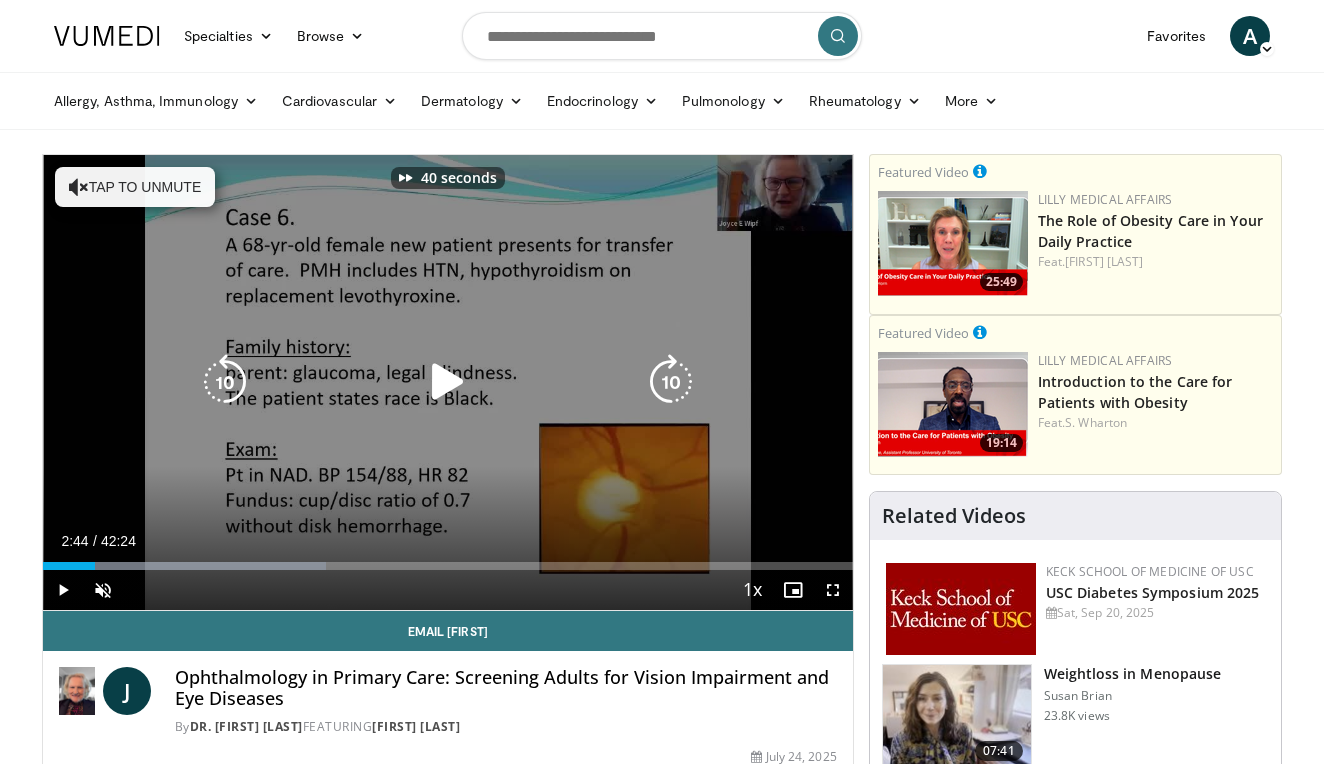 click at bounding box center [671, 382] 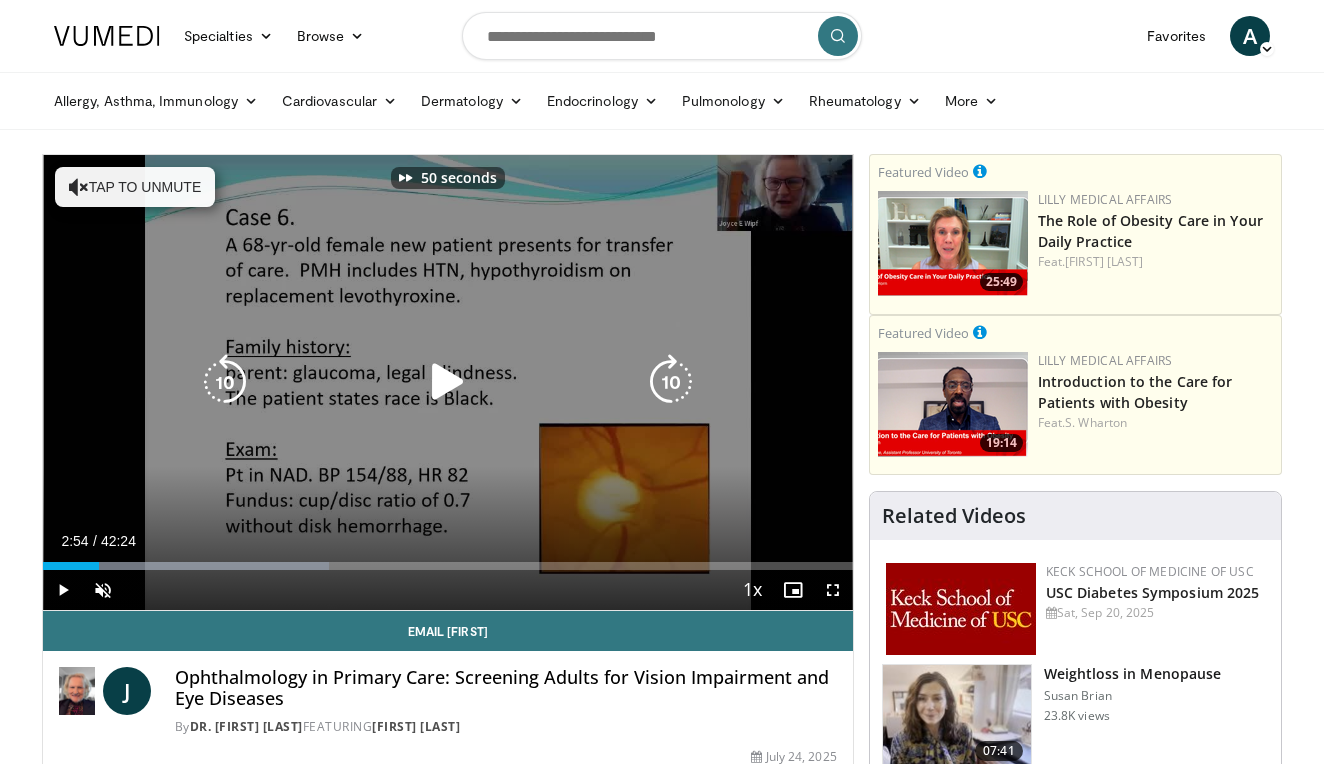 click at bounding box center [671, 382] 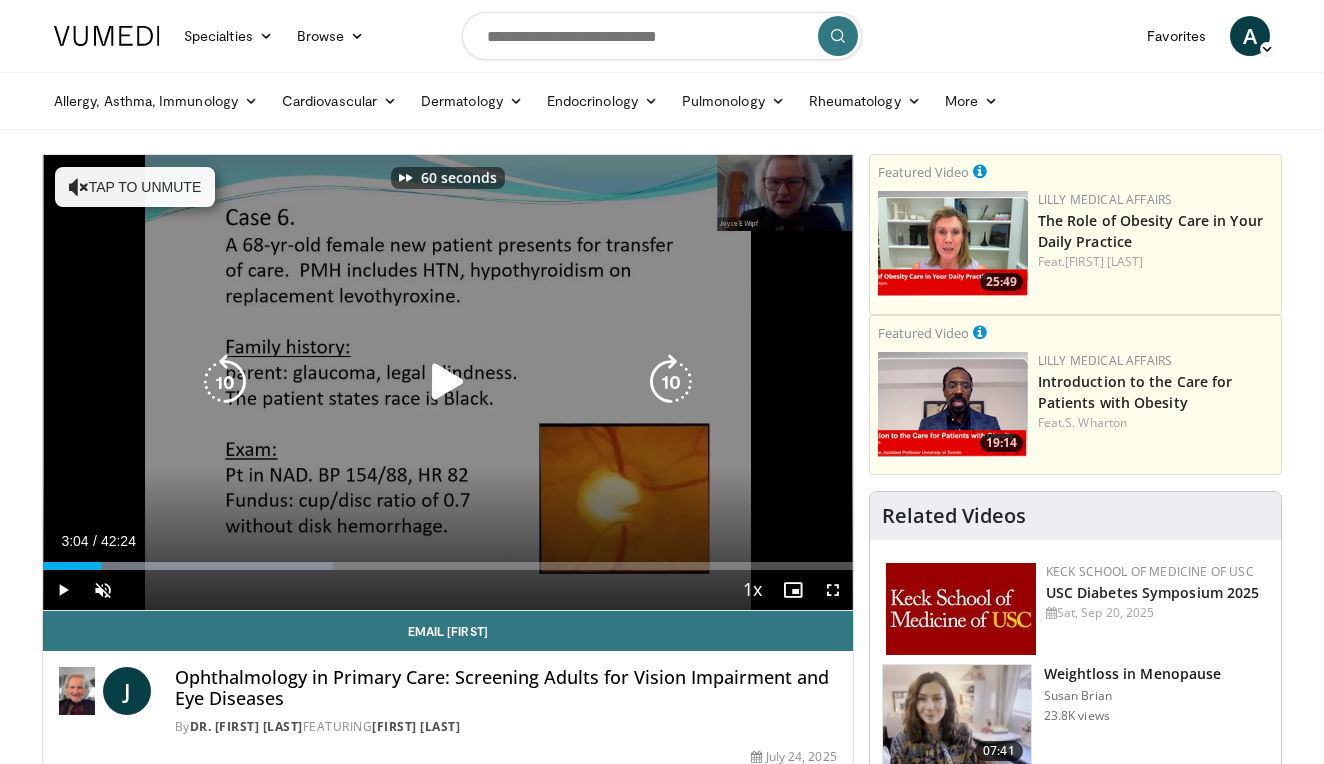 click at bounding box center (225, 382) 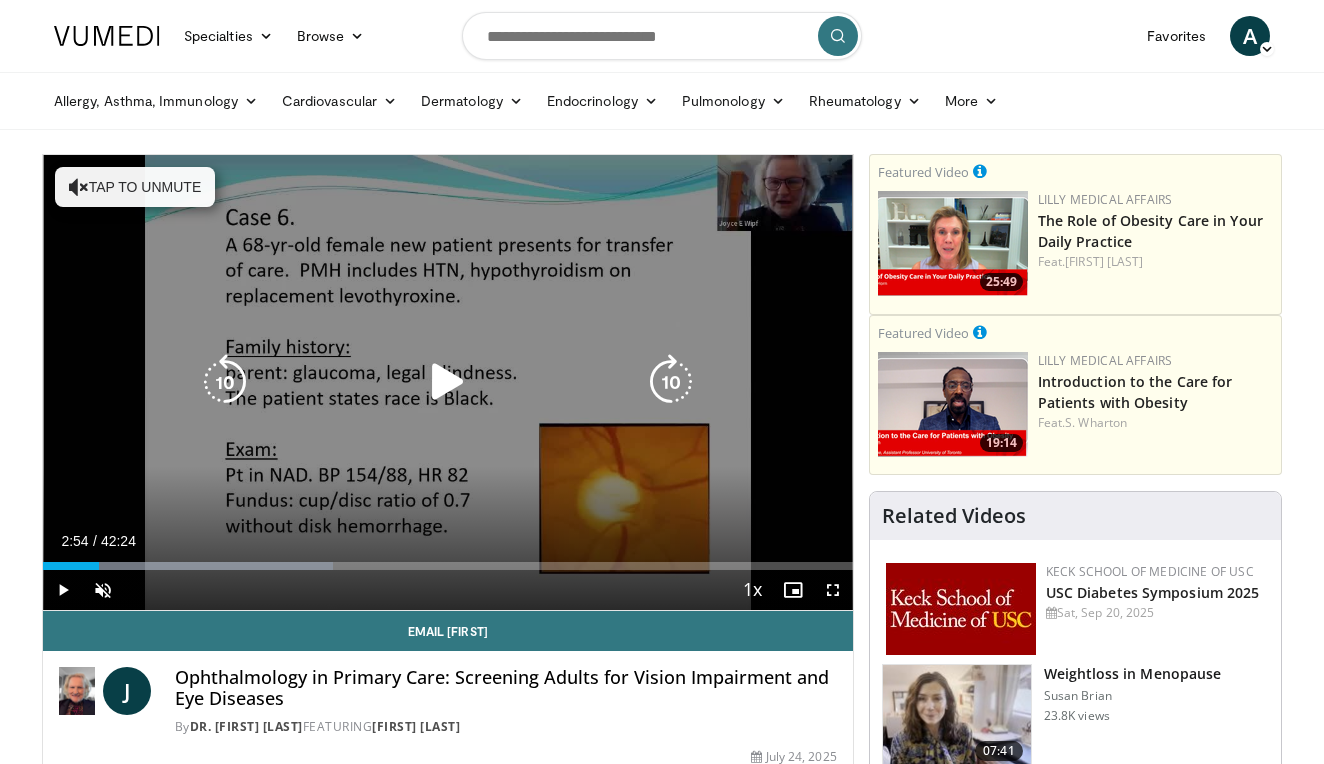 click at bounding box center [671, 382] 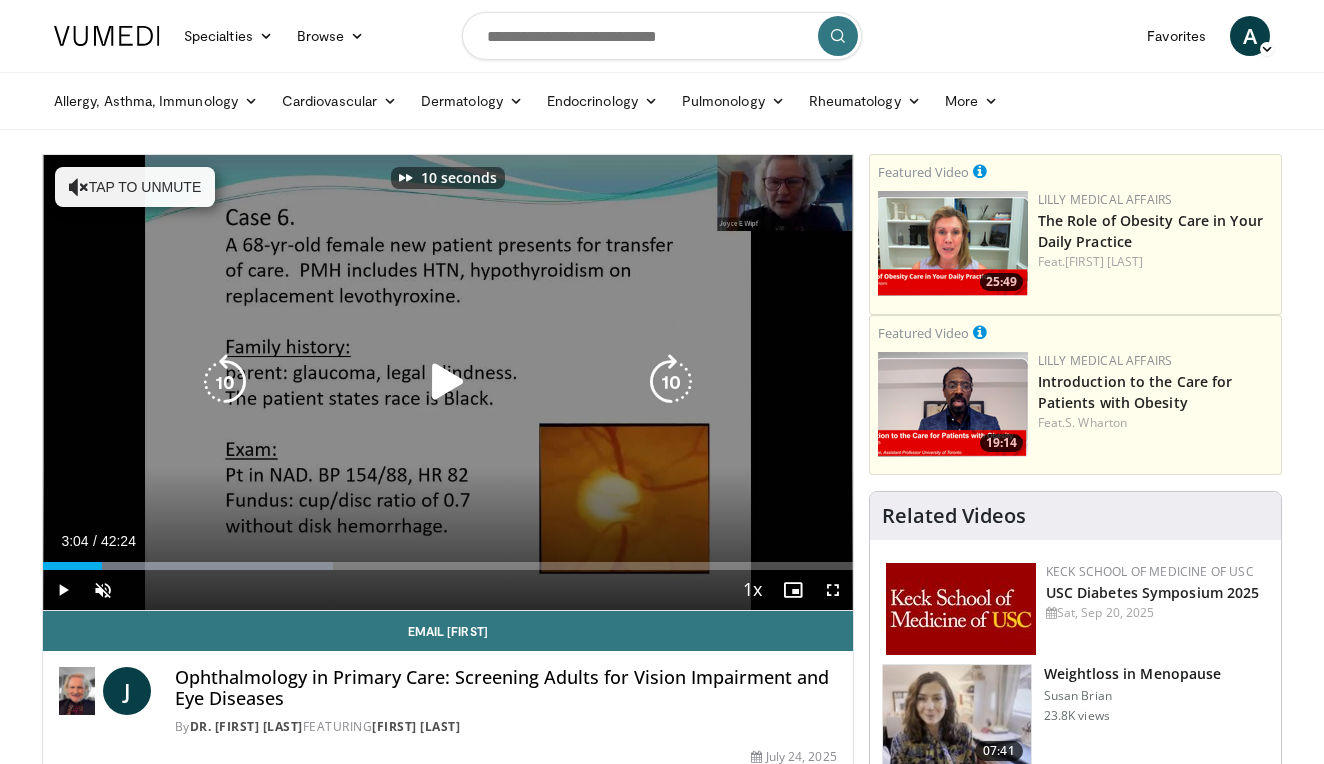 click at bounding box center [671, 382] 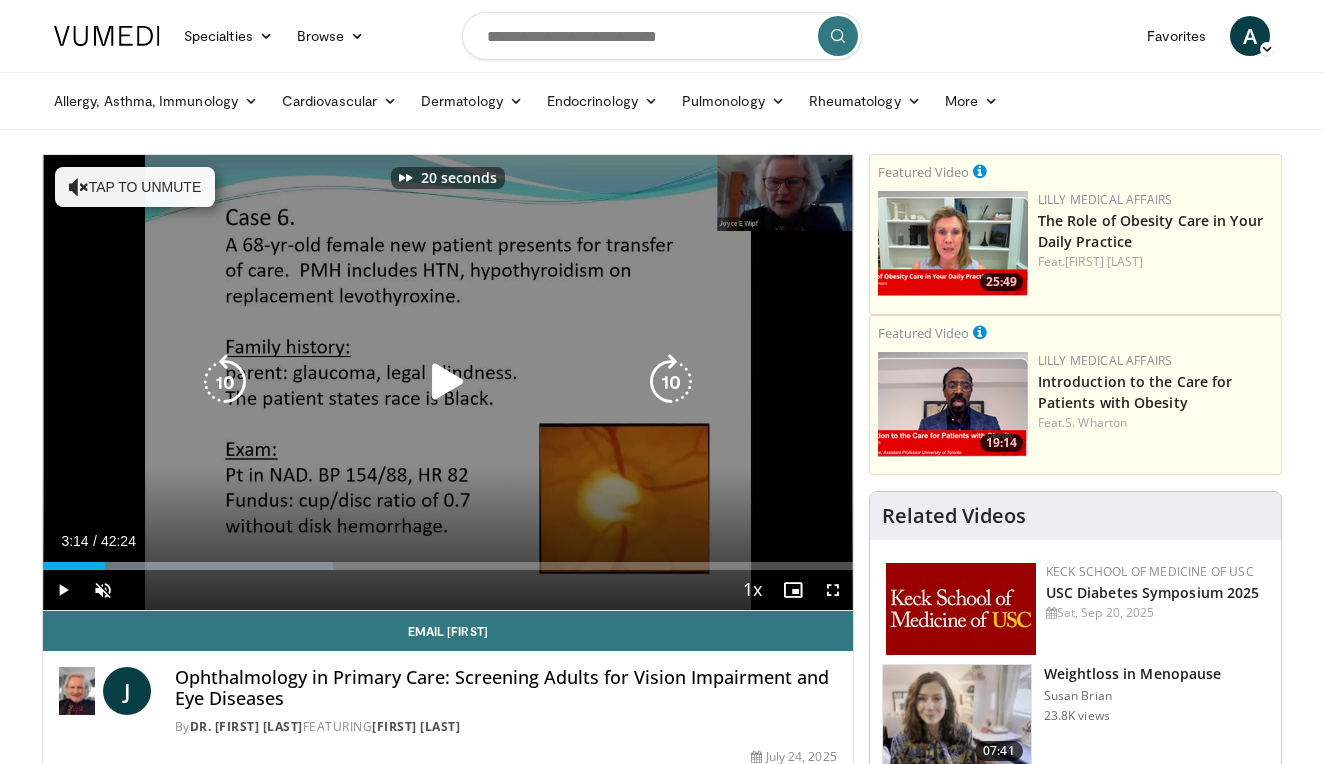 click at bounding box center [671, 382] 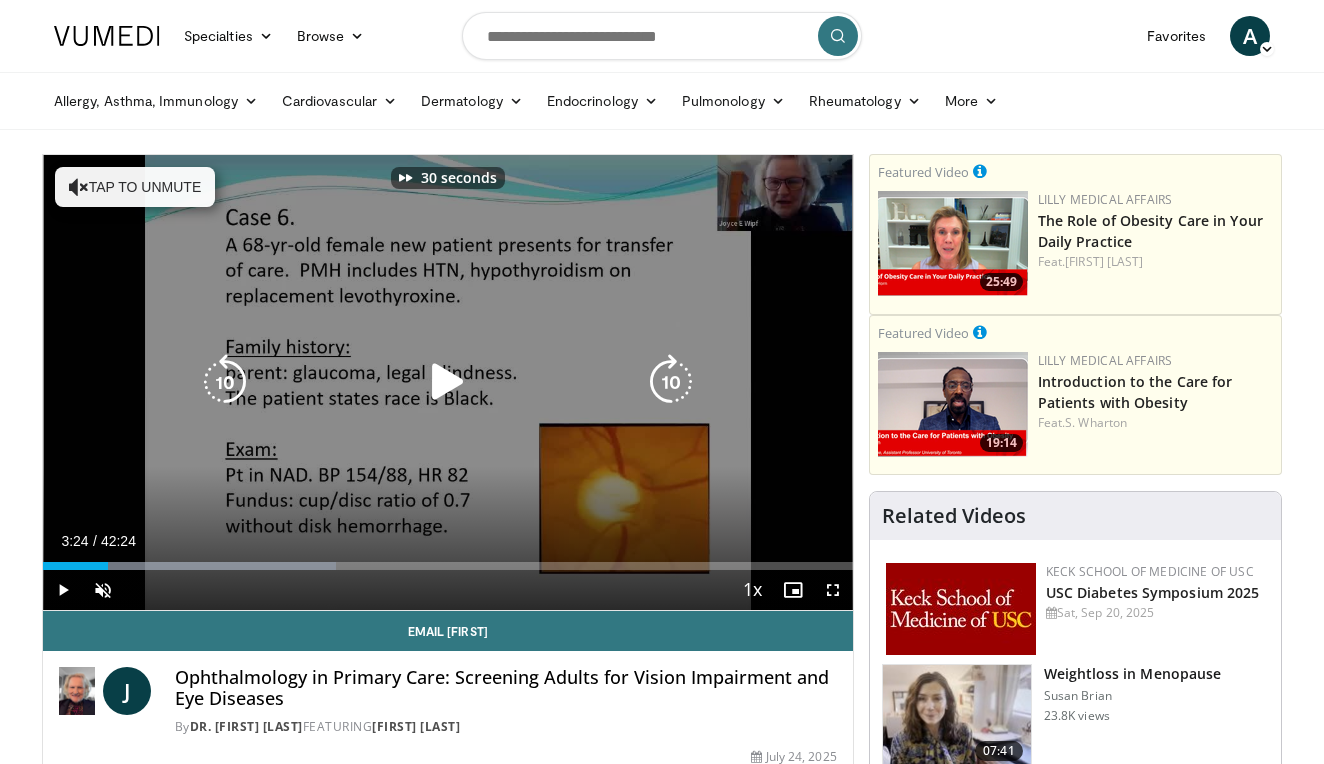 click at bounding box center [671, 382] 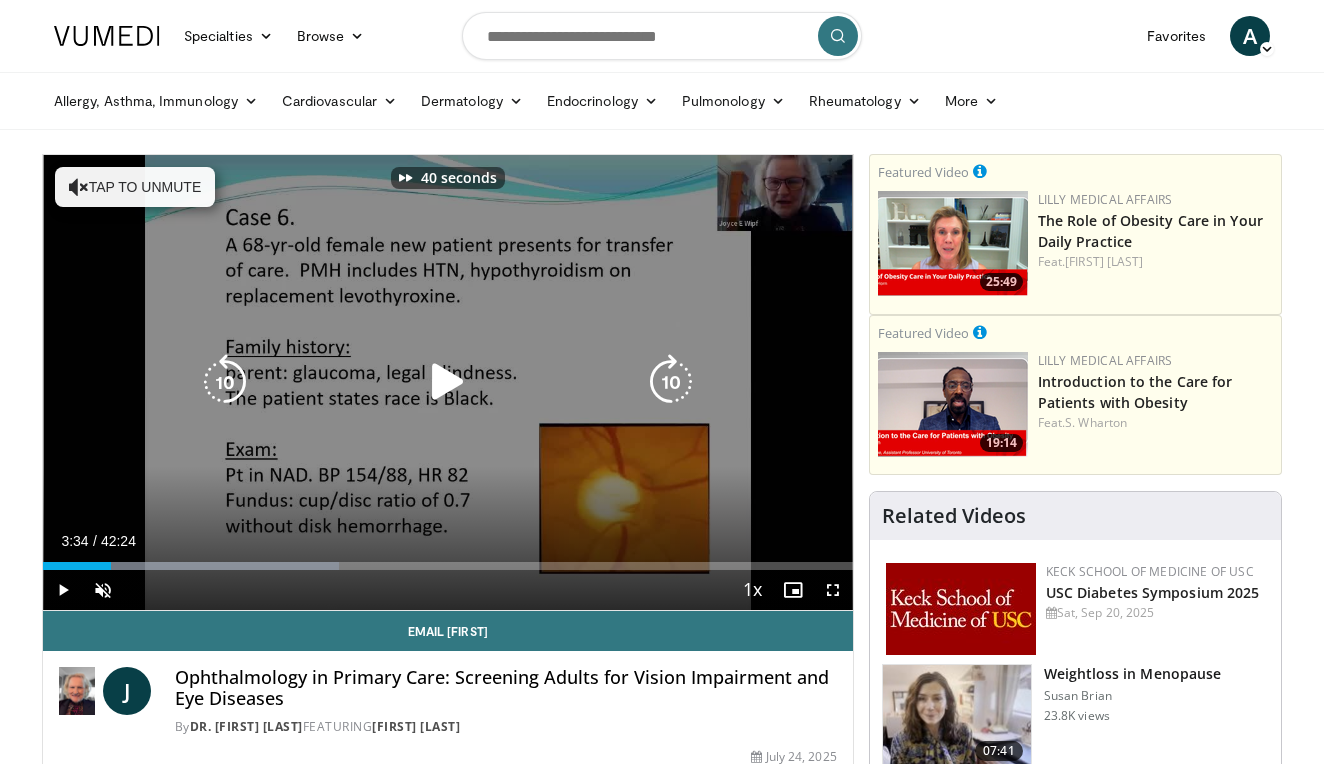 click at bounding box center (671, 382) 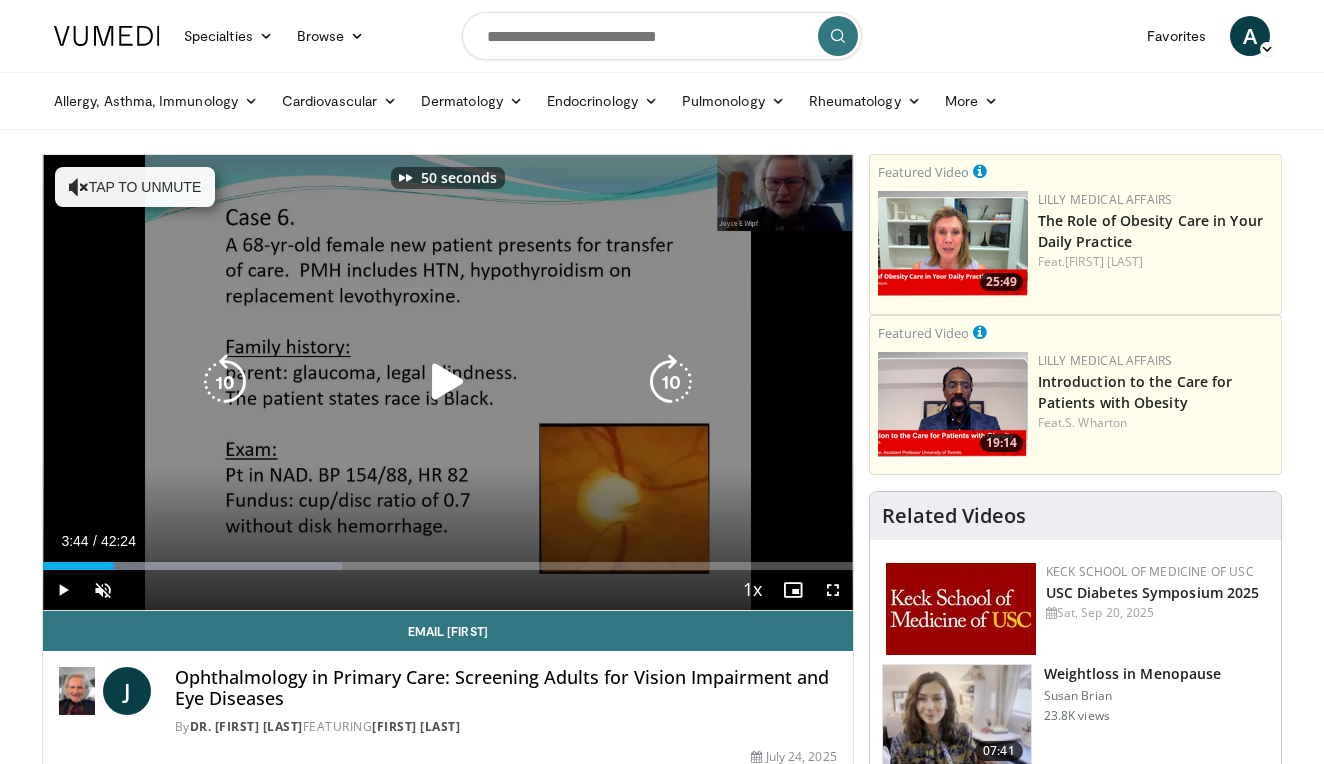 click at bounding box center [671, 382] 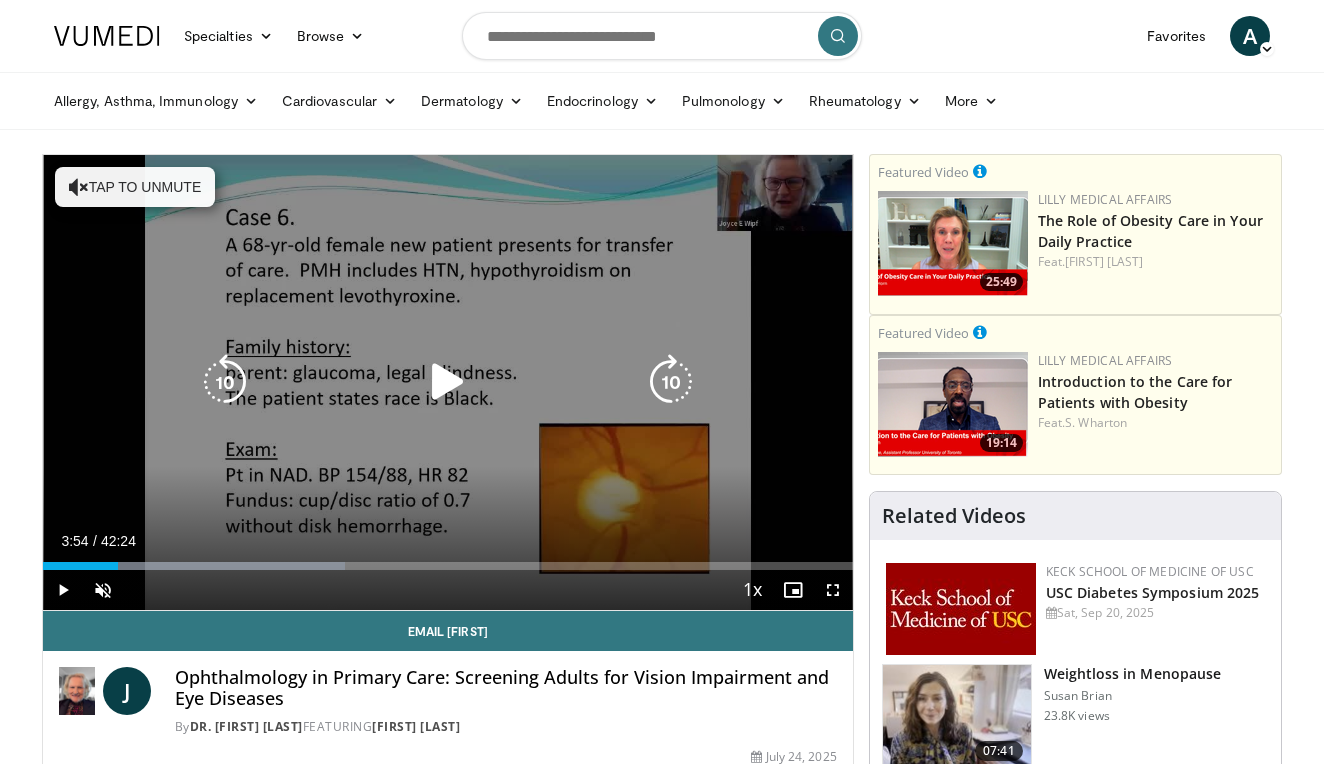 click at bounding box center [671, 382] 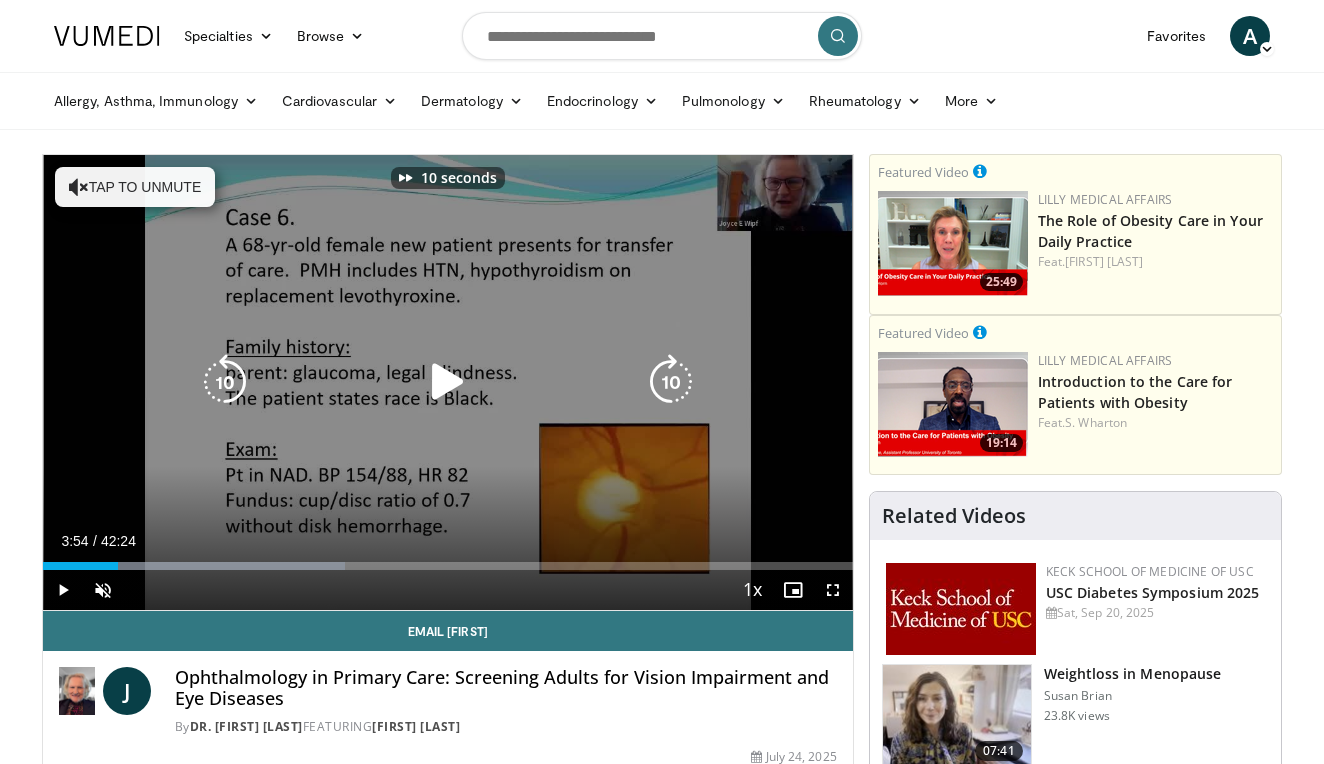 click at bounding box center [671, 382] 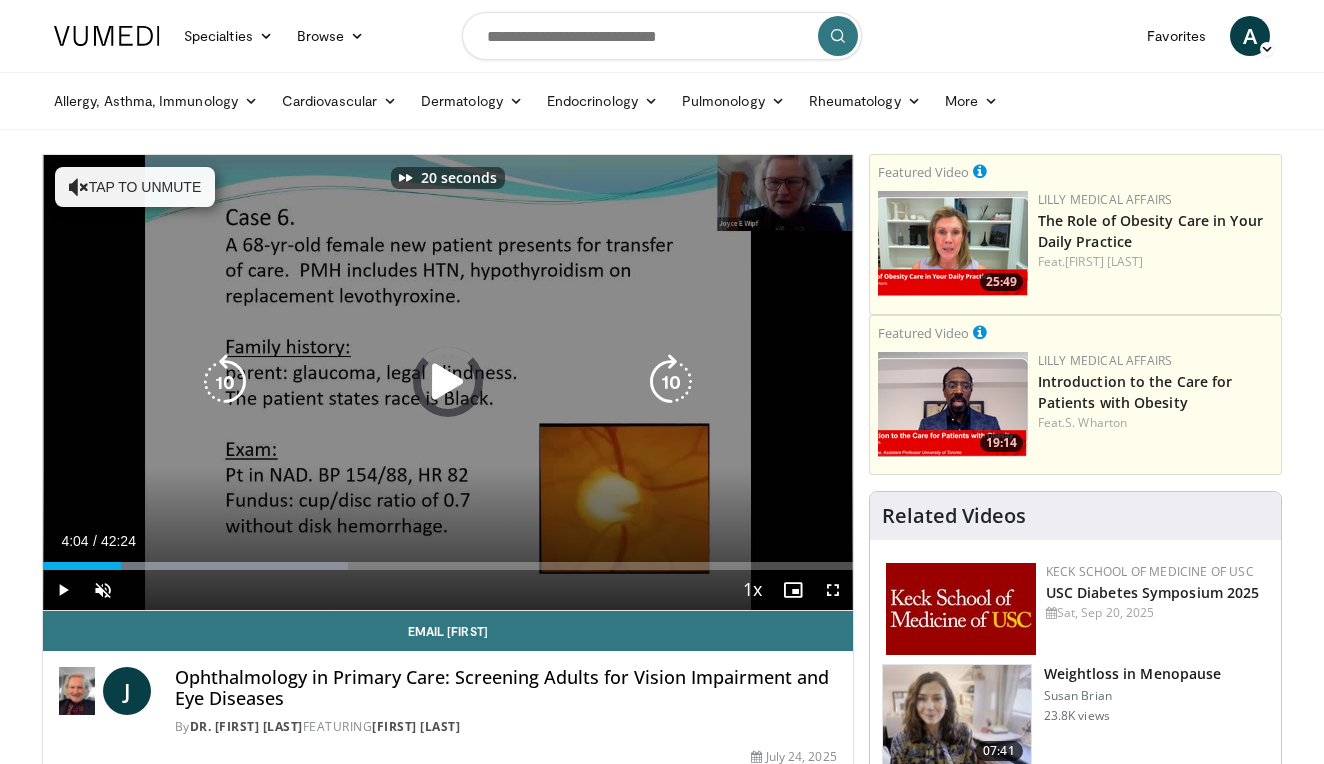 click at bounding box center (671, 382) 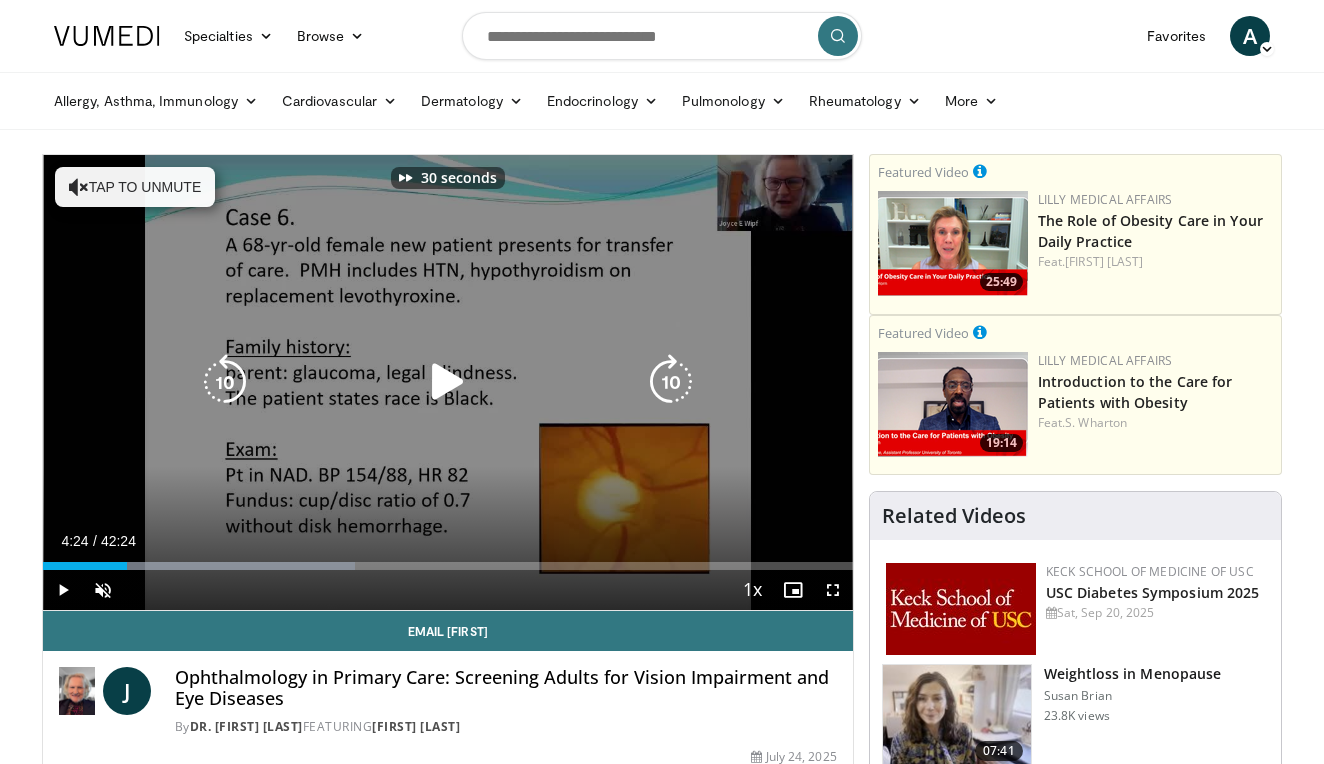 click at bounding box center [671, 382] 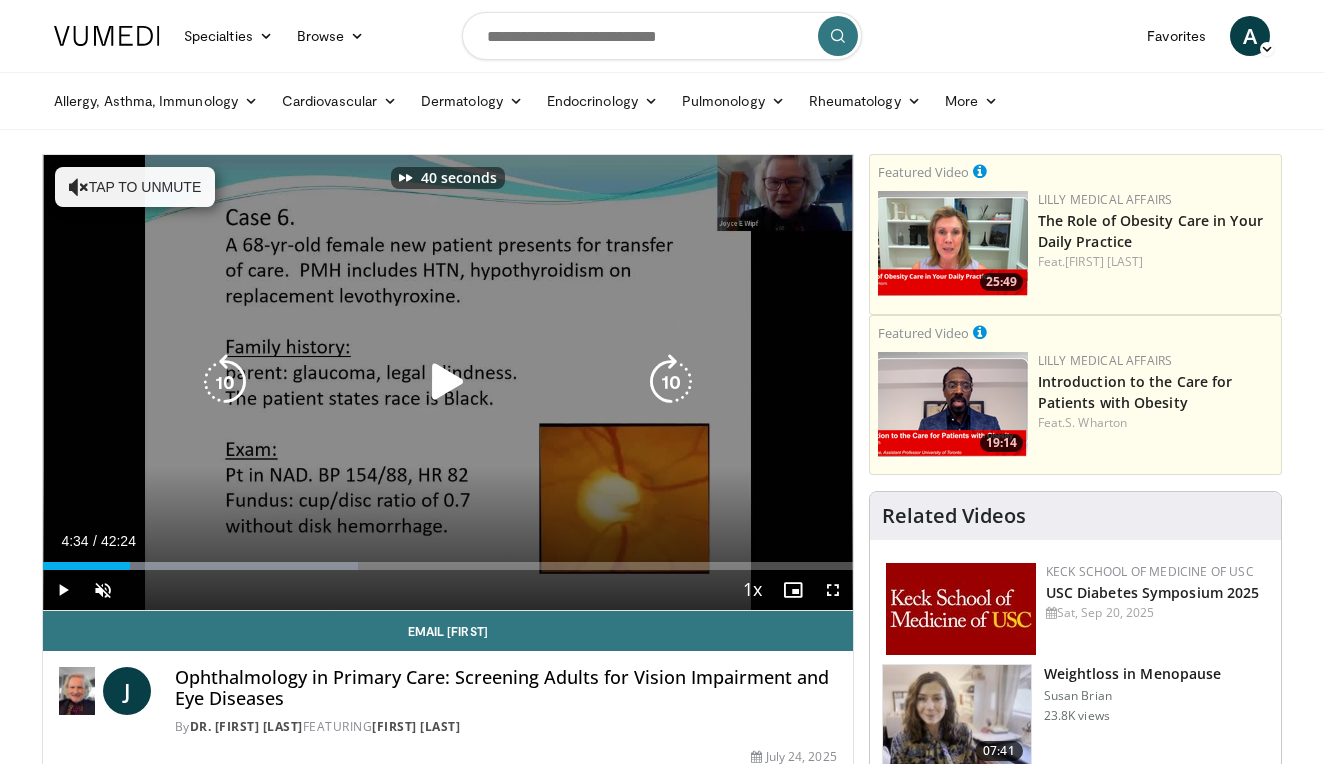 click at bounding box center (671, 382) 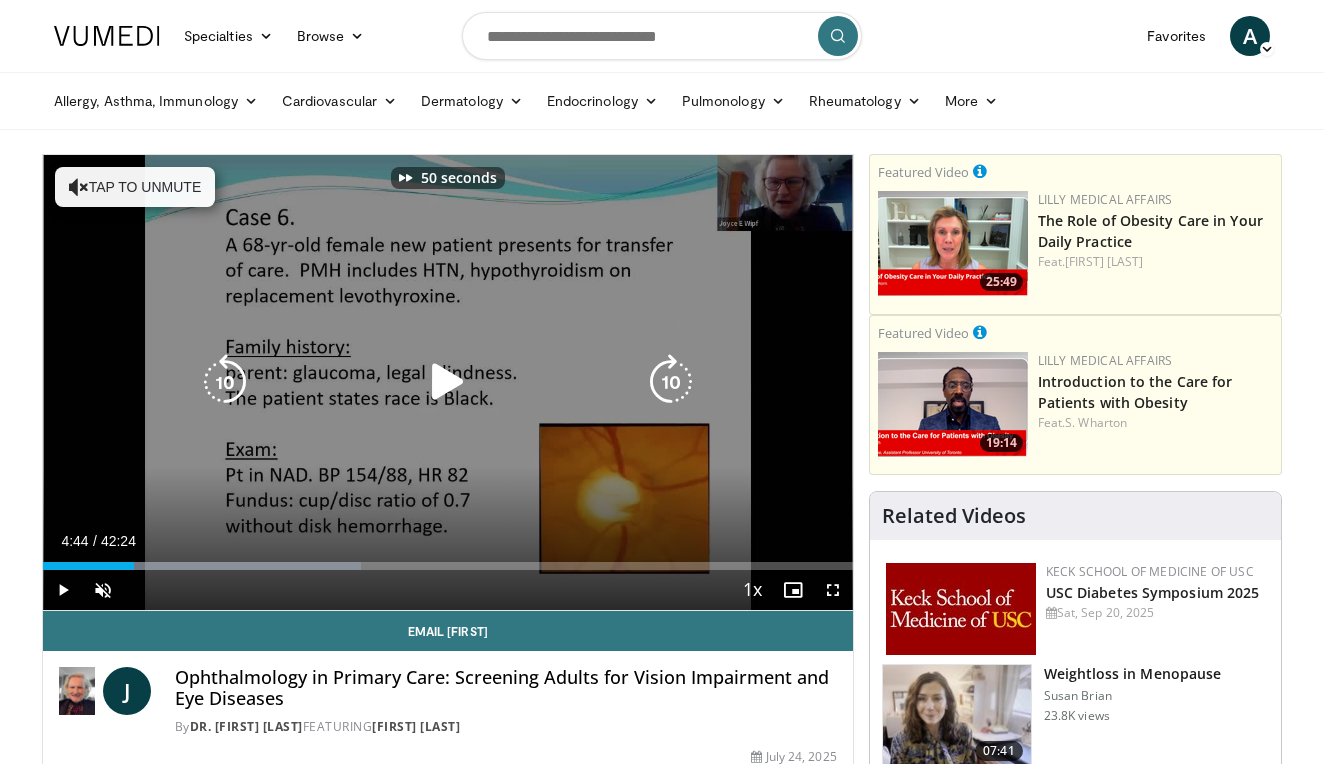 click at bounding box center (671, 382) 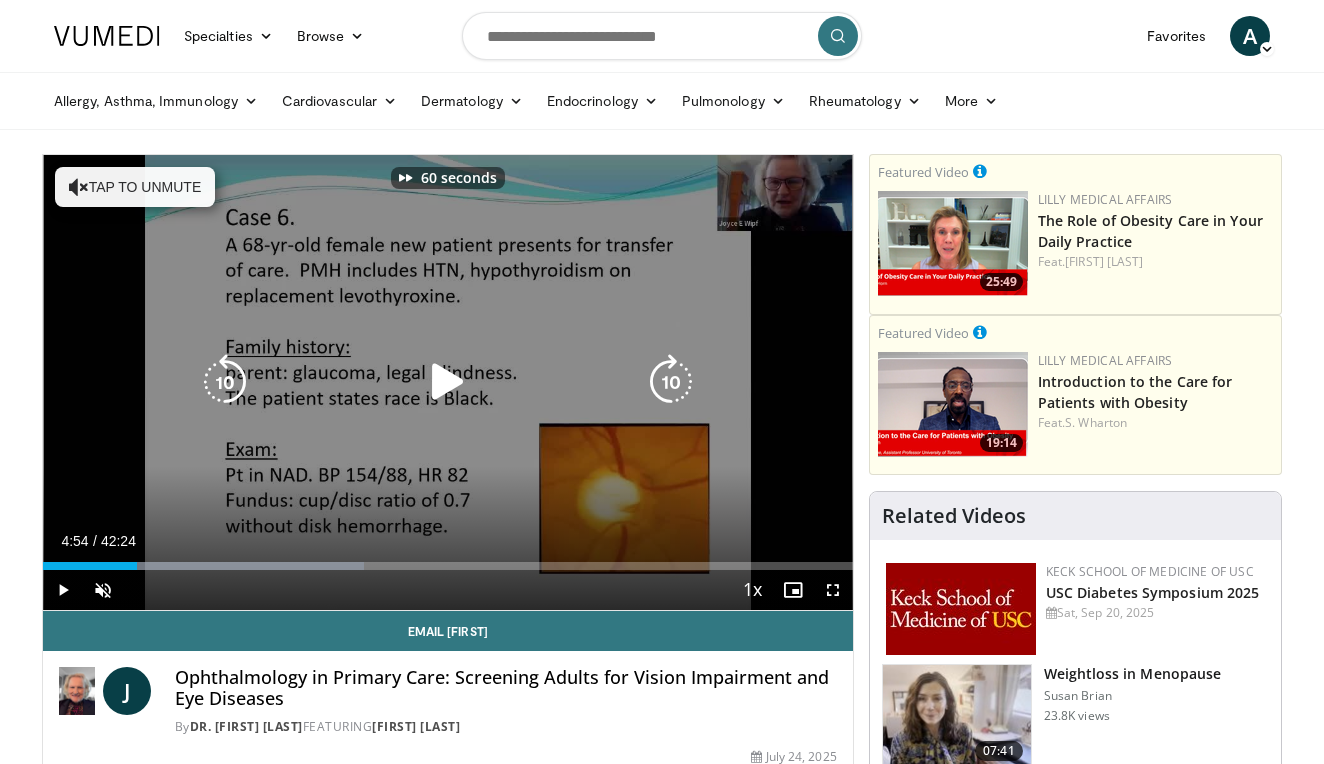 click at bounding box center [671, 382] 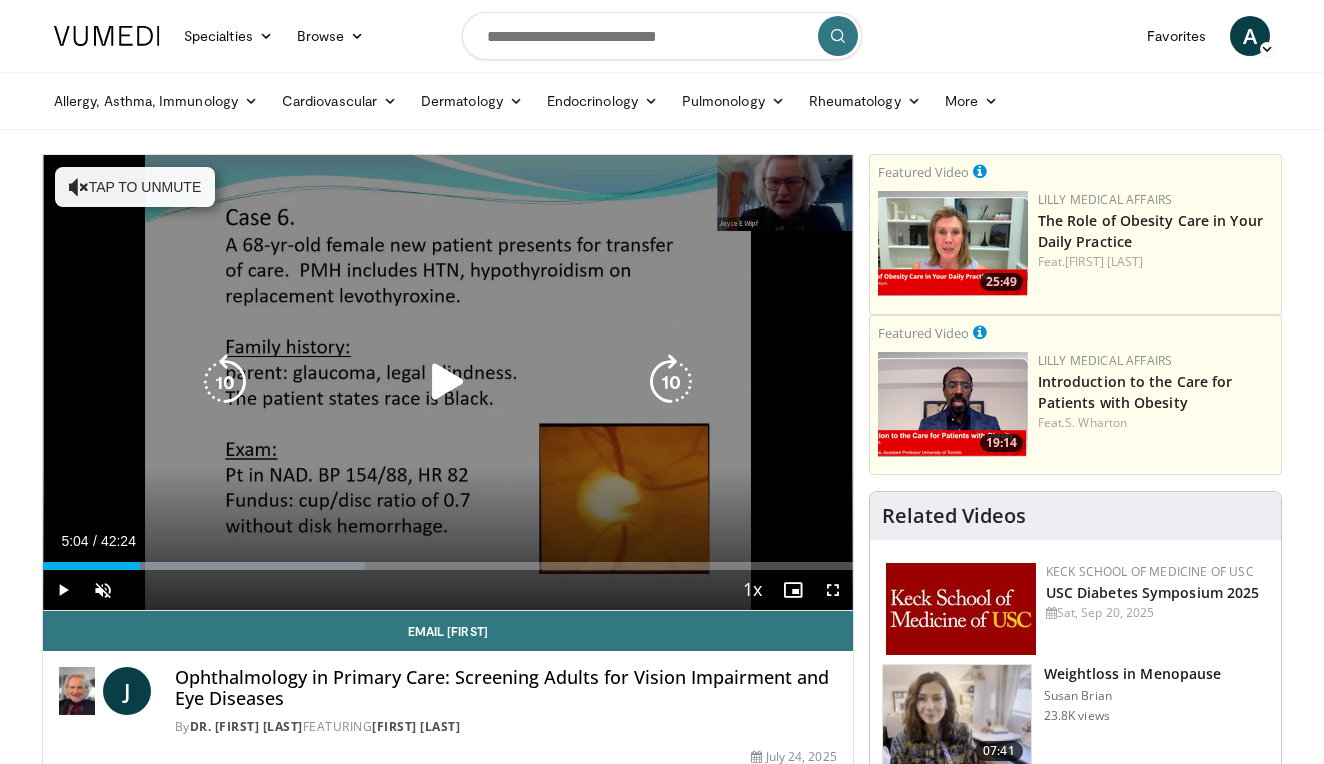 click at bounding box center (671, 382) 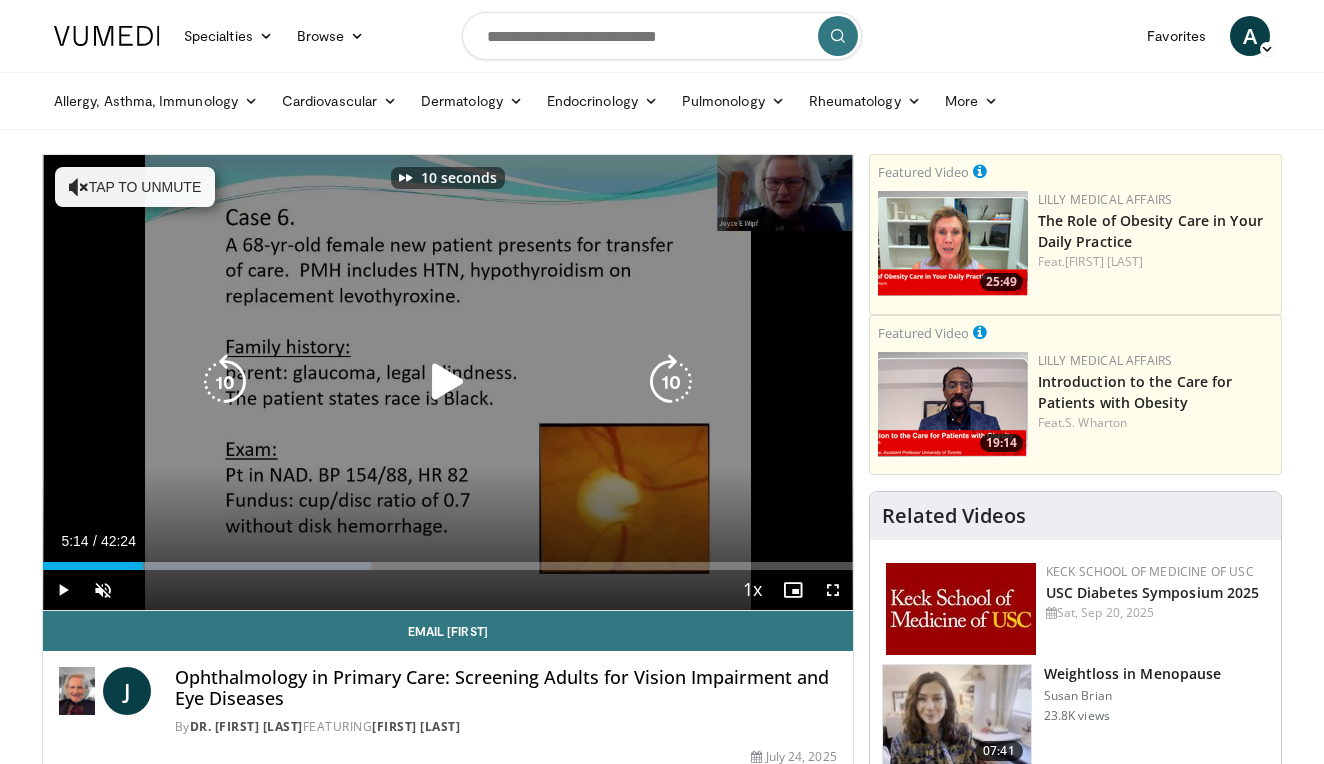 click at bounding box center [671, 382] 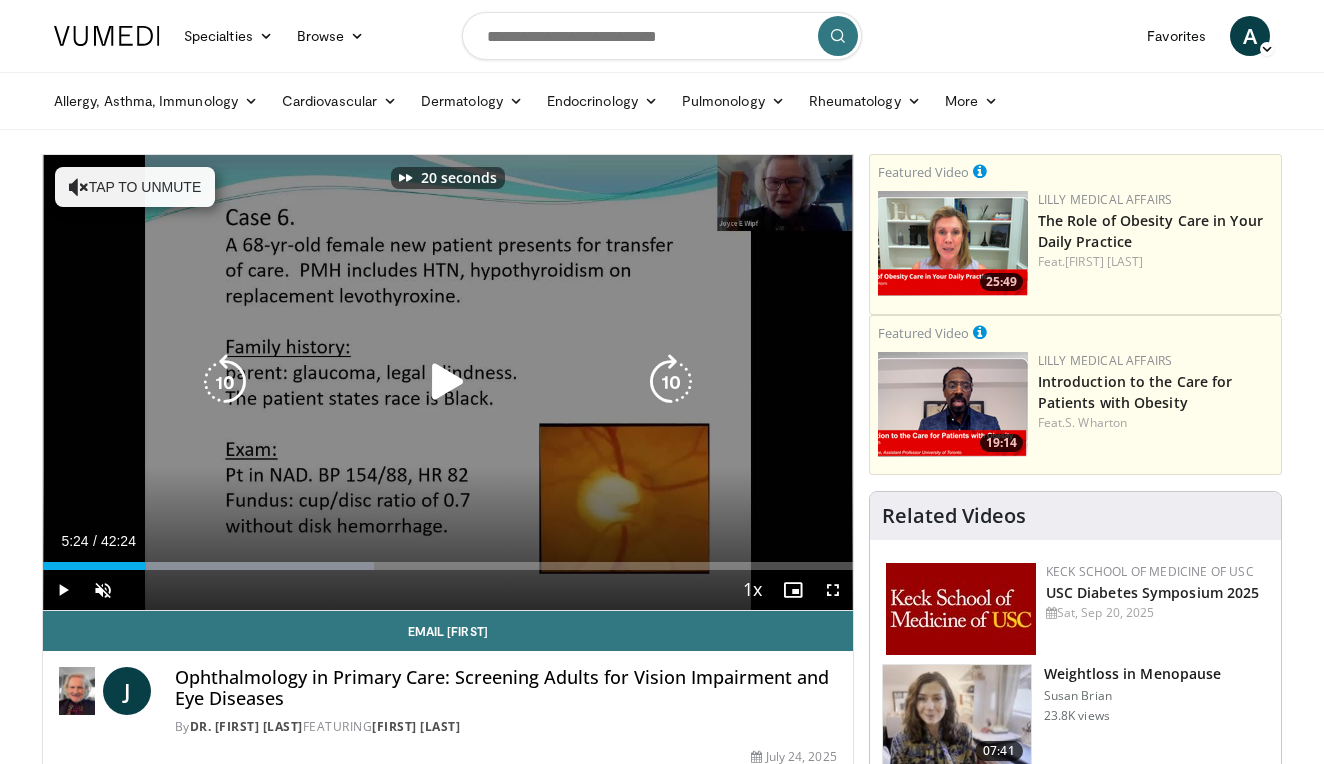 click at bounding box center [671, 382] 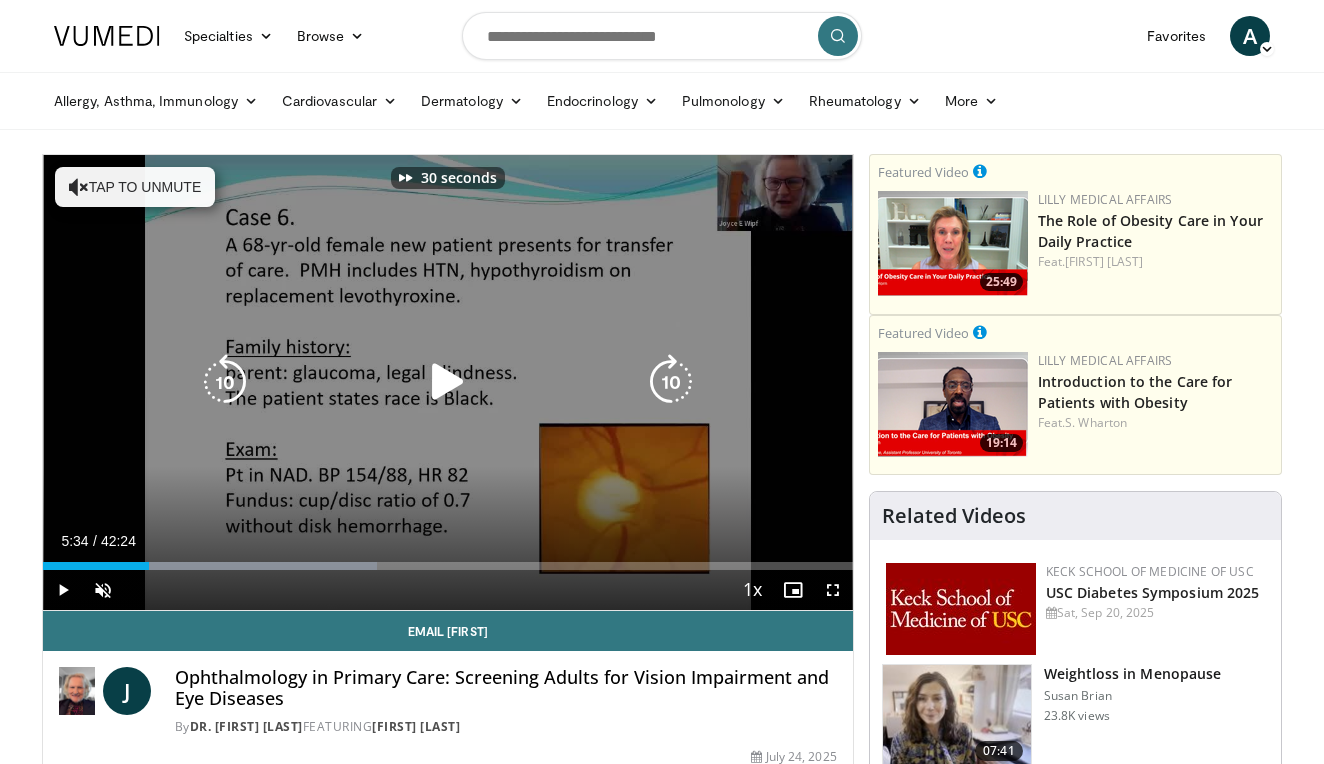 click at bounding box center (671, 382) 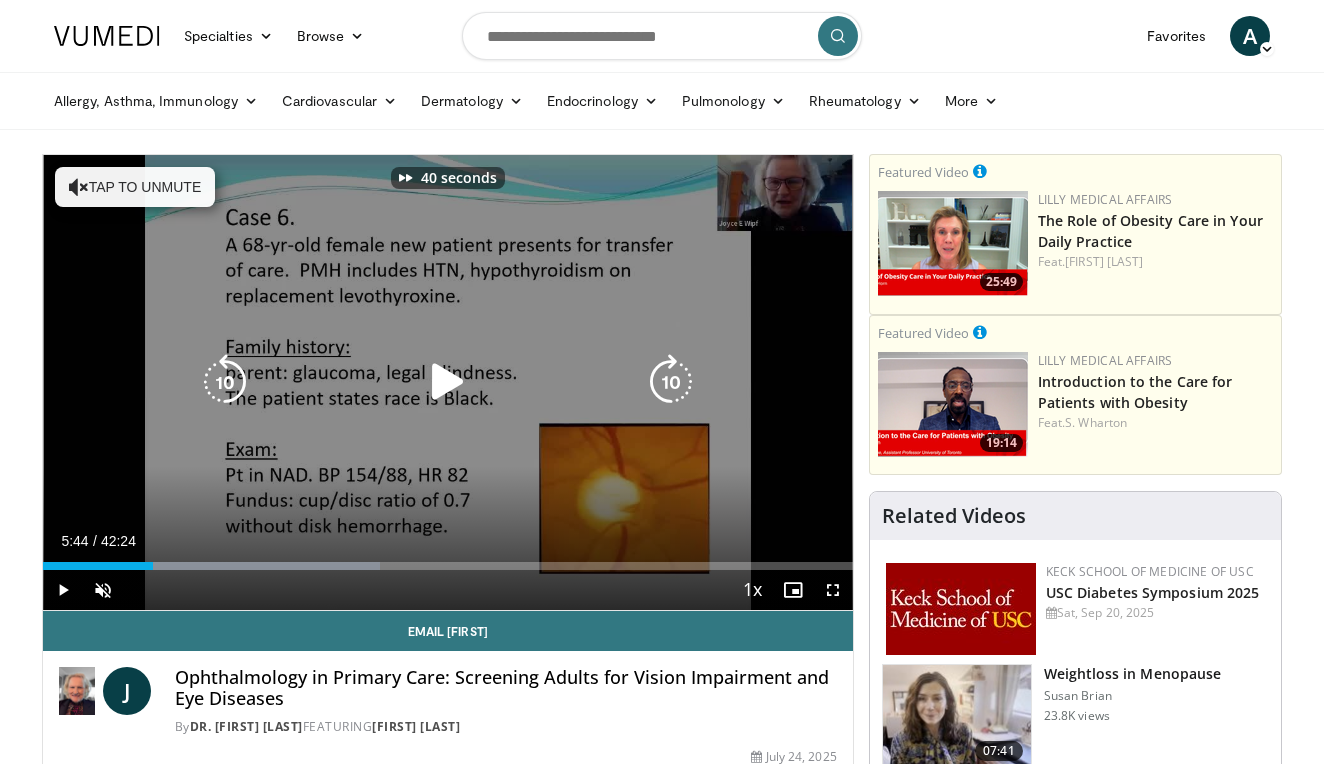 click at bounding box center [671, 382] 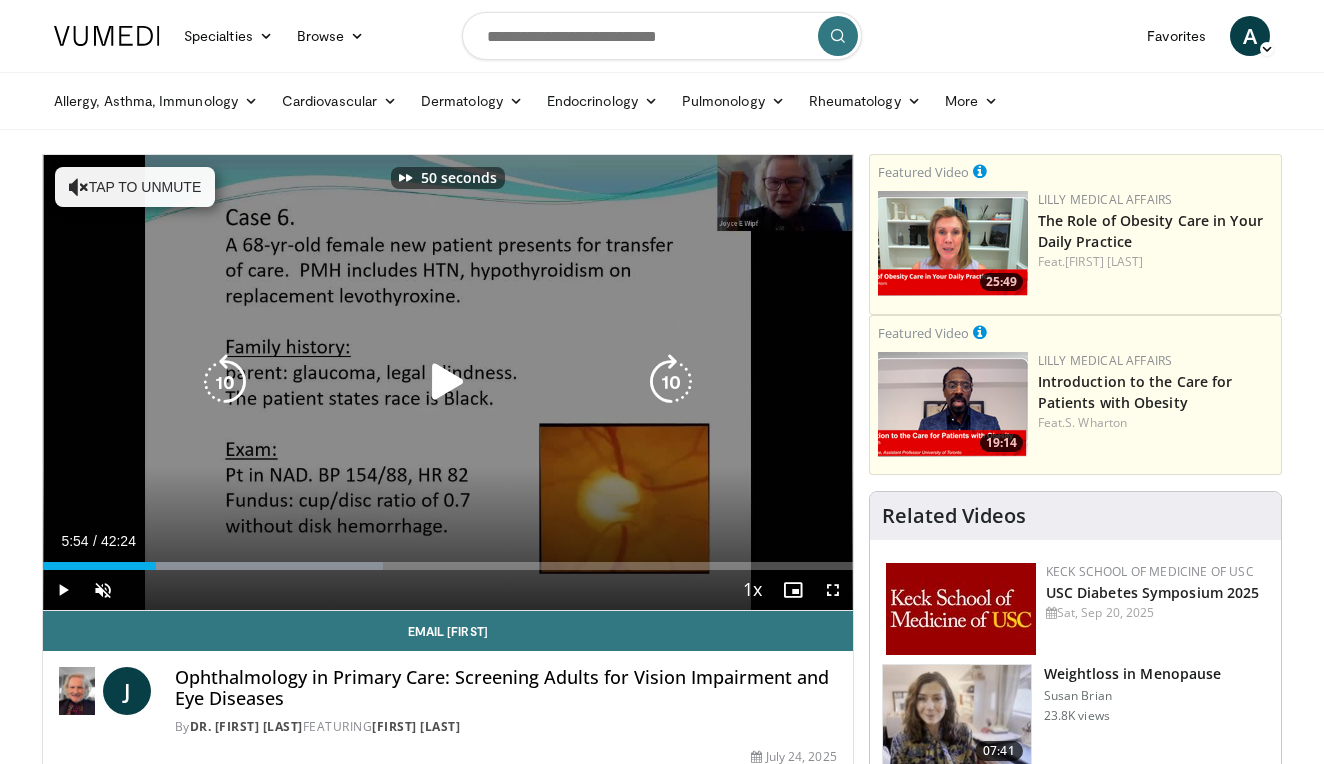 click at bounding box center [671, 382] 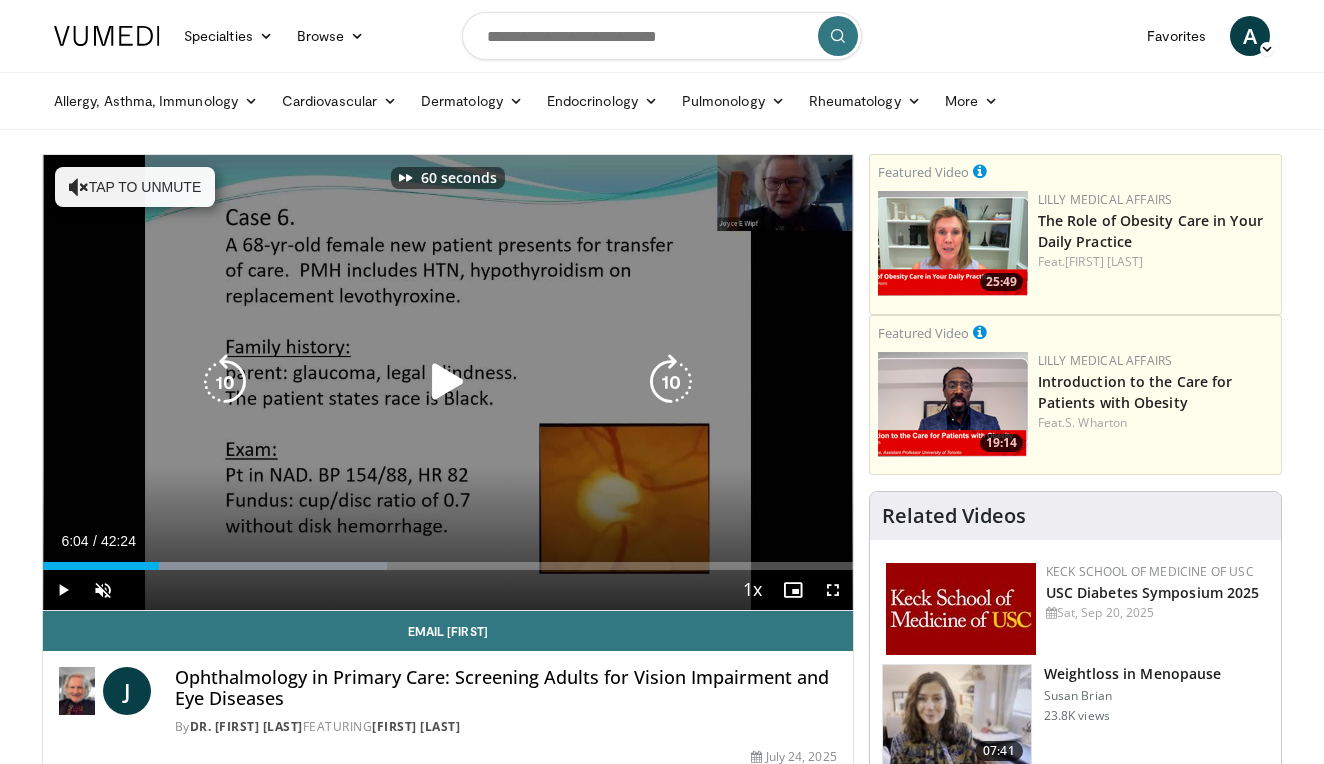 click at bounding box center (671, 382) 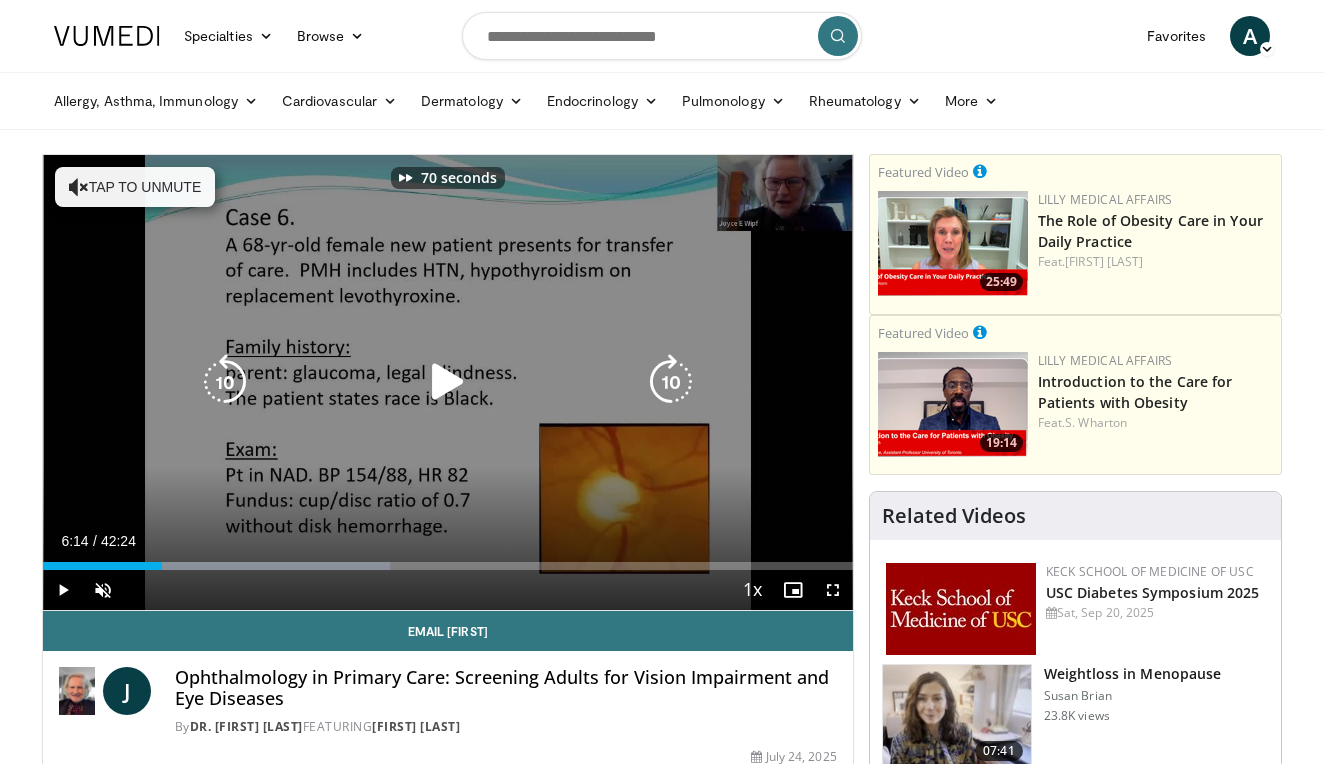 click at bounding box center [671, 382] 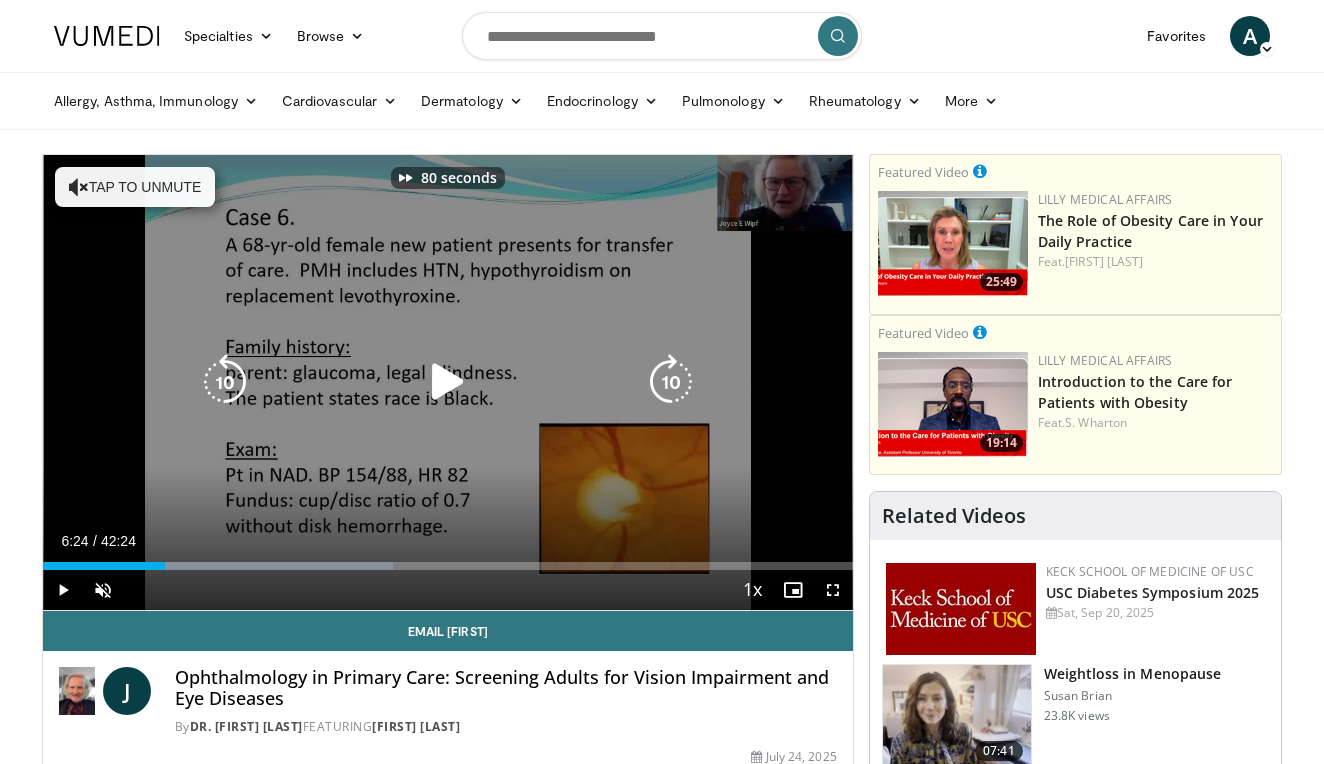 click at bounding box center [671, 382] 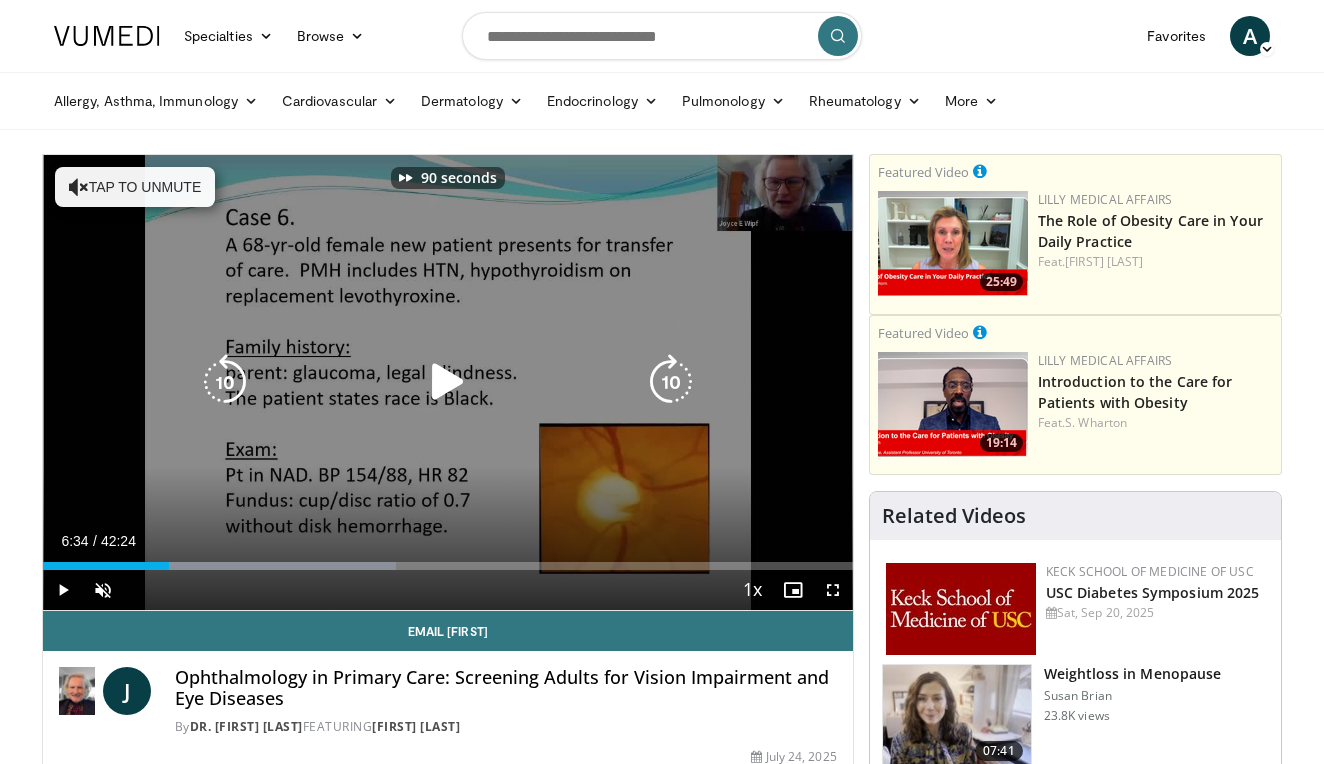 click at bounding box center (671, 382) 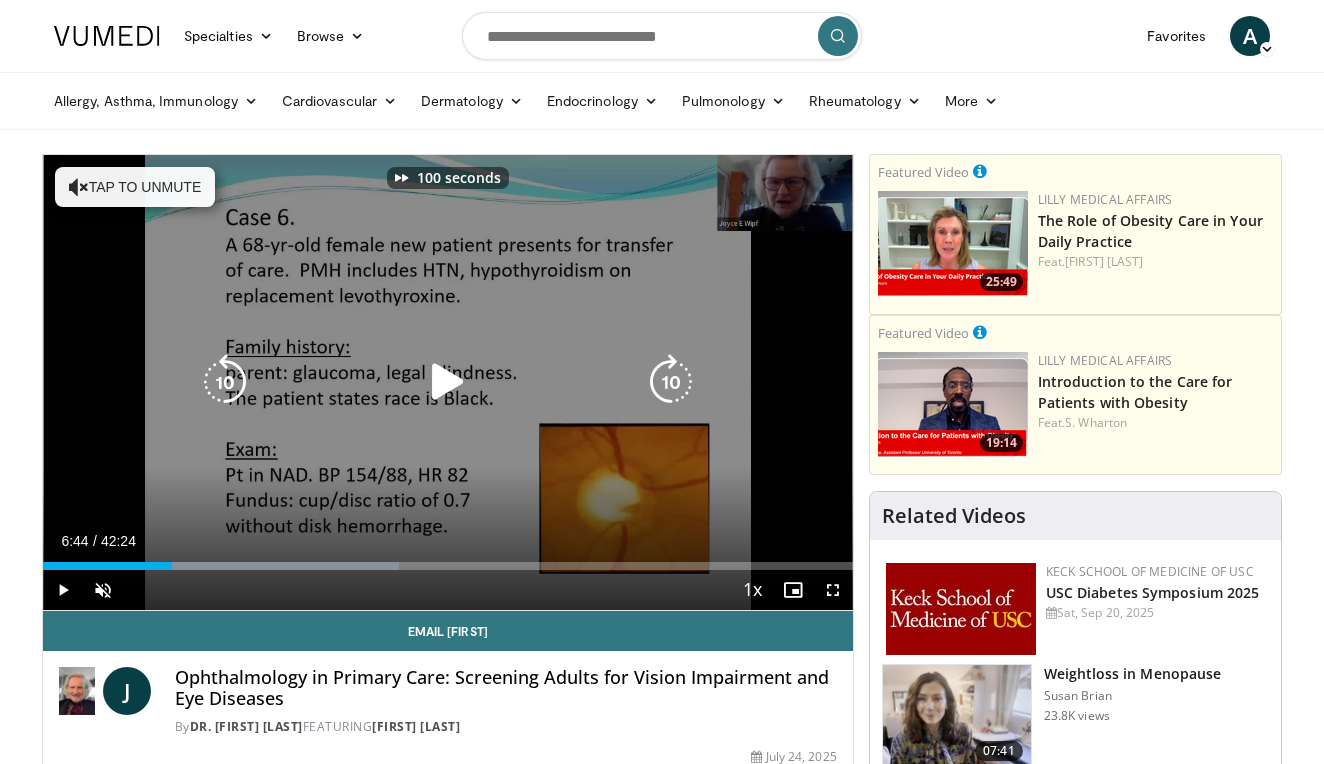 click at bounding box center (671, 382) 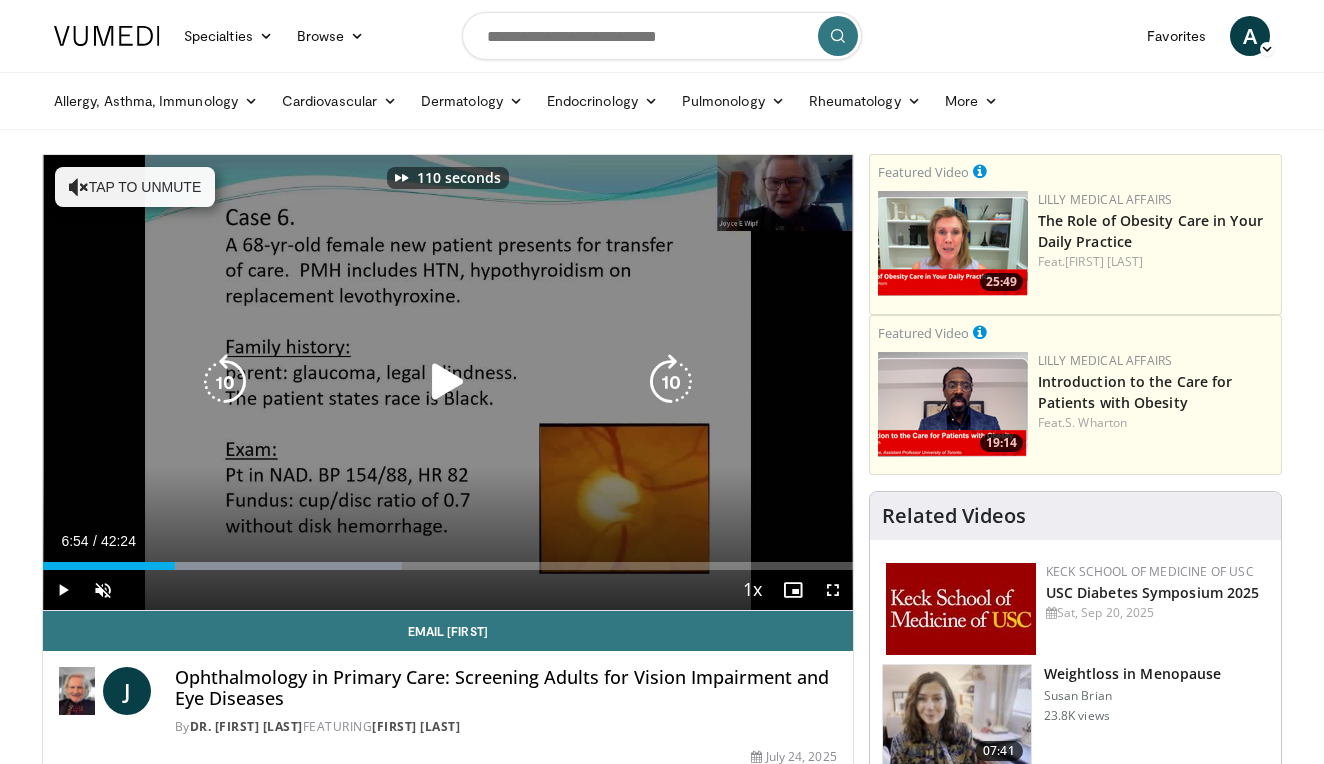 click at bounding box center [671, 382] 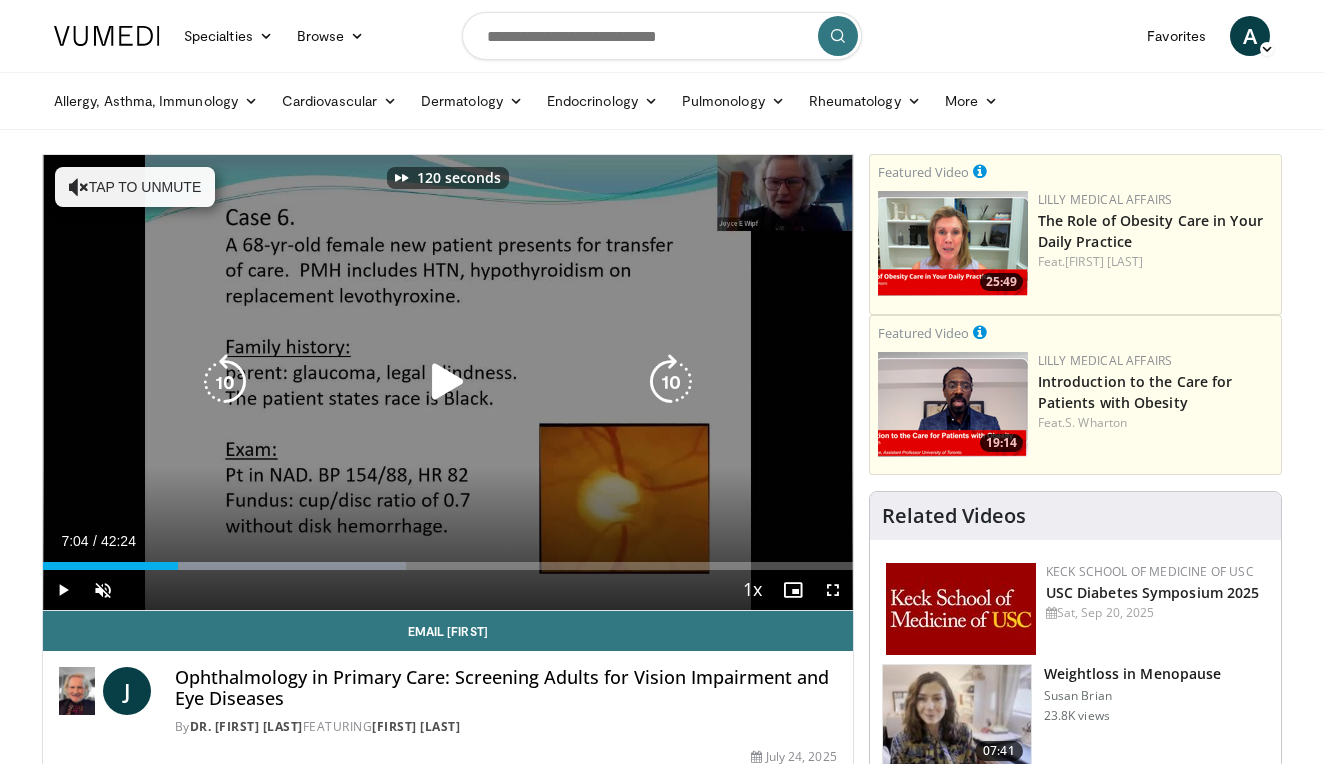 click at bounding box center [671, 382] 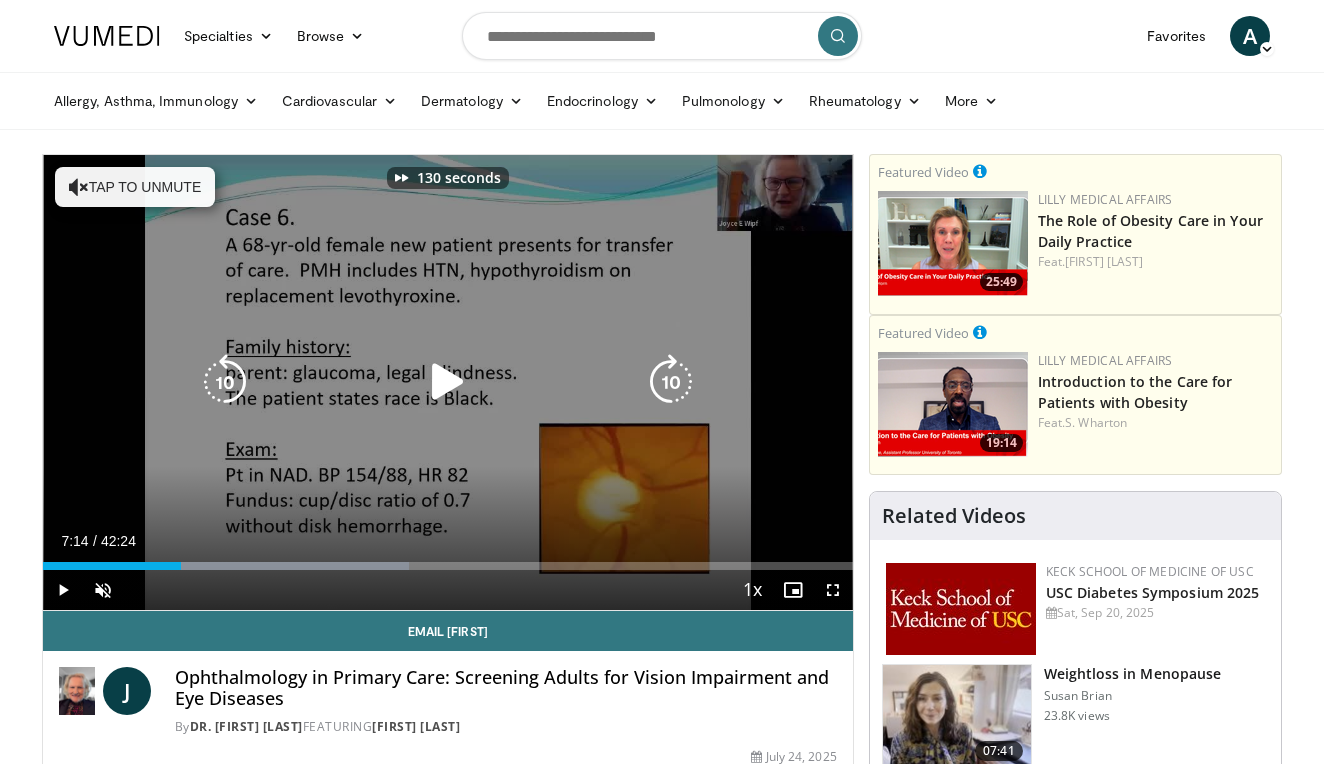 click at bounding box center (671, 382) 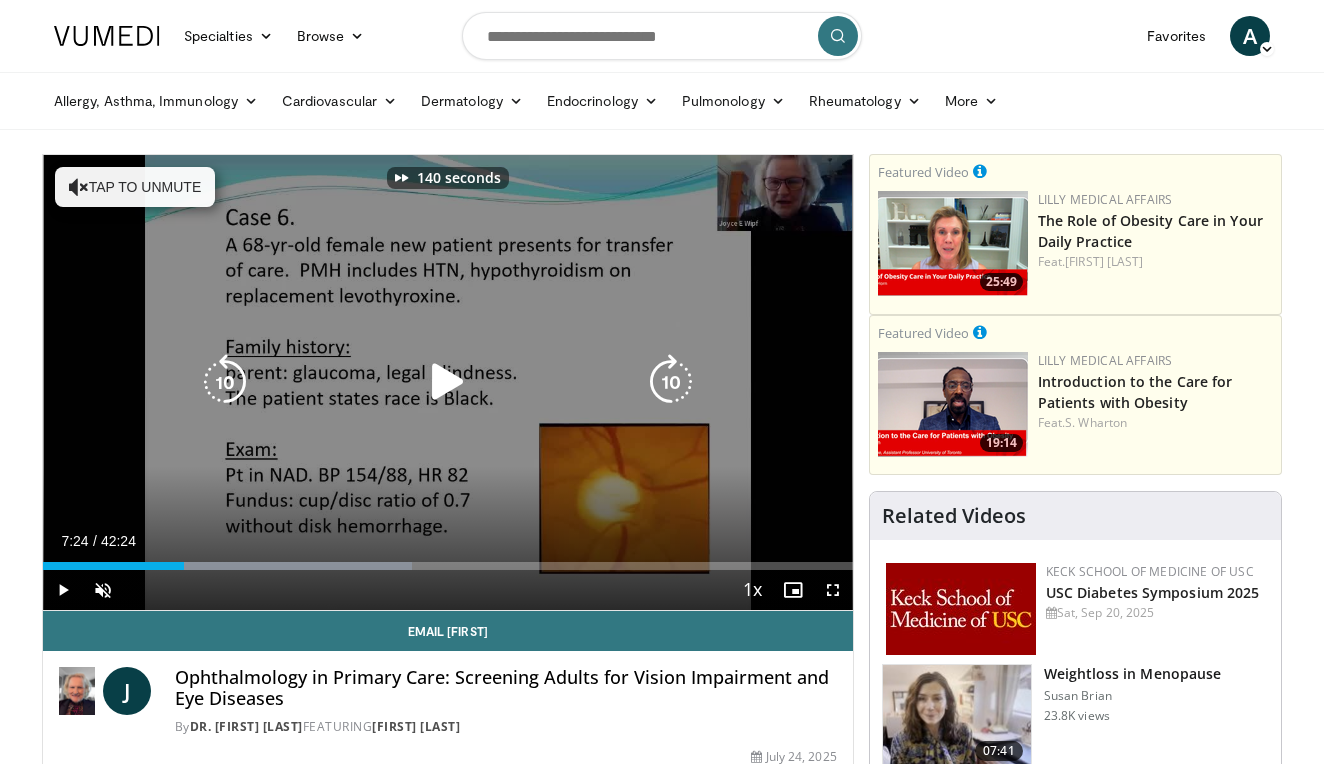 click at bounding box center [671, 382] 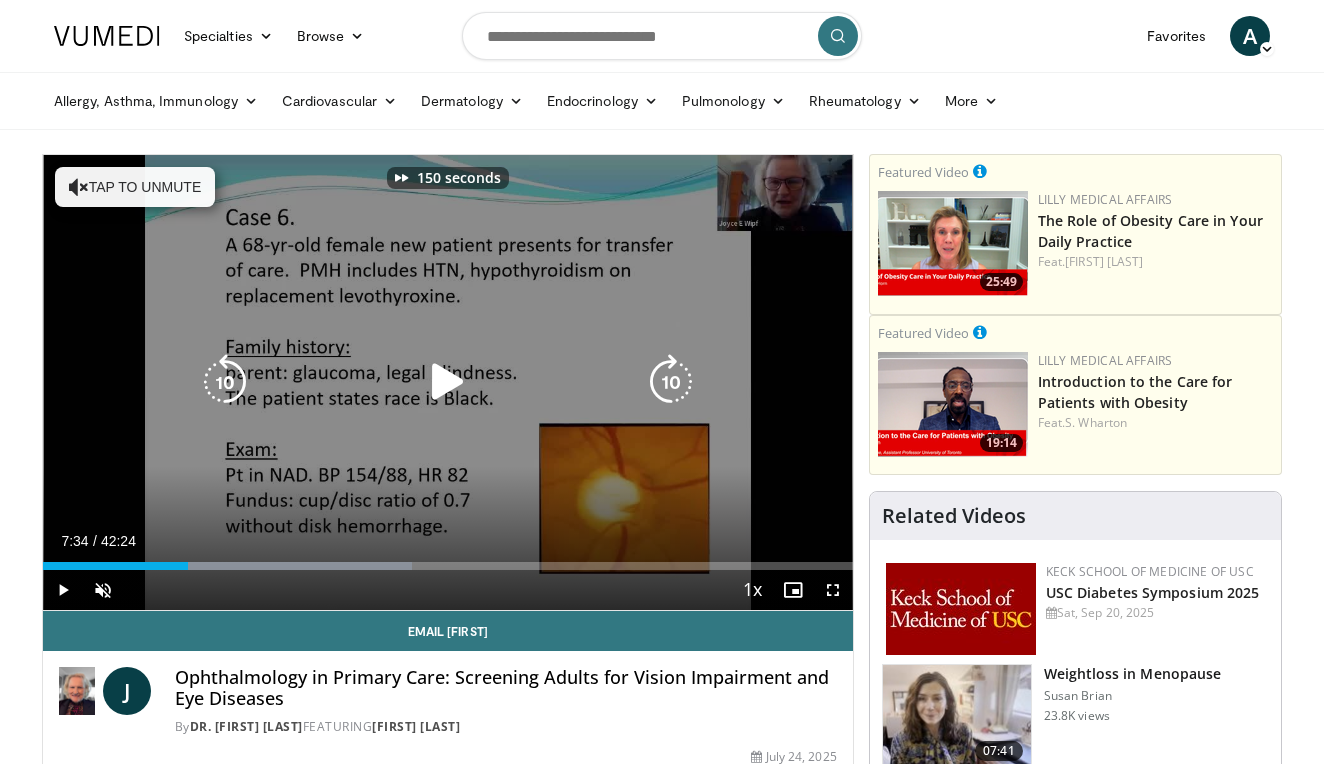 click at bounding box center (671, 382) 